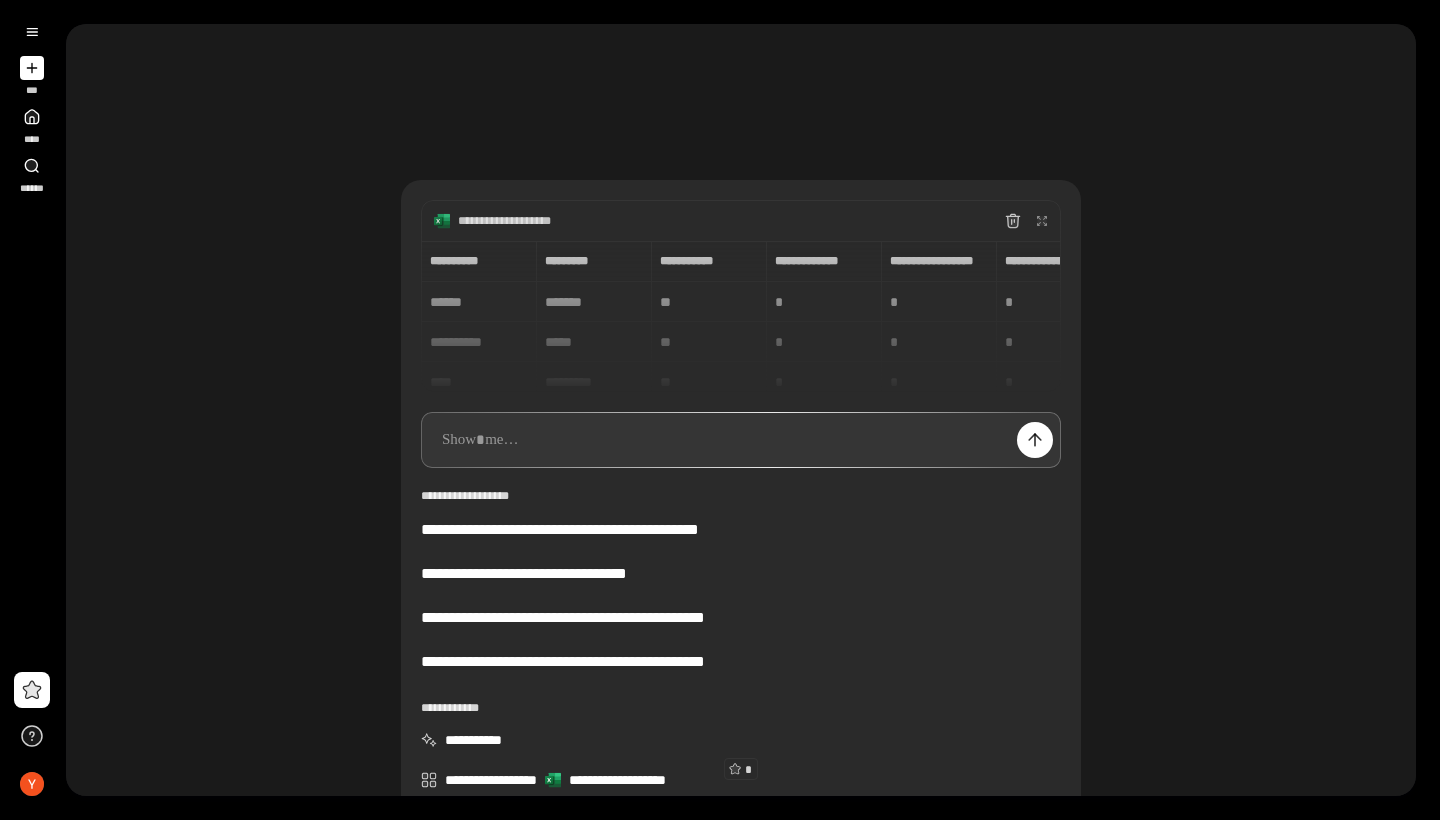 scroll, scrollTop: 0, scrollLeft: 0, axis: both 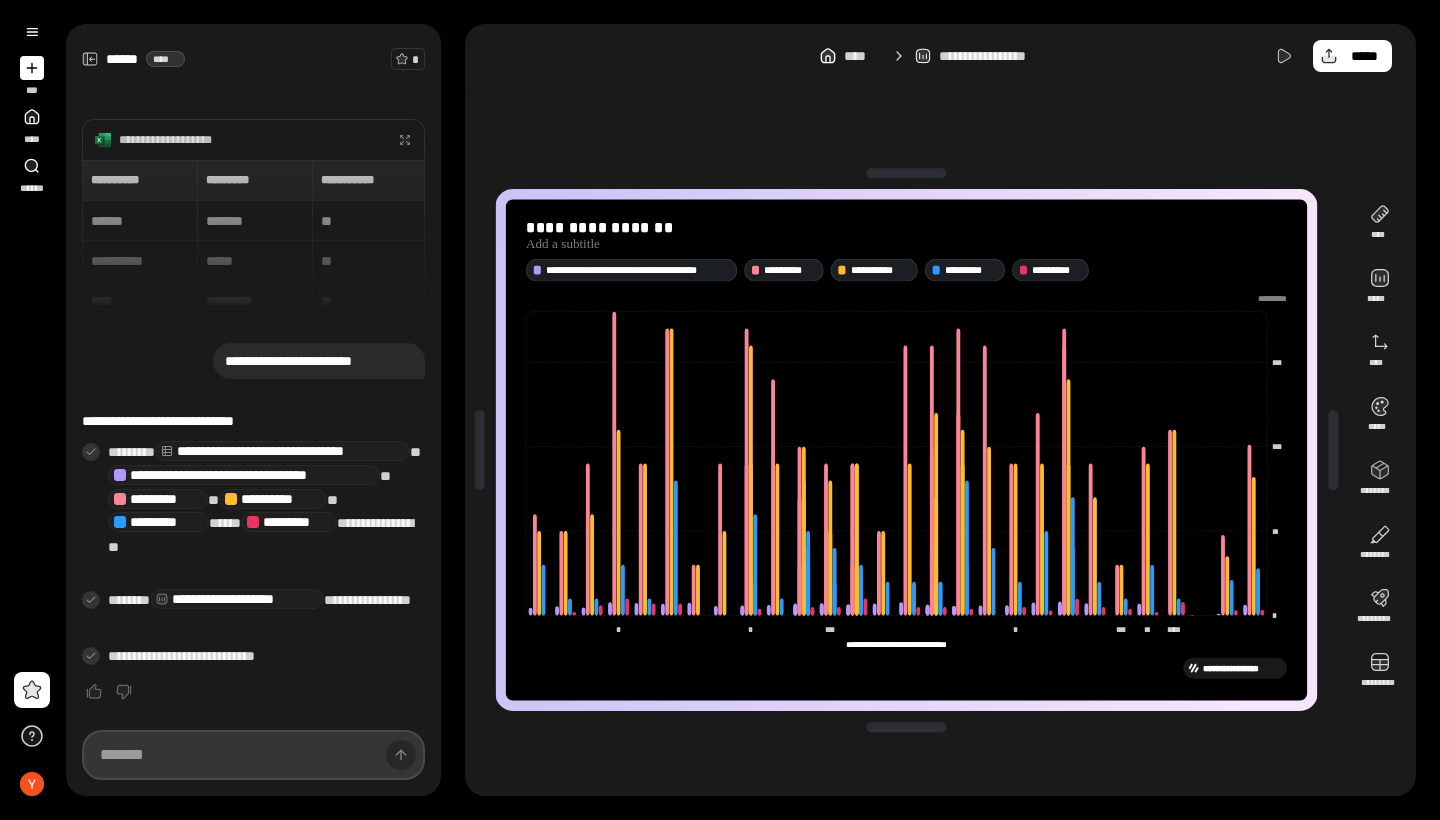 click at bounding box center [253, 755] 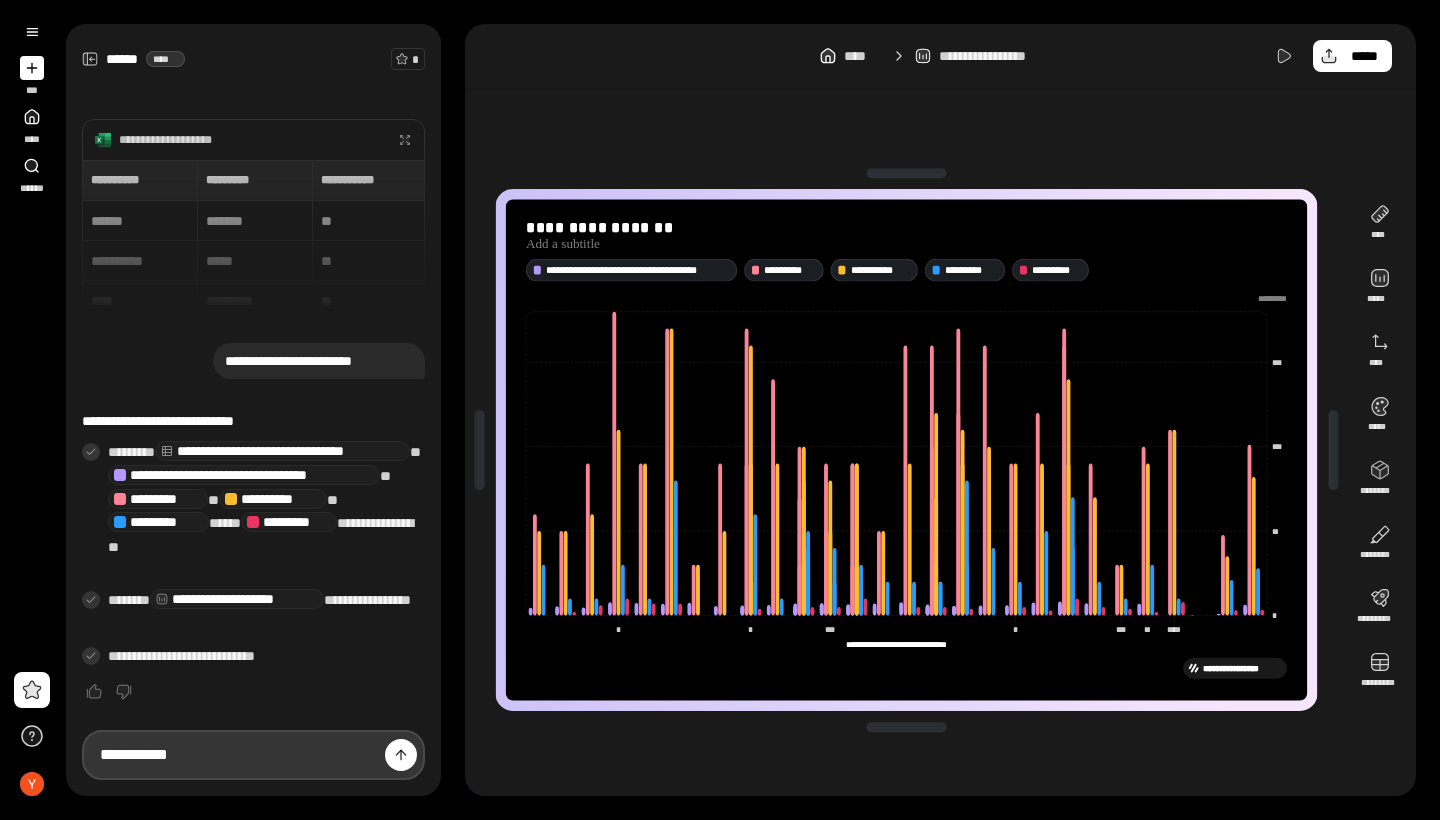 type on "**********" 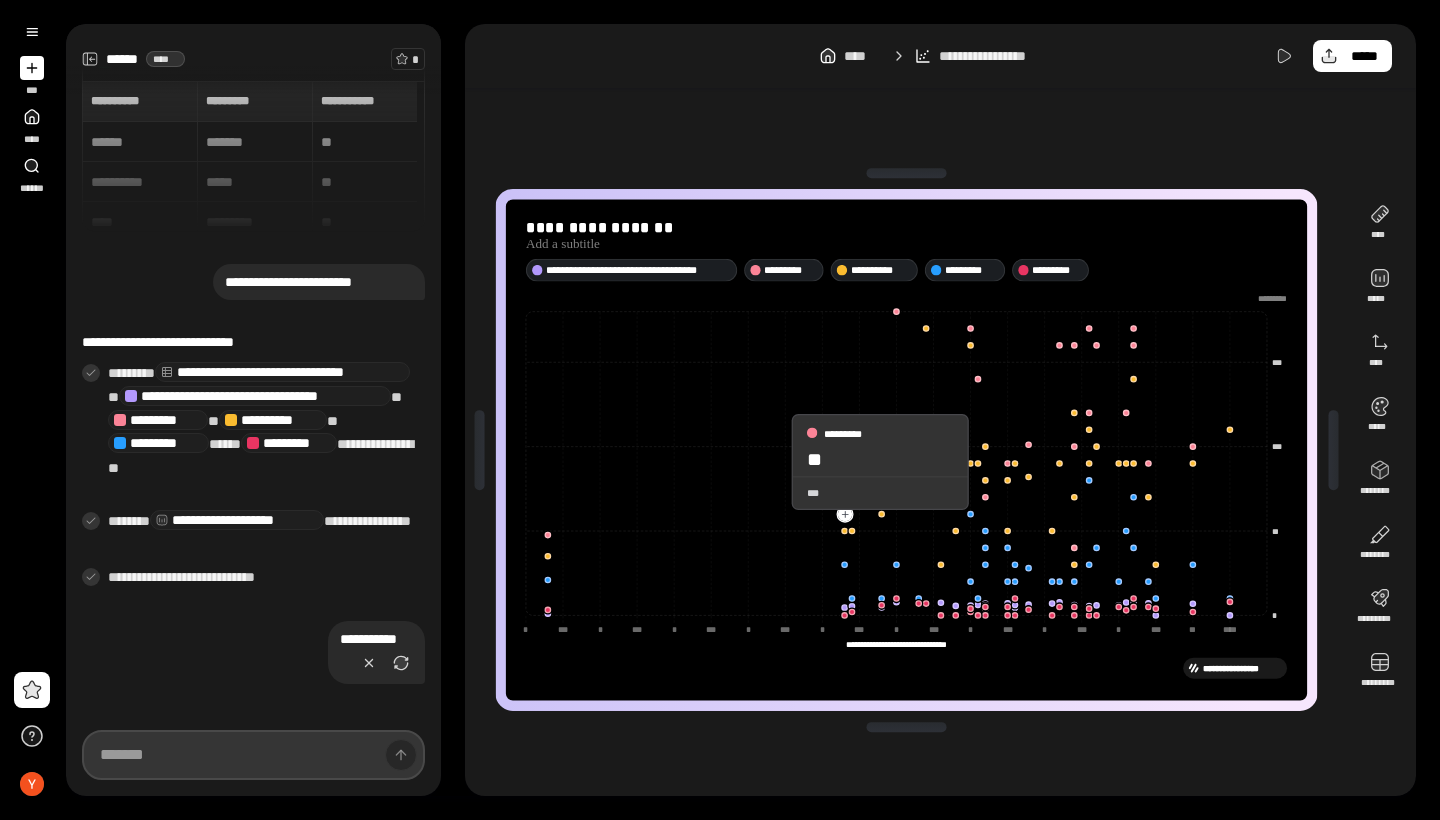 scroll, scrollTop: 70, scrollLeft: 0, axis: vertical 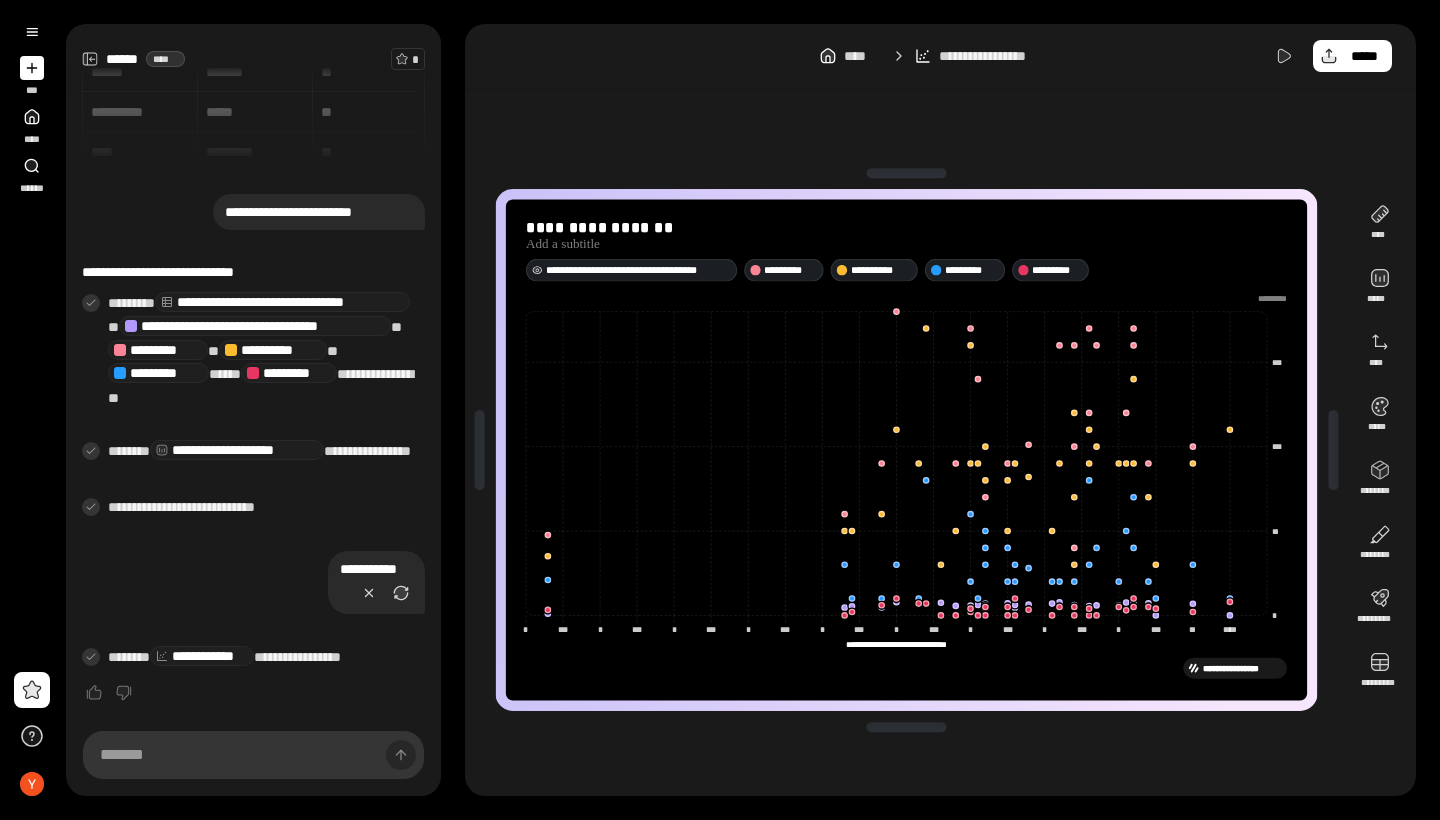 click on "**********" at bounding box center (638, 269) 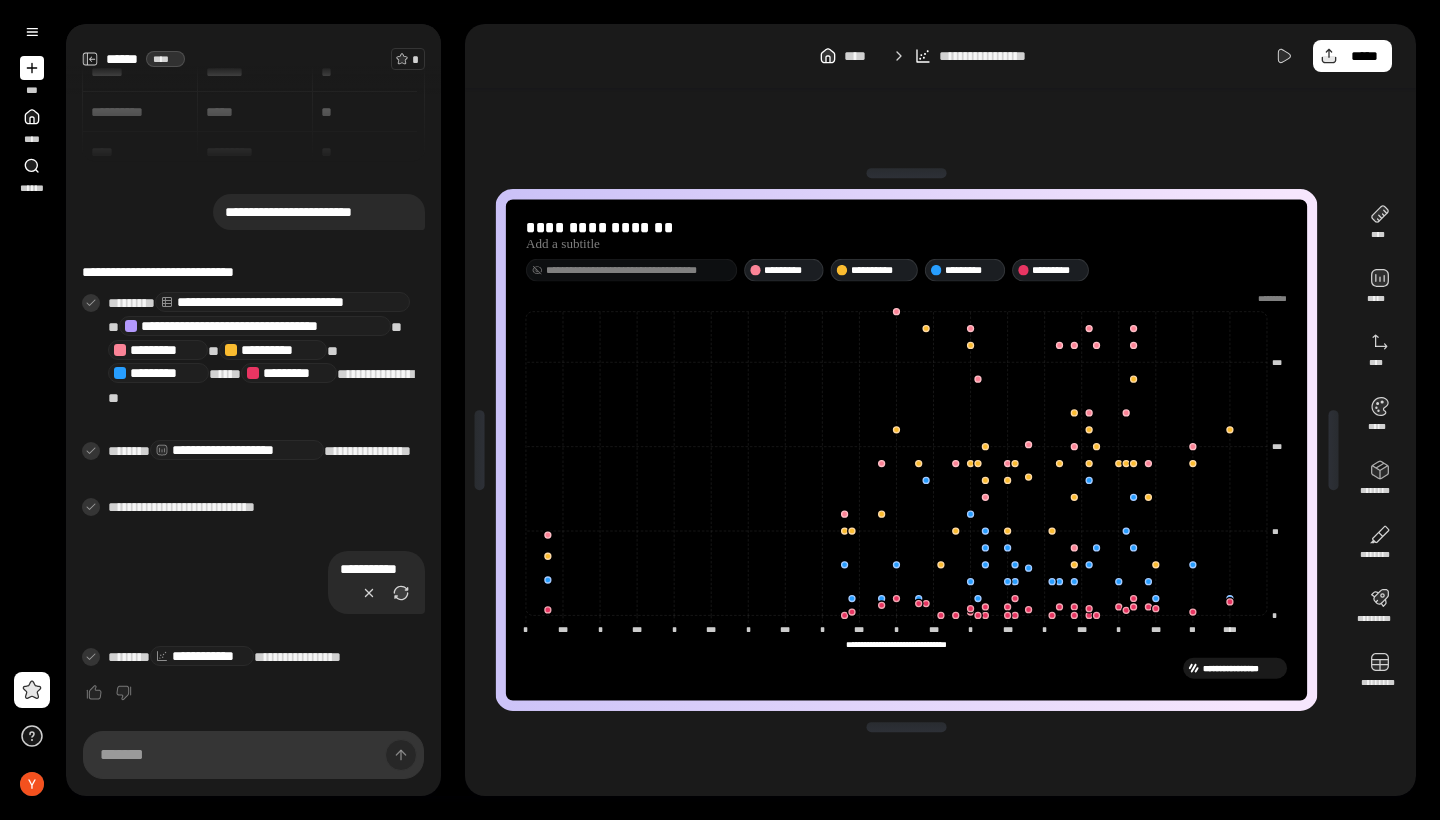 click on "**********" at bounding box center (253, 410) 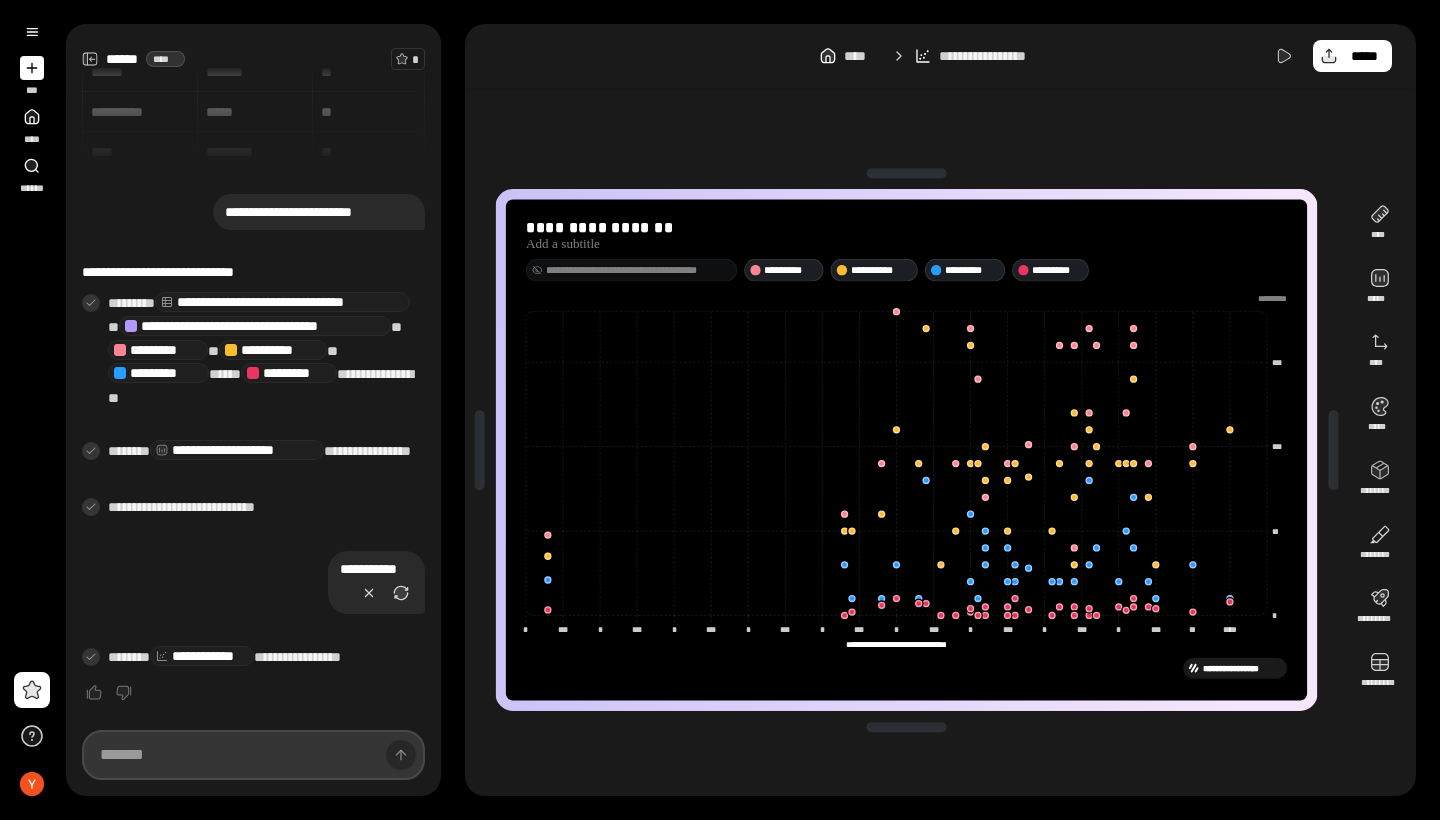 click at bounding box center (253, 755) 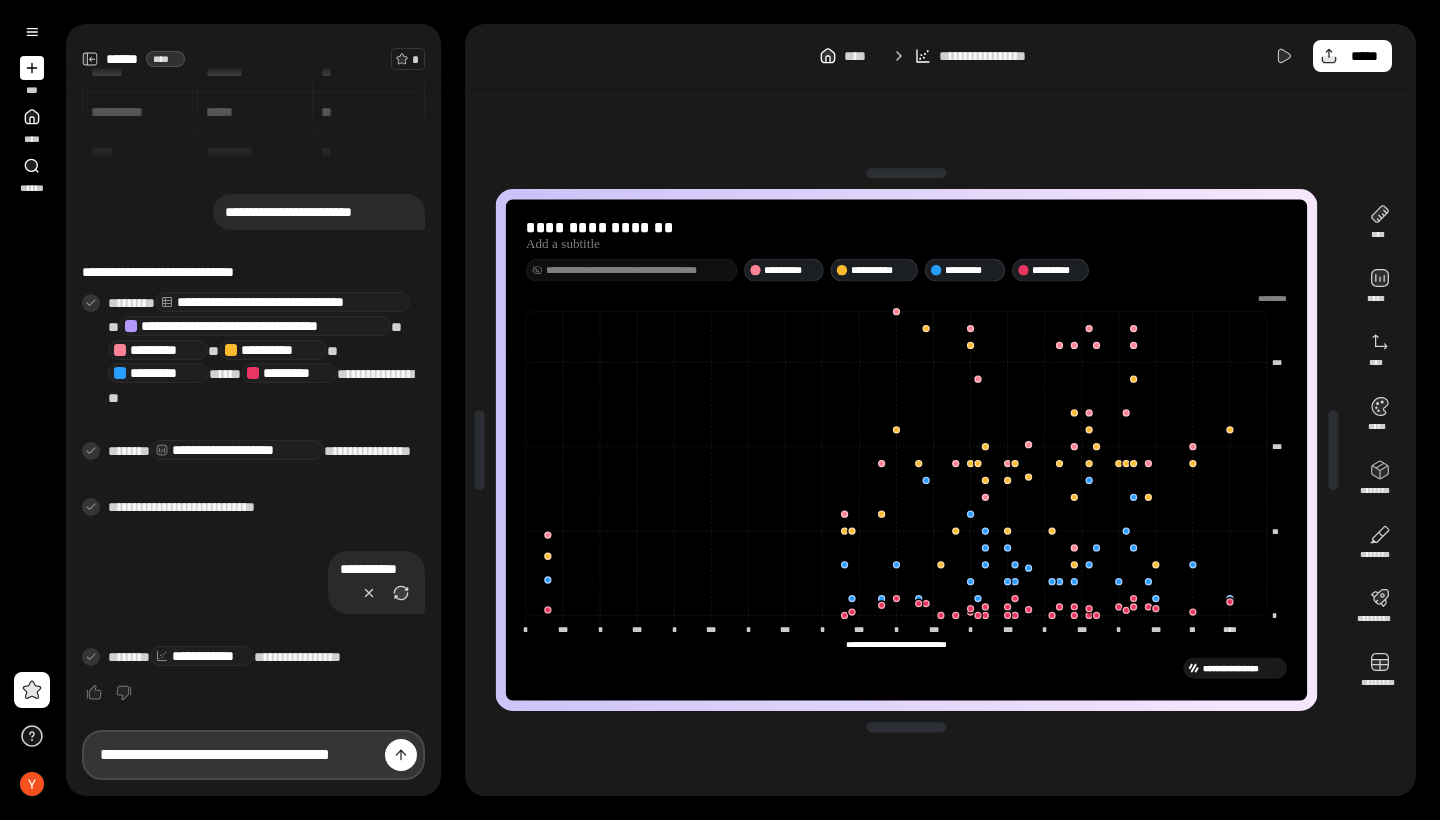 type on "**********" 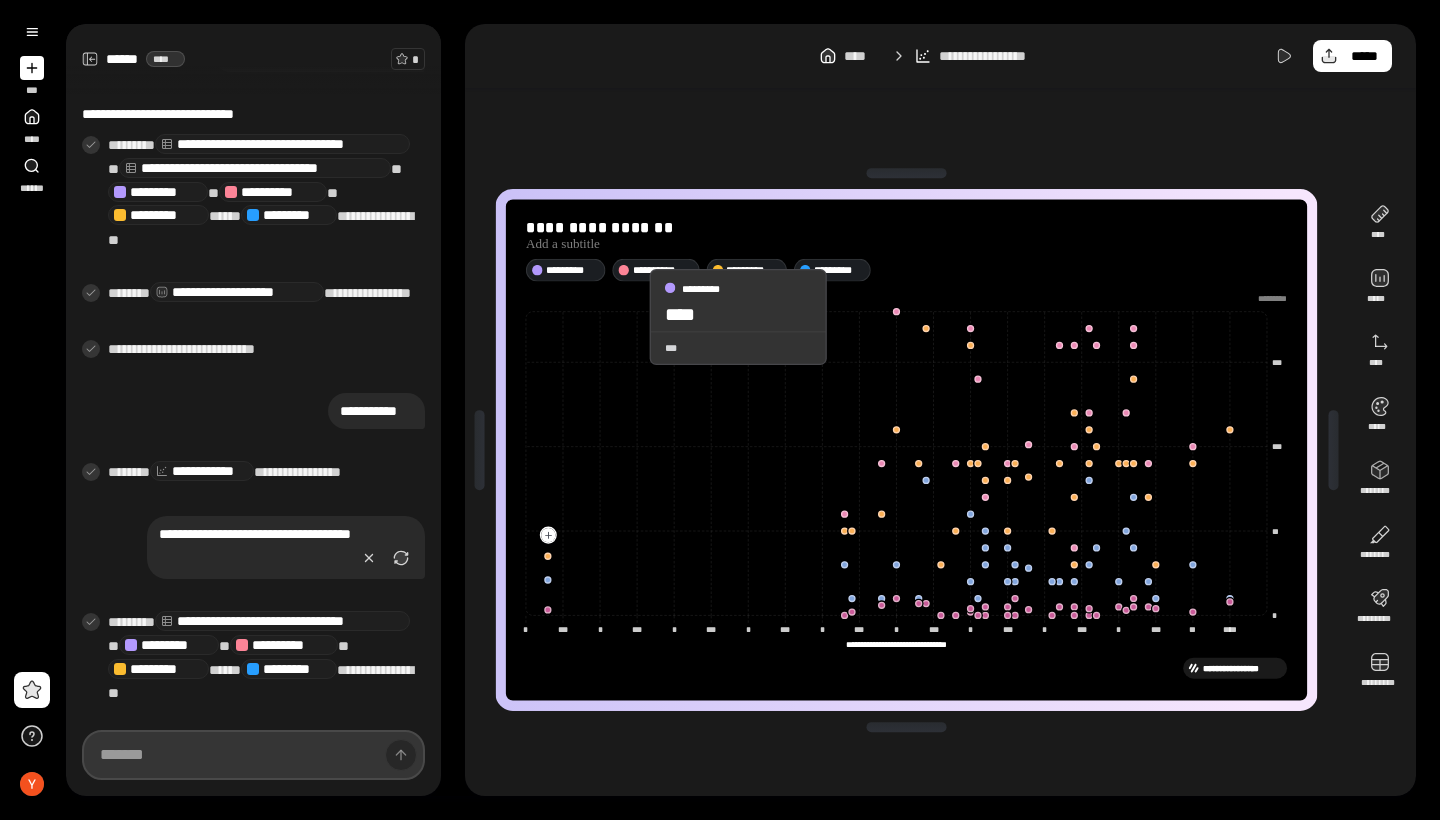 scroll, scrollTop: 318, scrollLeft: 0, axis: vertical 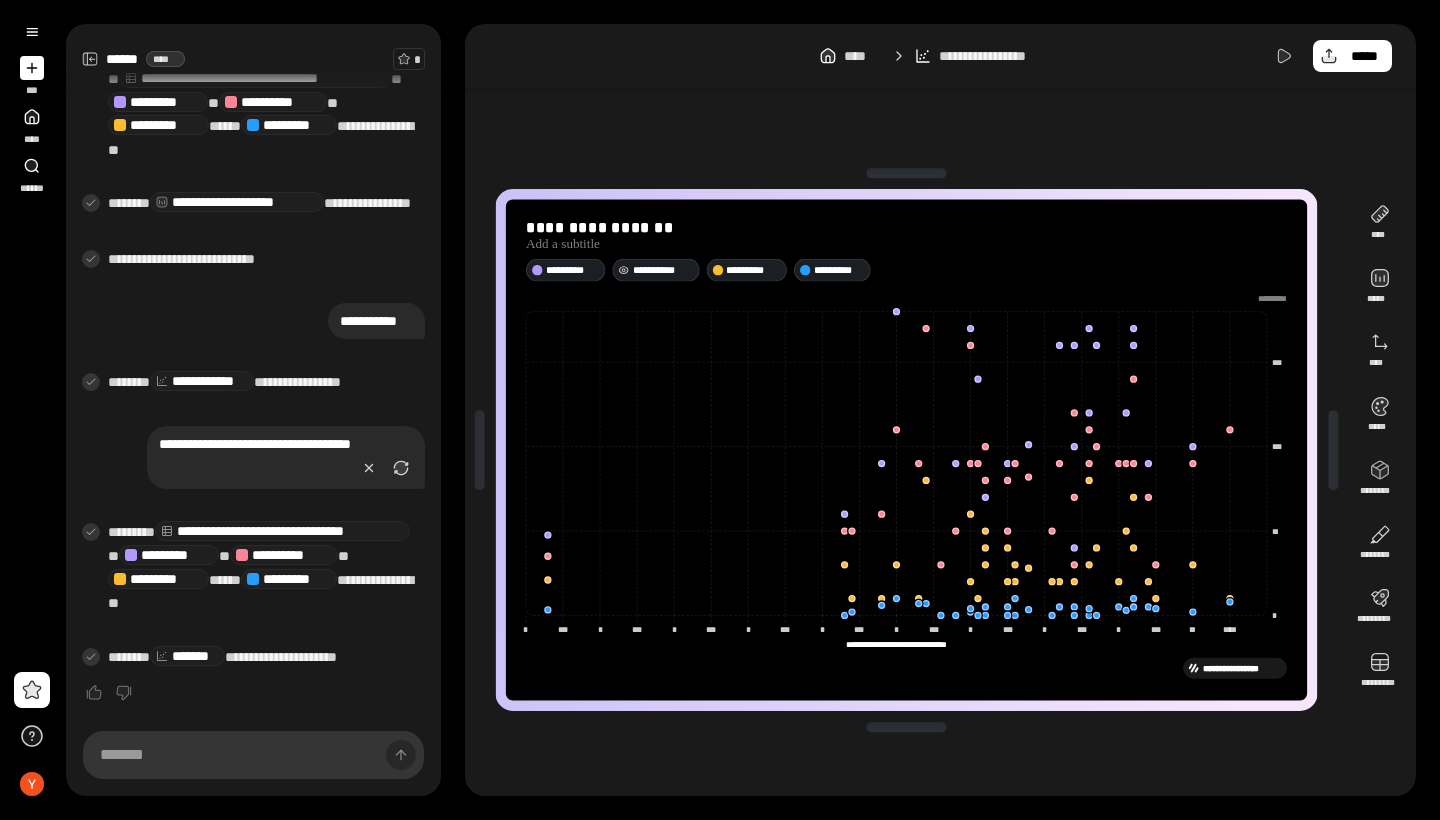 click on "**********" at bounding box center (663, 269) 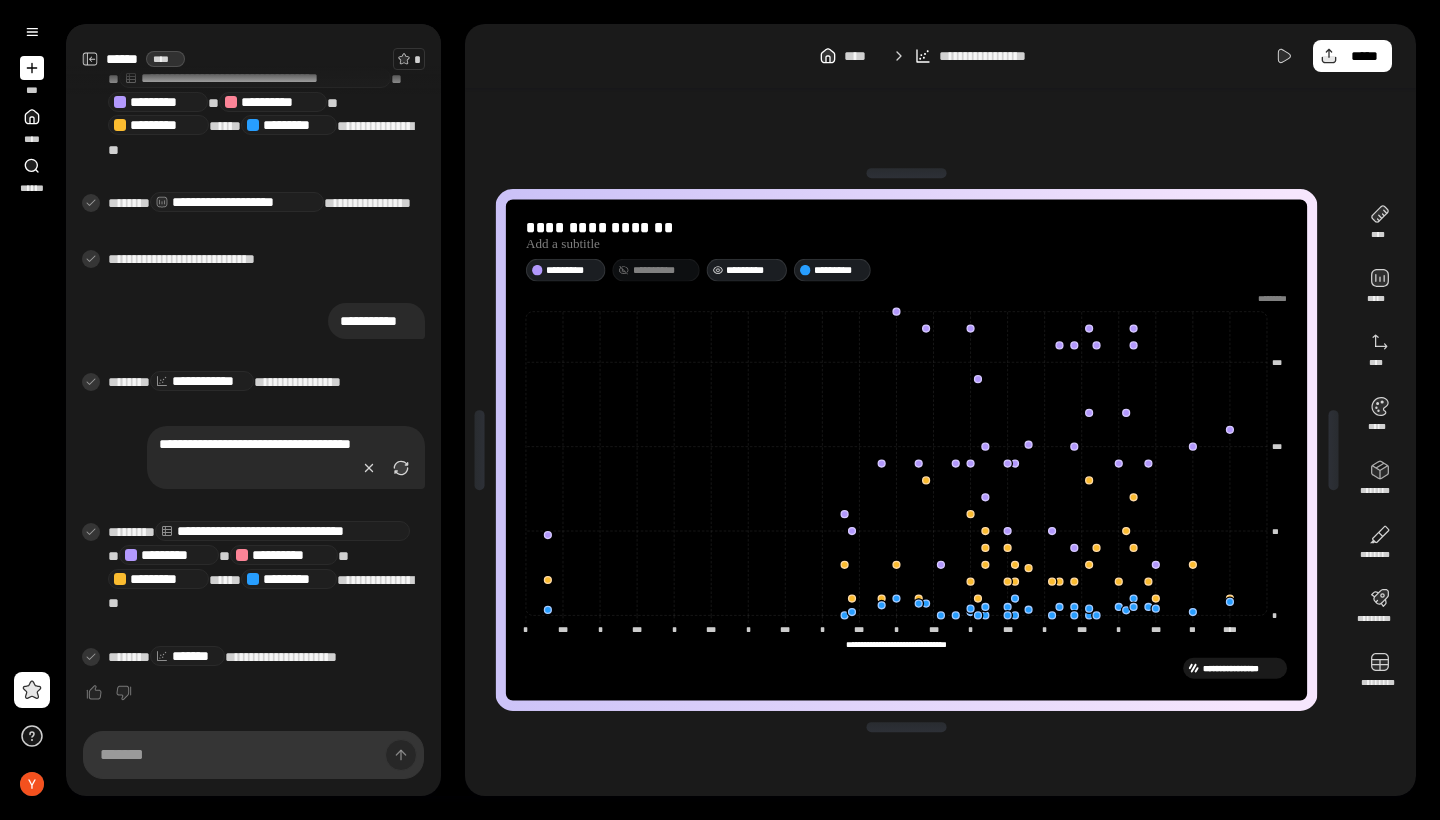 click on "*********" at bounding box center (753, 269) 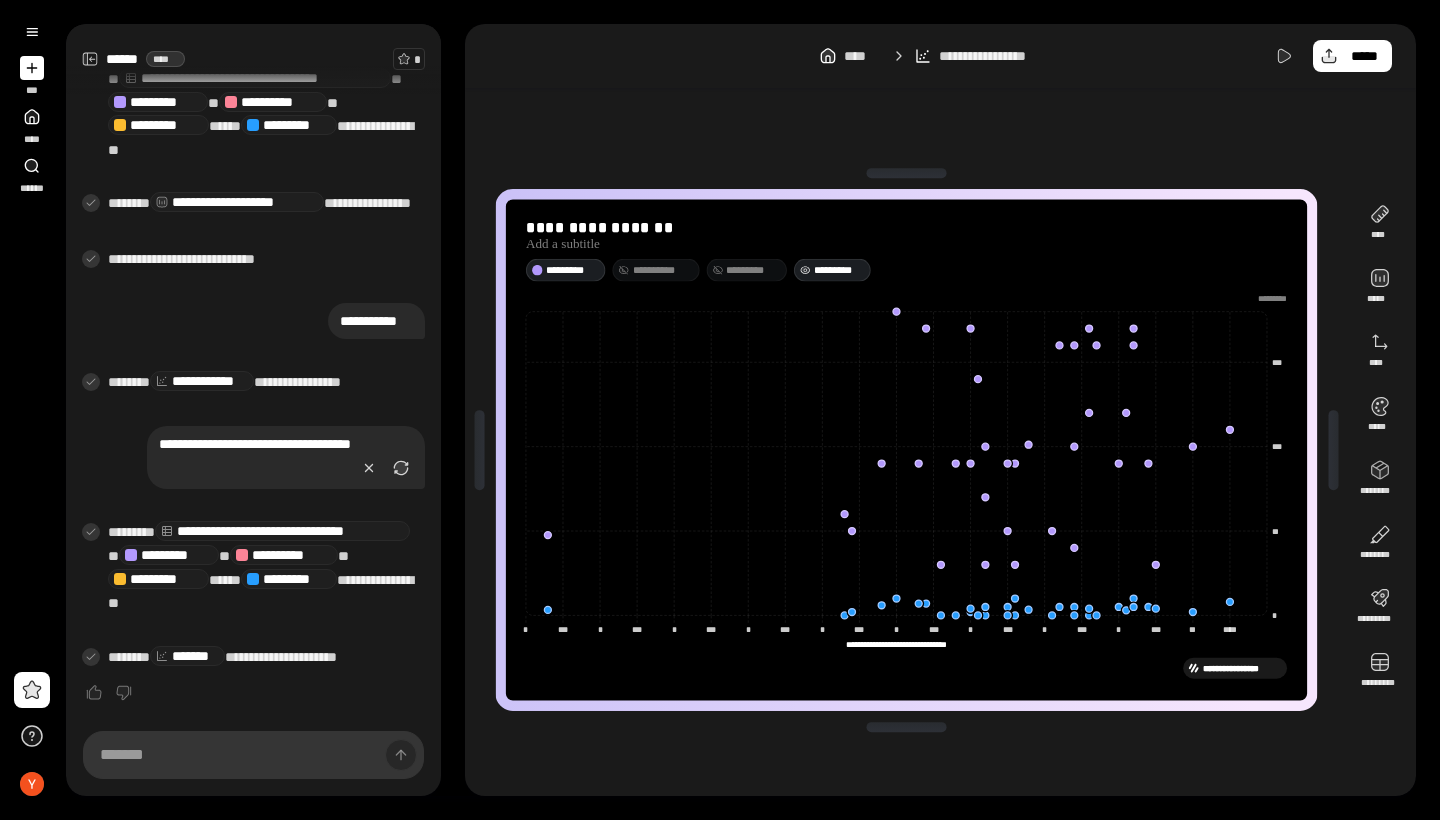 click on "*********" at bounding box center (839, 269) 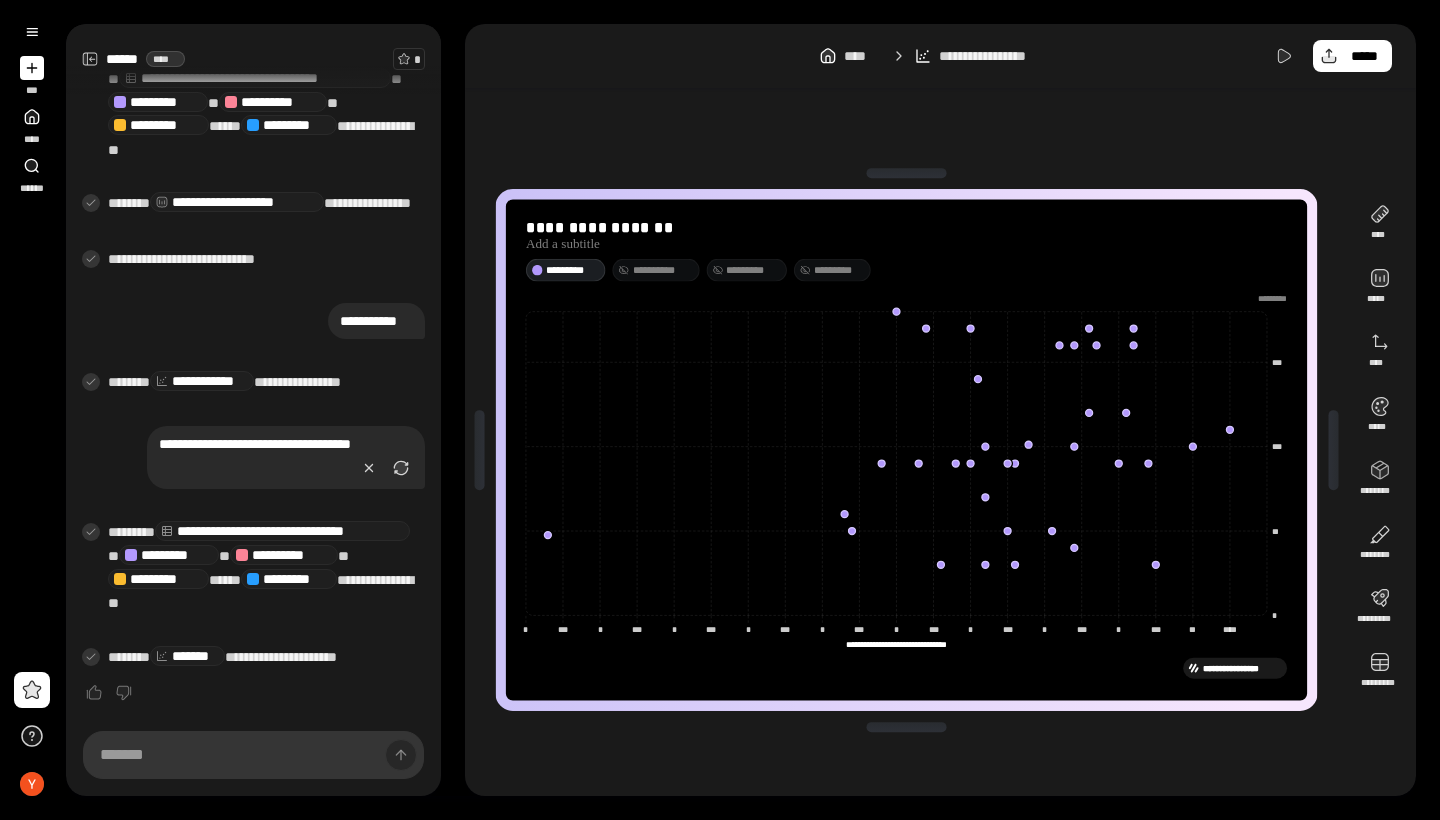 click on "**********" at bounding box center [906, 450] 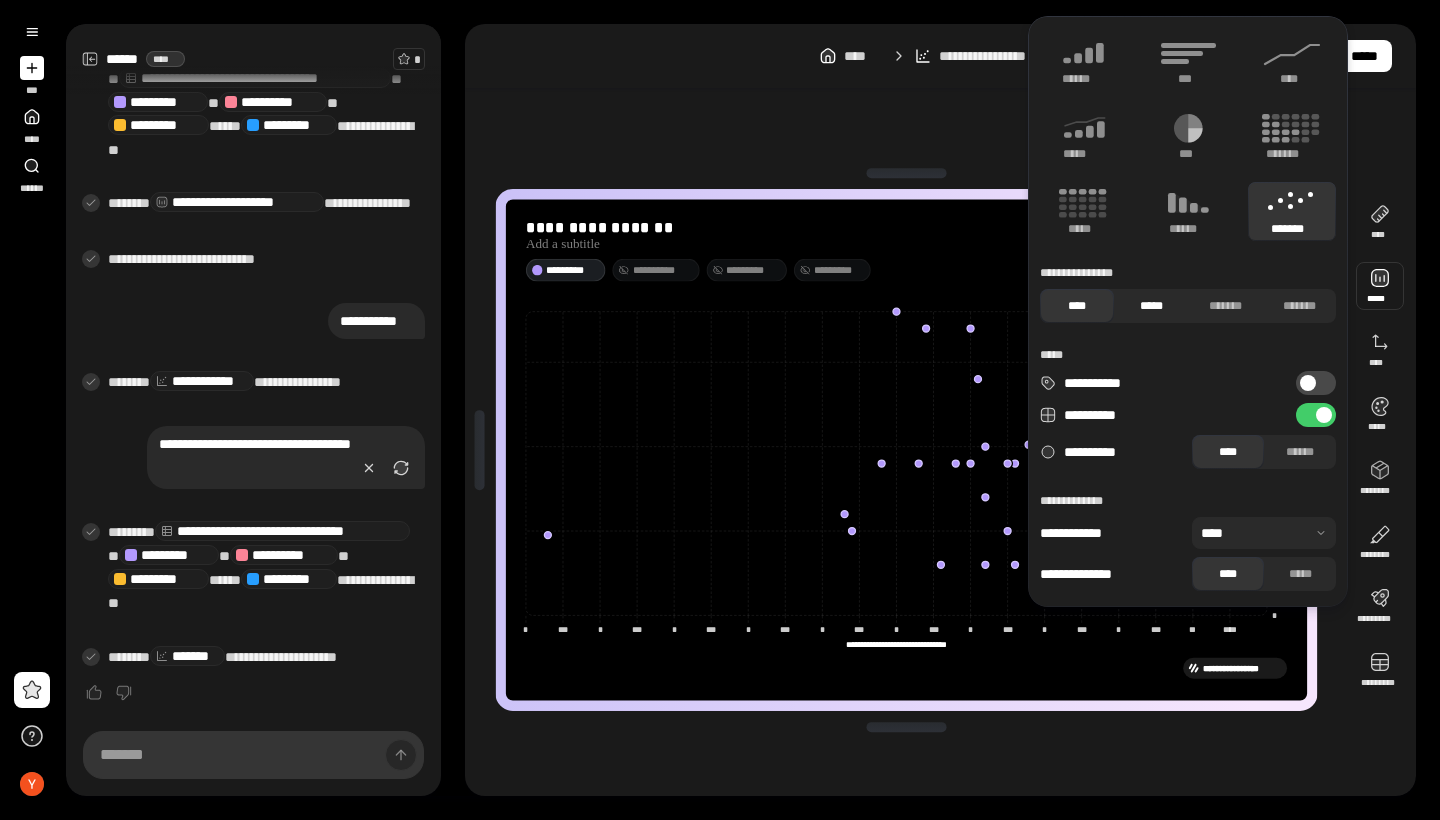 click on "*****" at bounding box center [1151, 306] 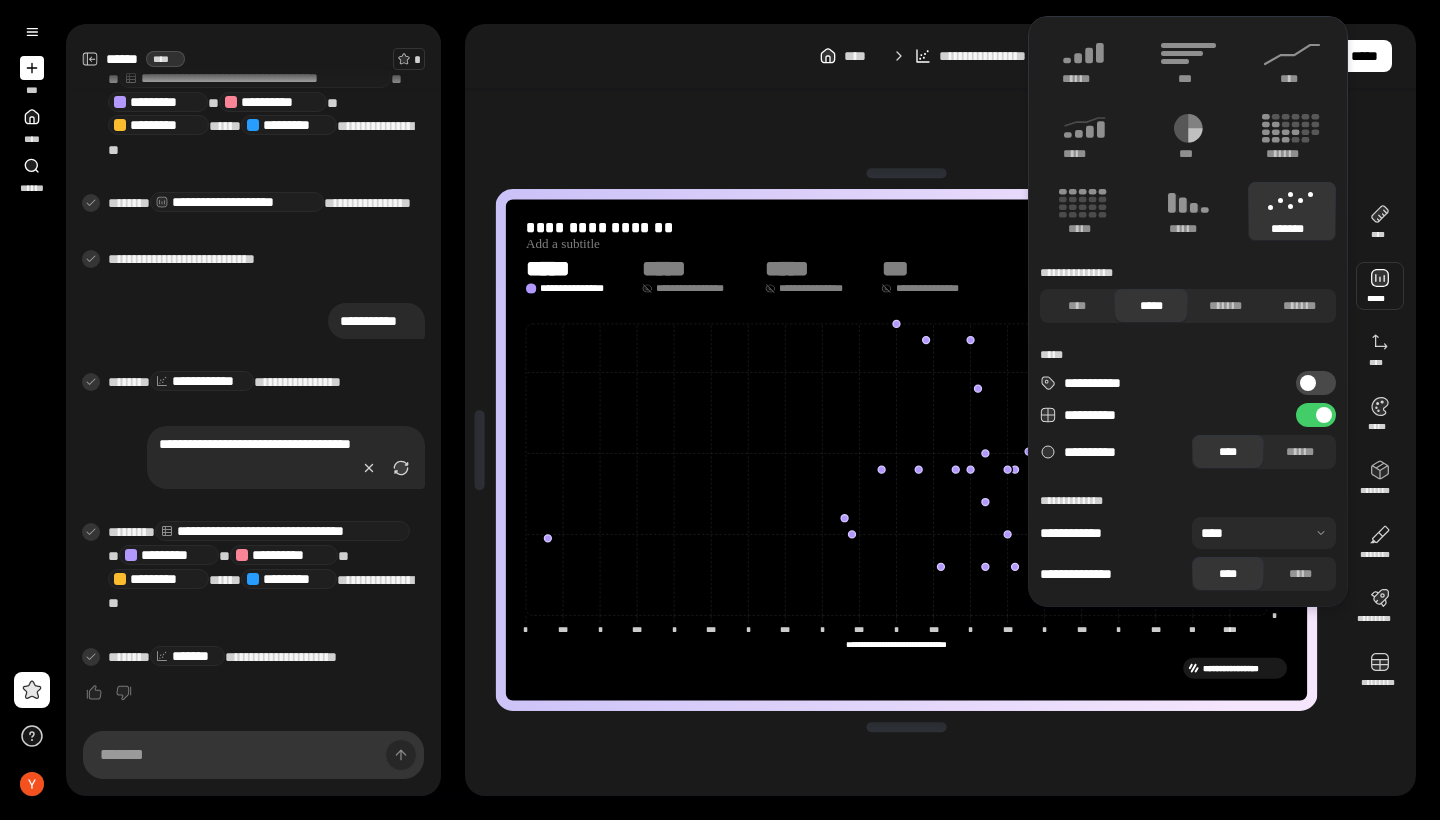 click on "*****" at bounding box center (1151, 306) 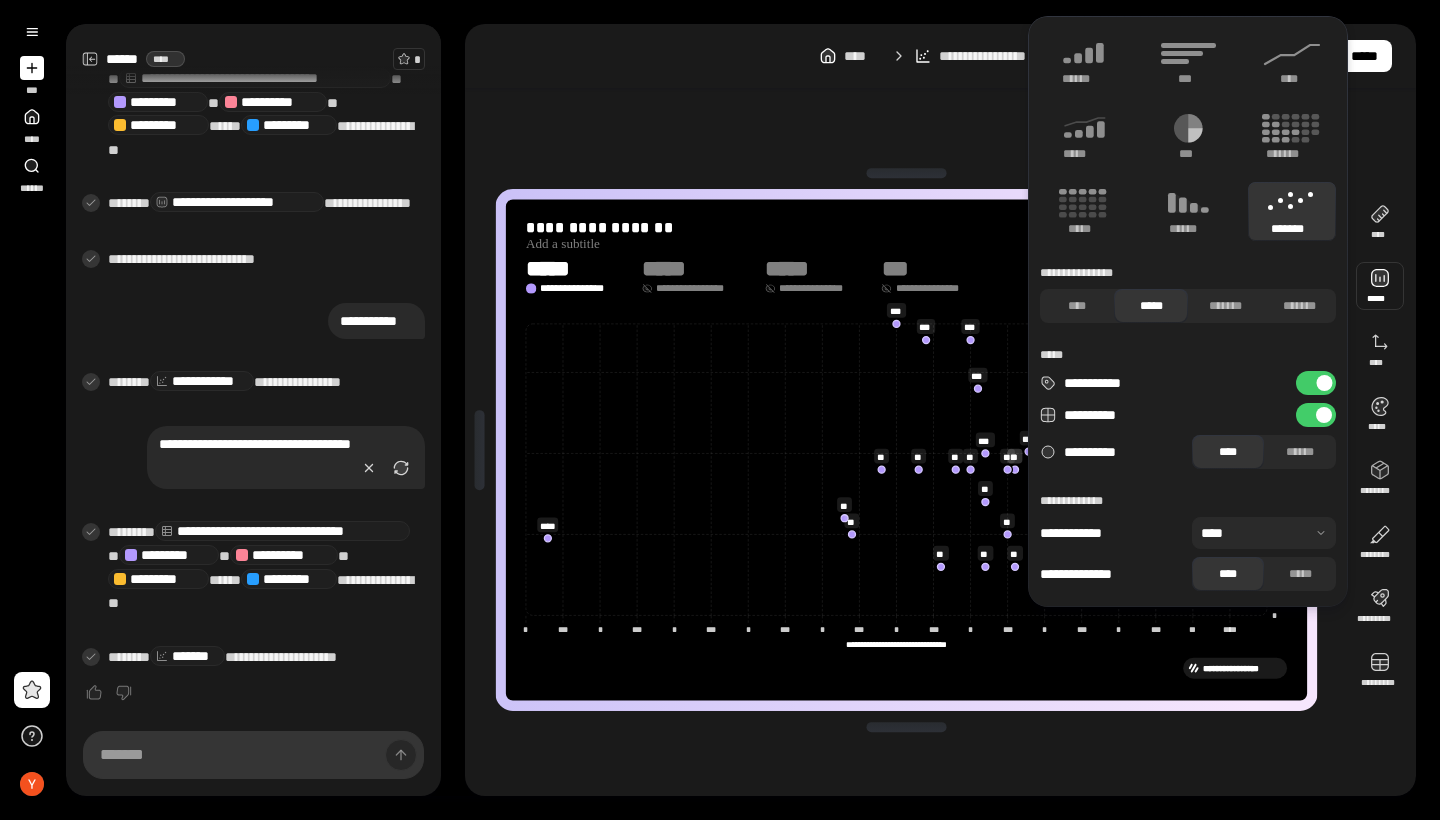 click at bounding box center [1324, 383] 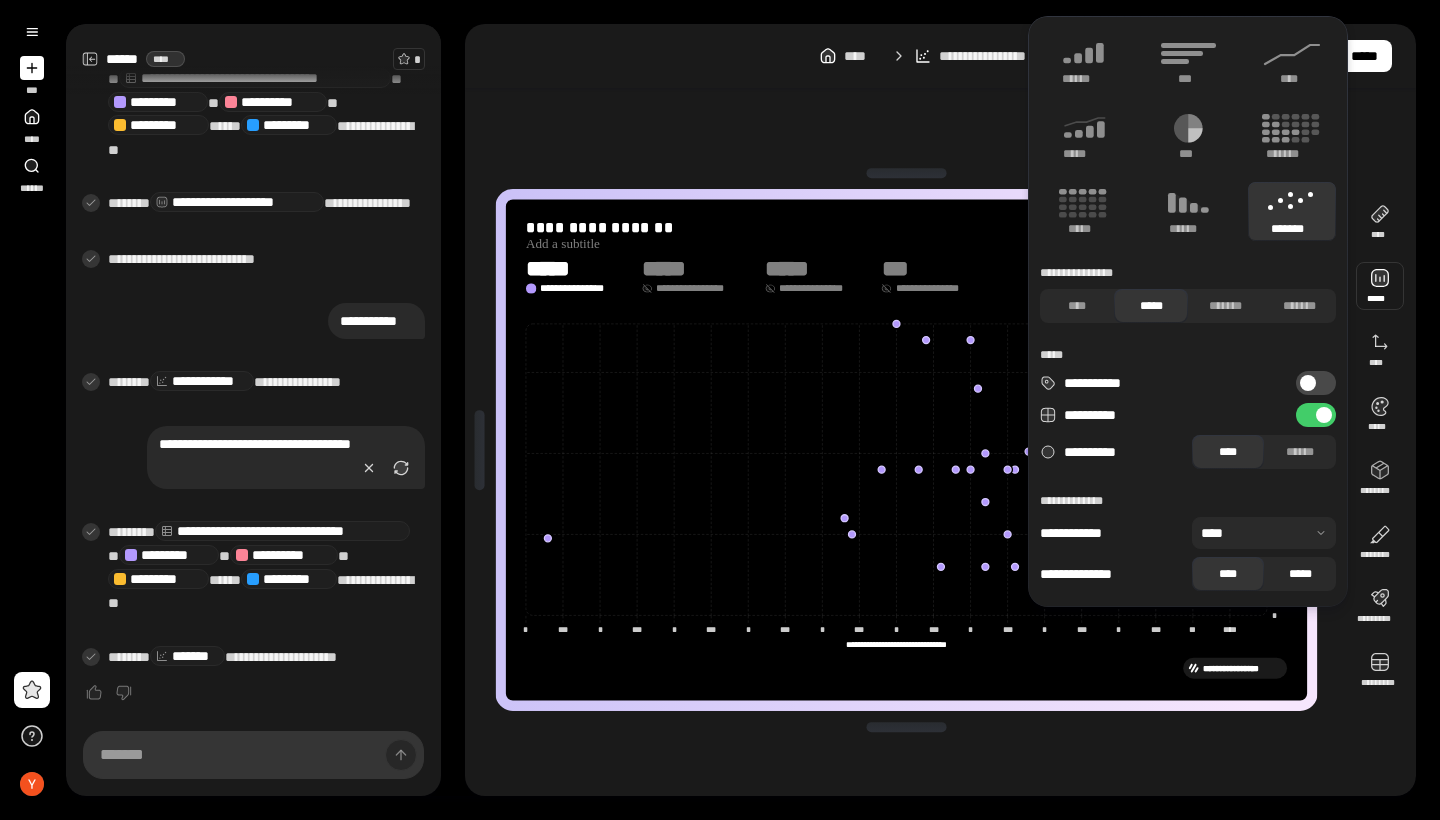 scroll, scrollTop: 0, scrollLeft: 0, axis: both 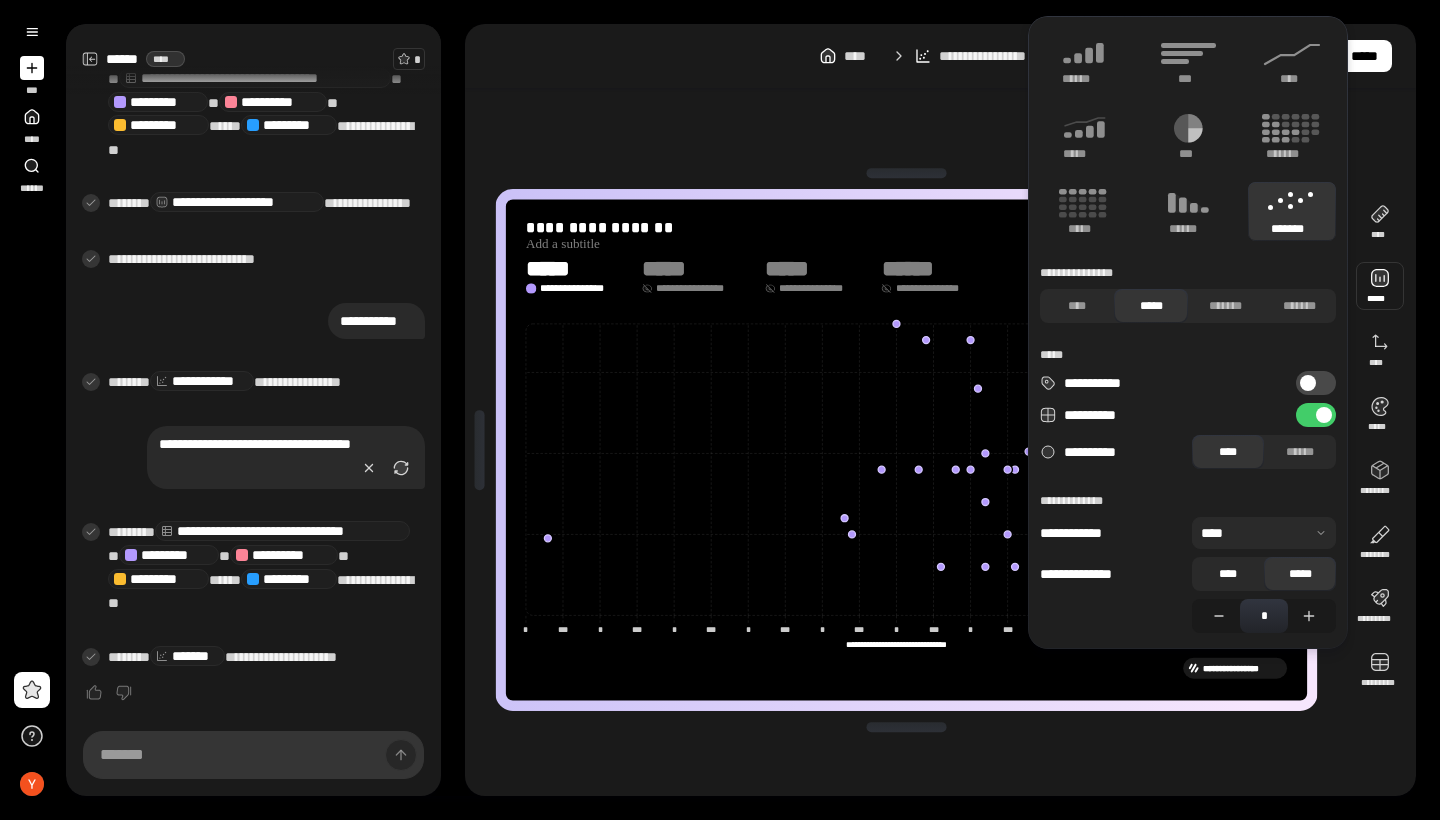 click on "****" at bounding box center (1228, 574) 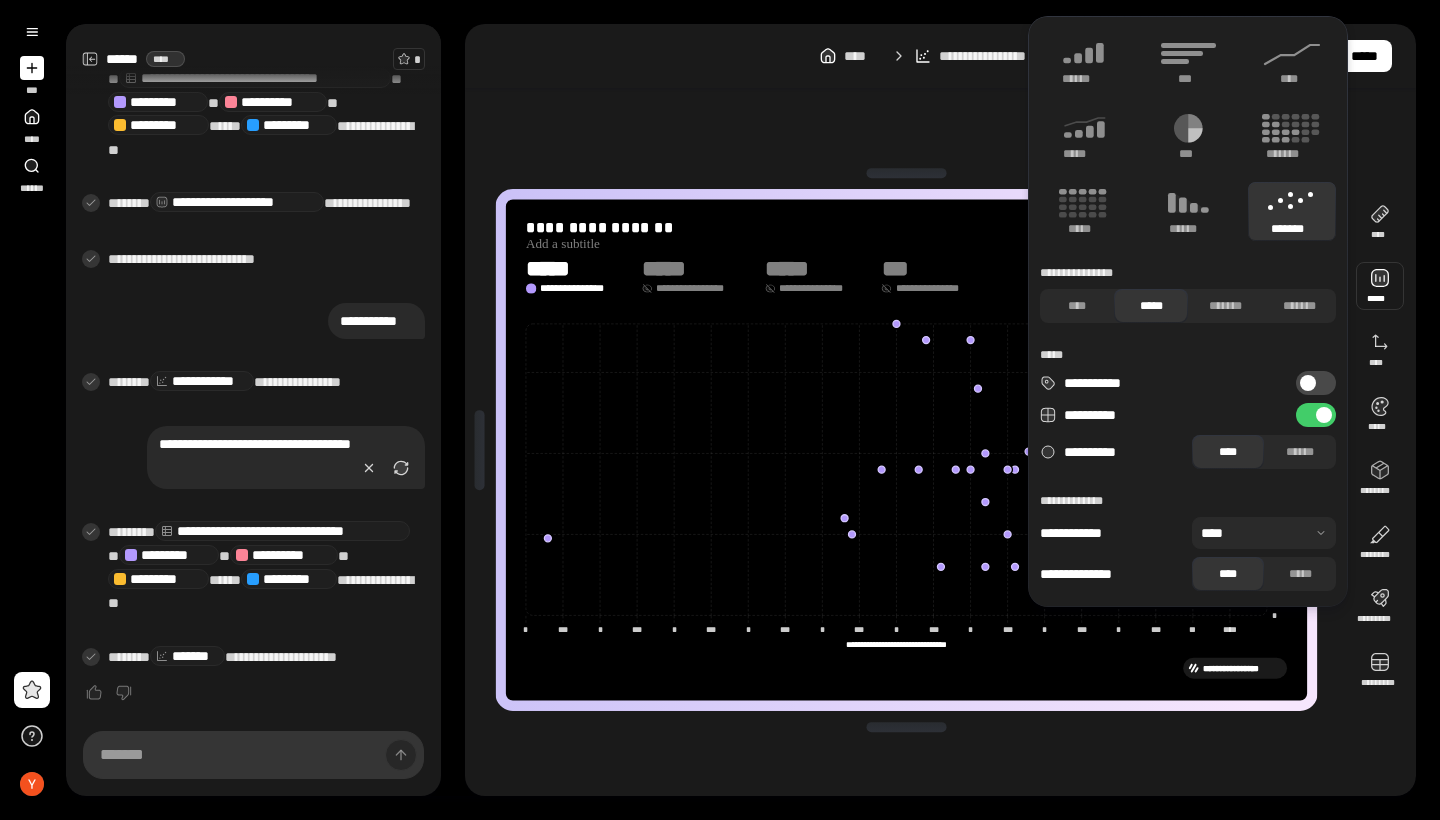 scroll, scrollTop: 0, scrollLeft: 0, axis: both 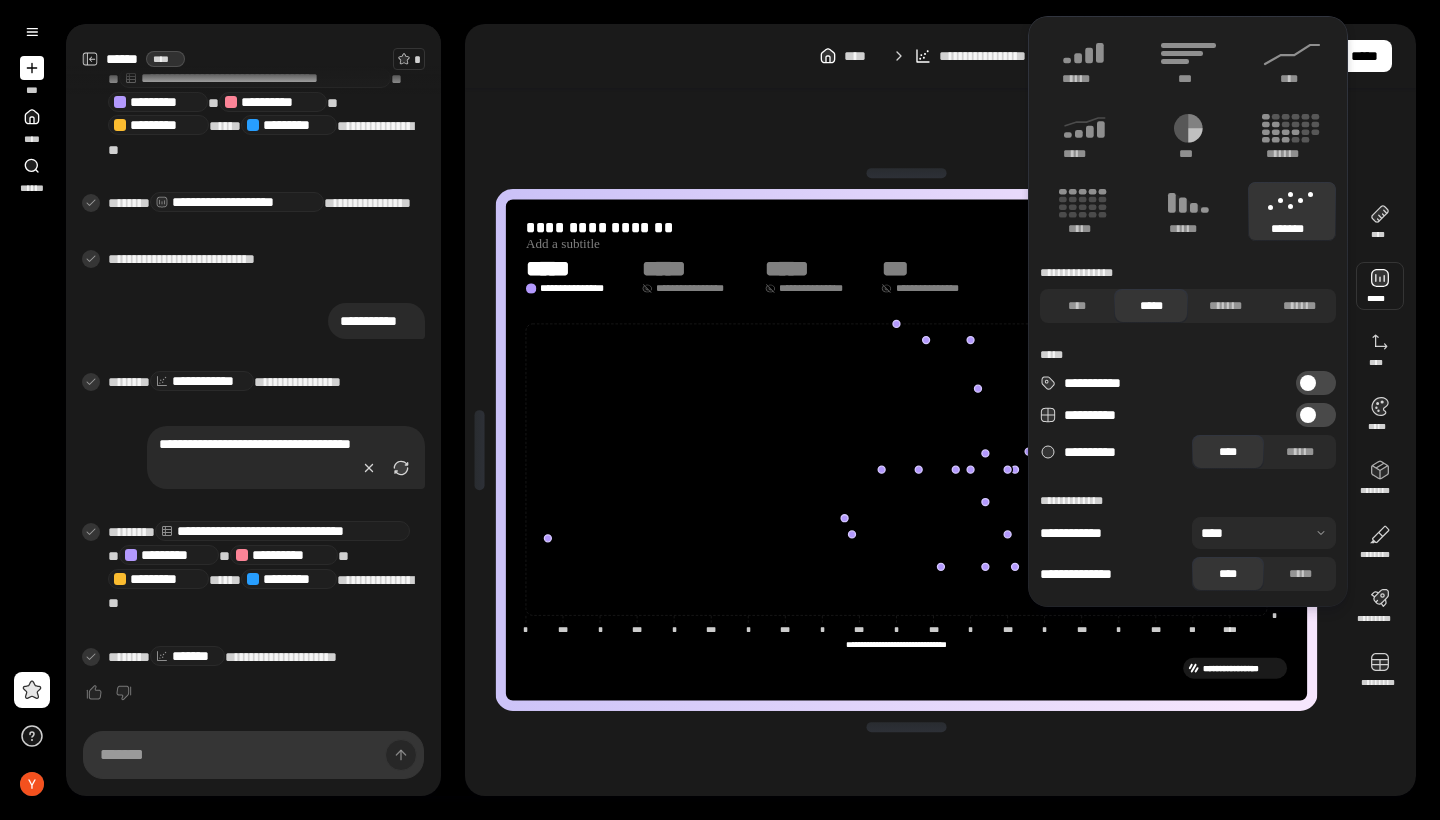 click on "**********" at bounding box center (1316, 415) 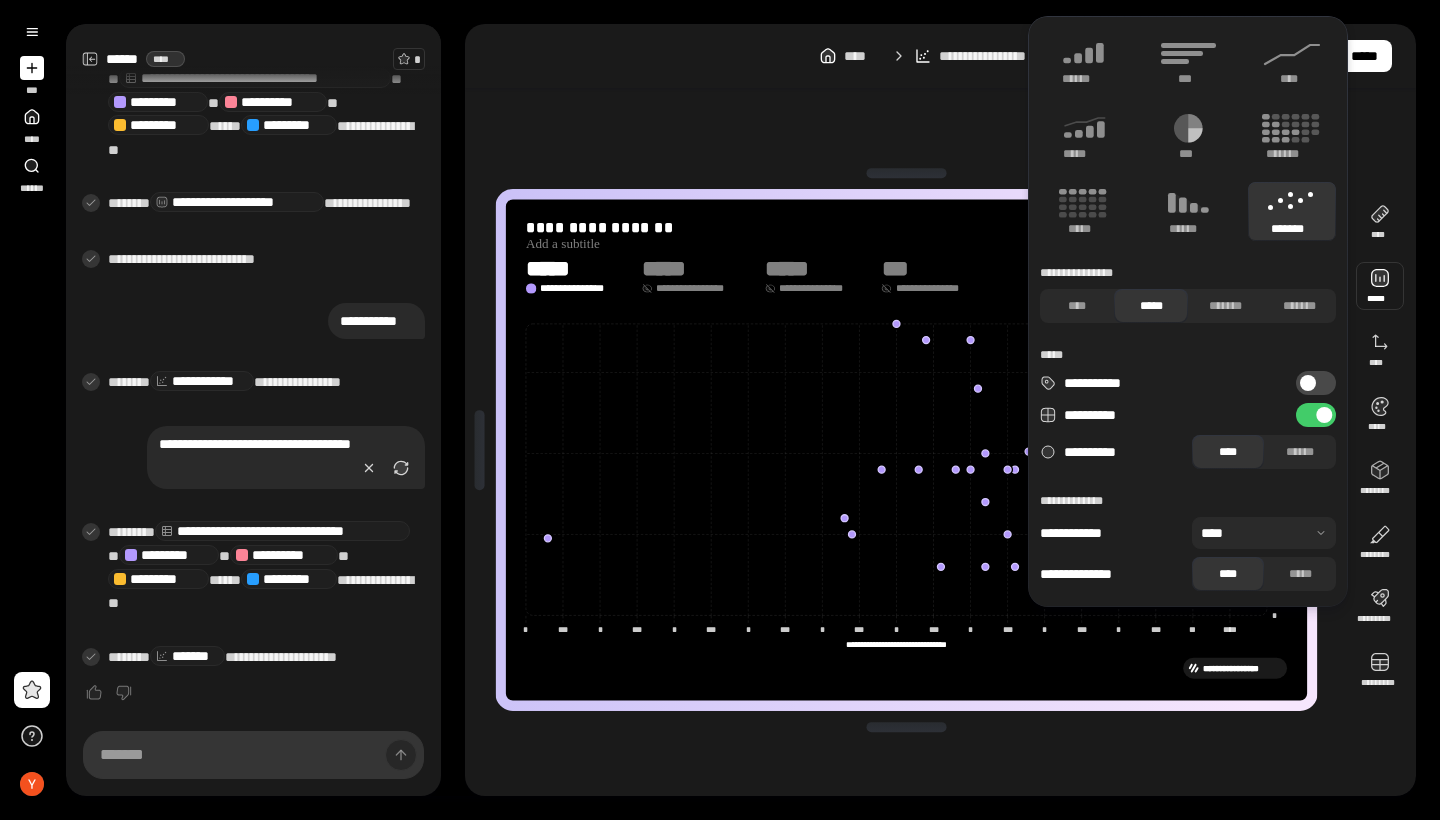 click at bounding box center [1324, 415] 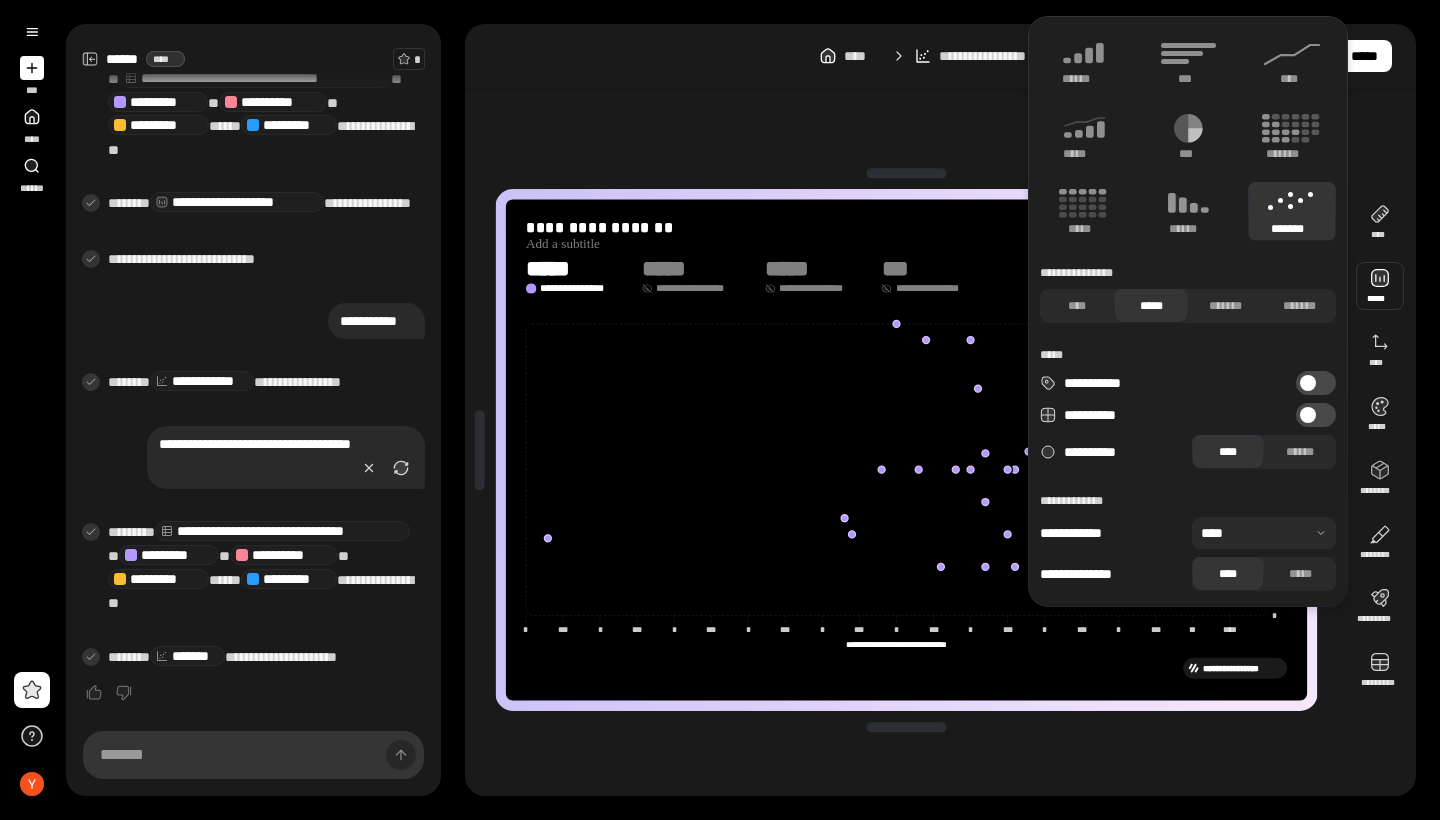 scroll, scrollTop: 0, scrollLeft: 0, axis: both 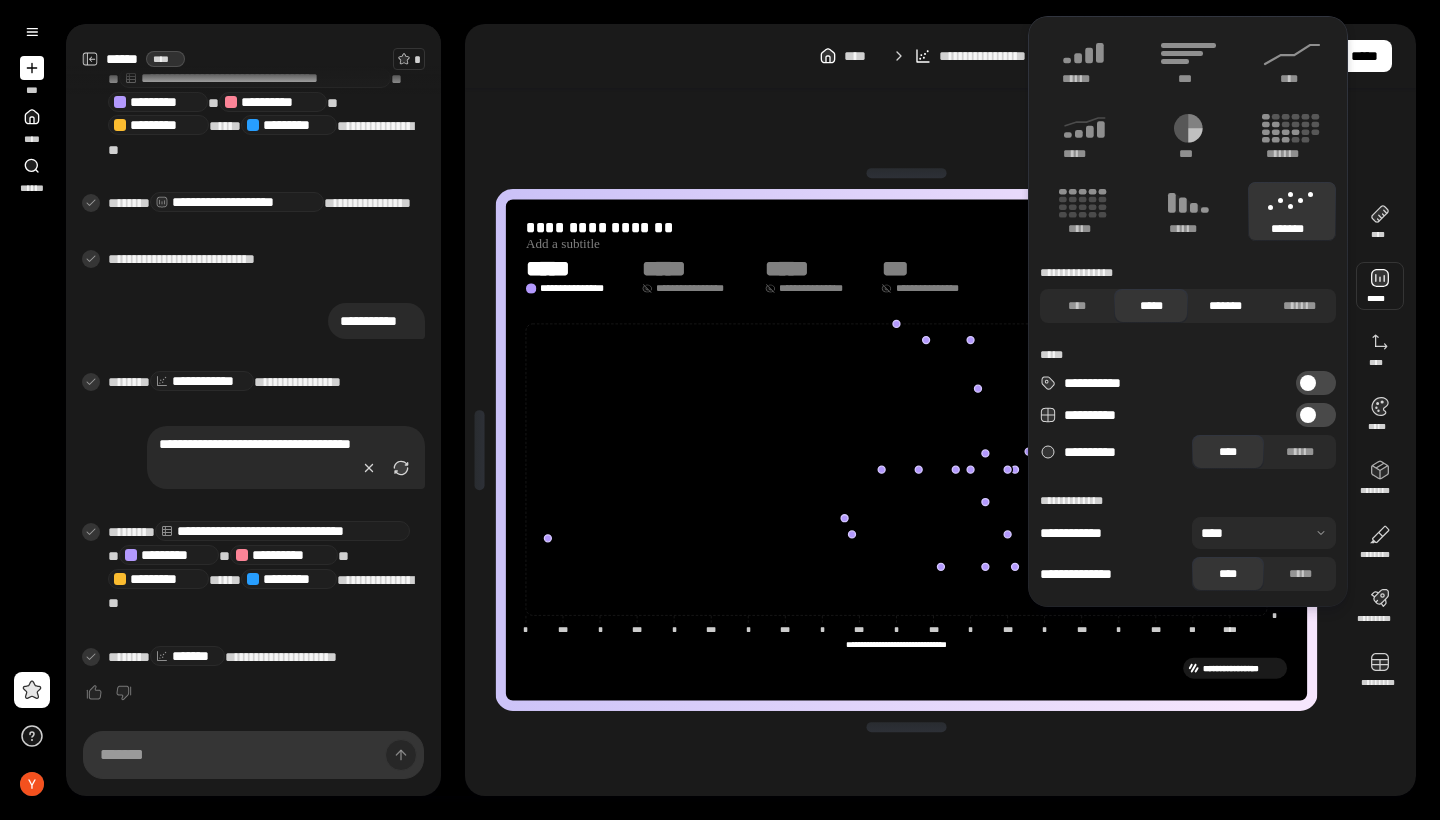 click on "*******" at bounding box center [1225, 306] 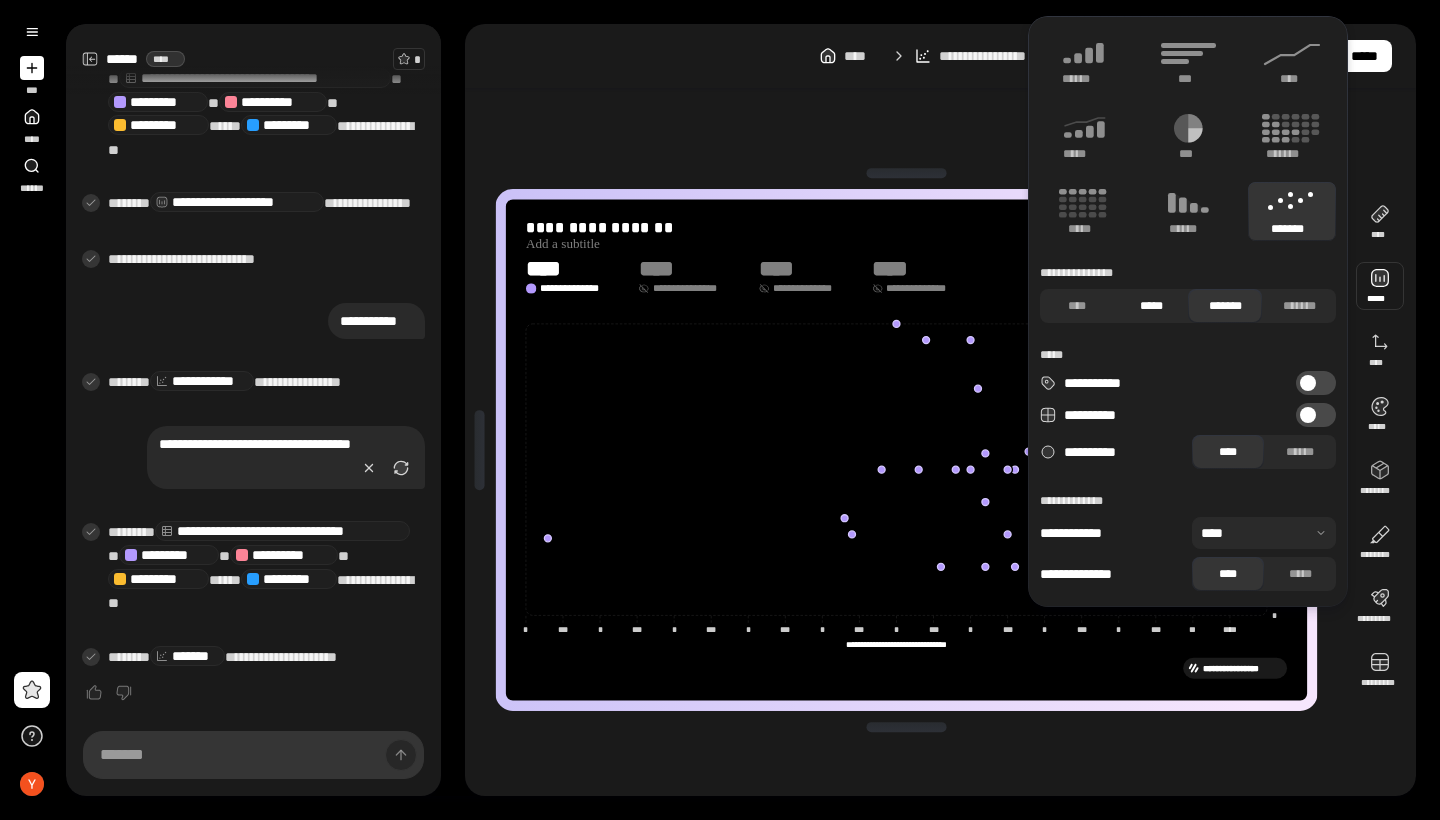click on "*****" at bounding box center [1151, 306] 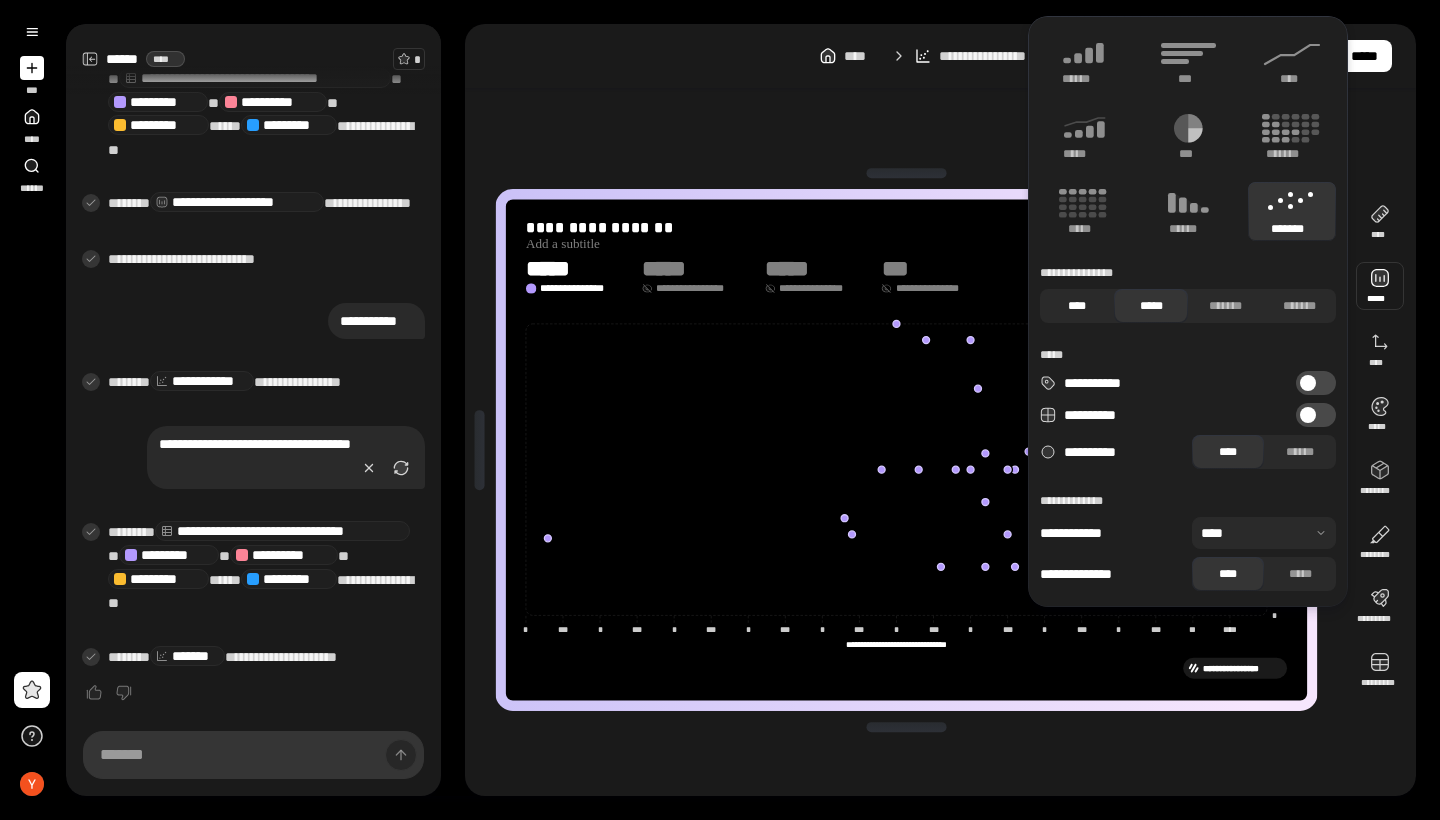 click on "****" at bounding box center [1077, 306] 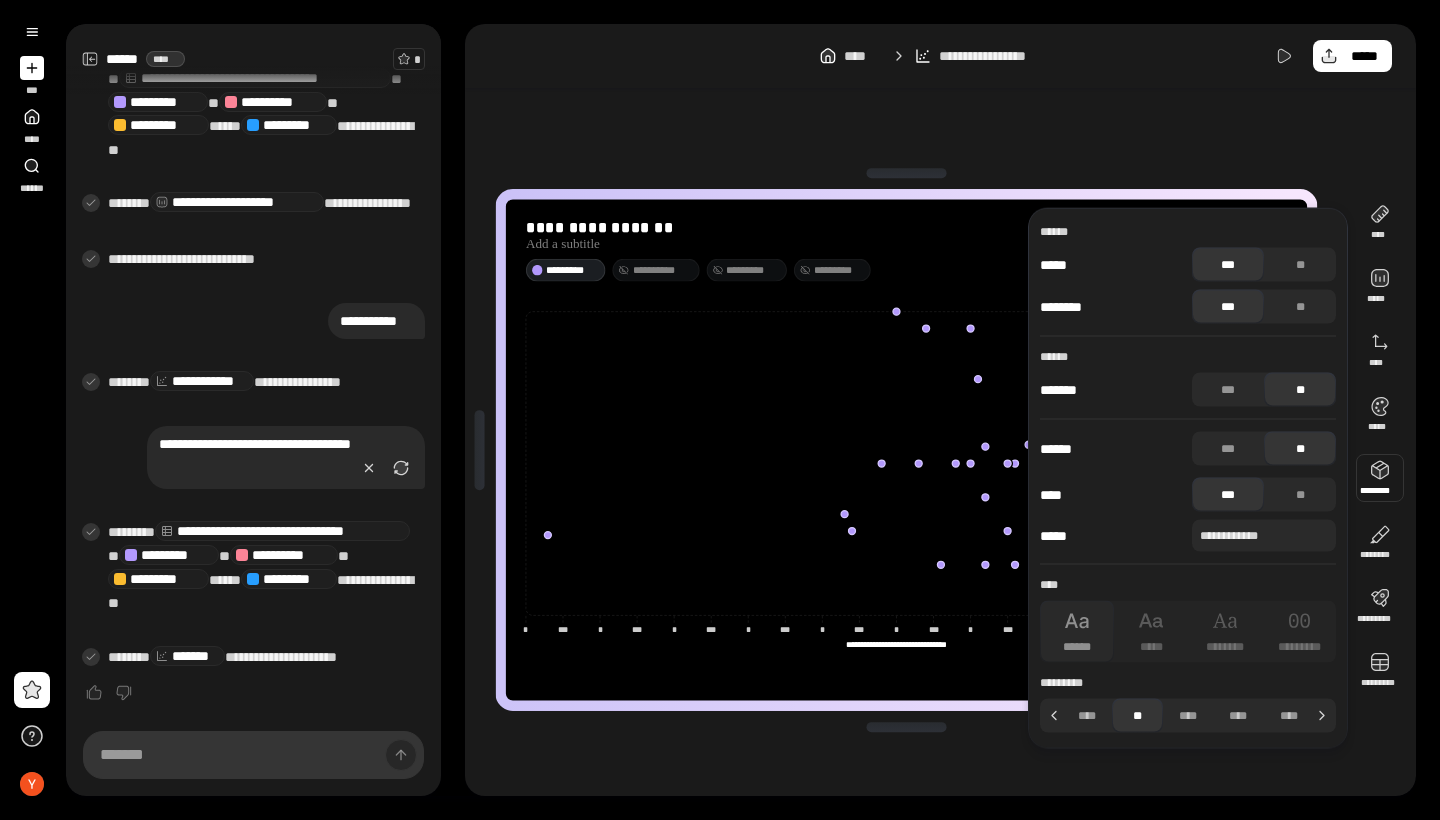 click on "***" at bounding box center (1228, 265) 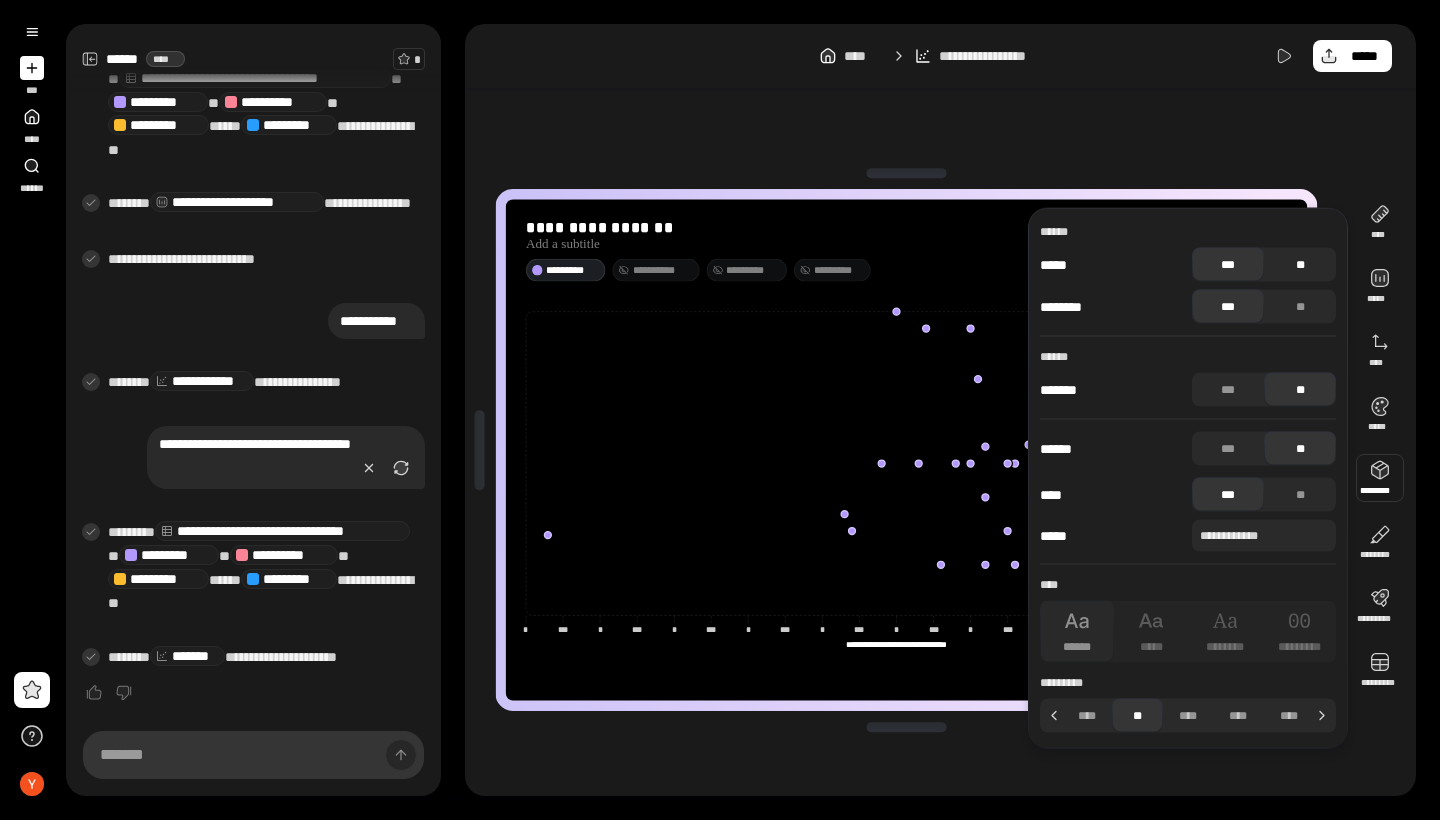 click on "**" at bounding box center (1300, 265) 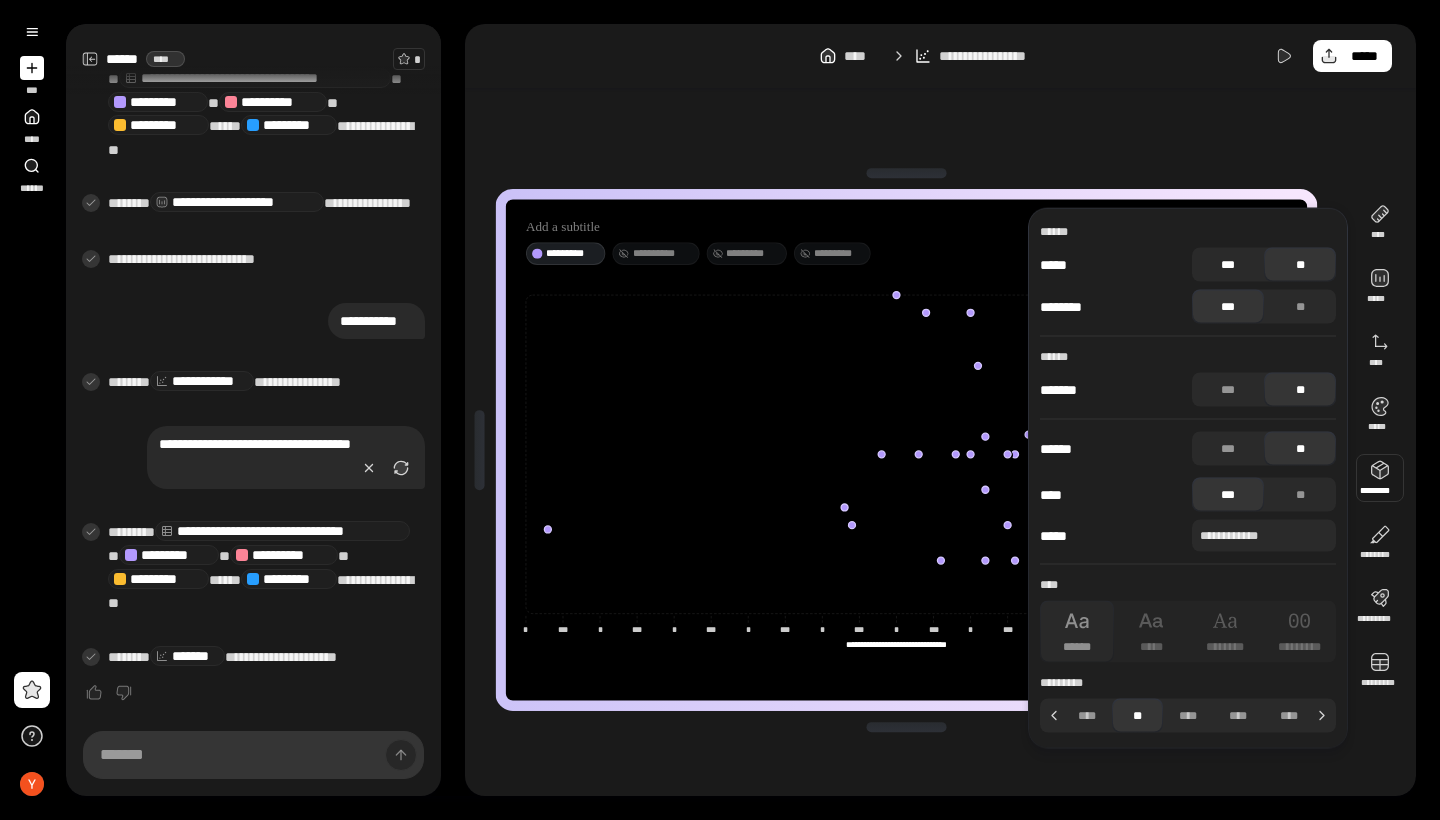click on "***" at bounding box center (1228, 265) 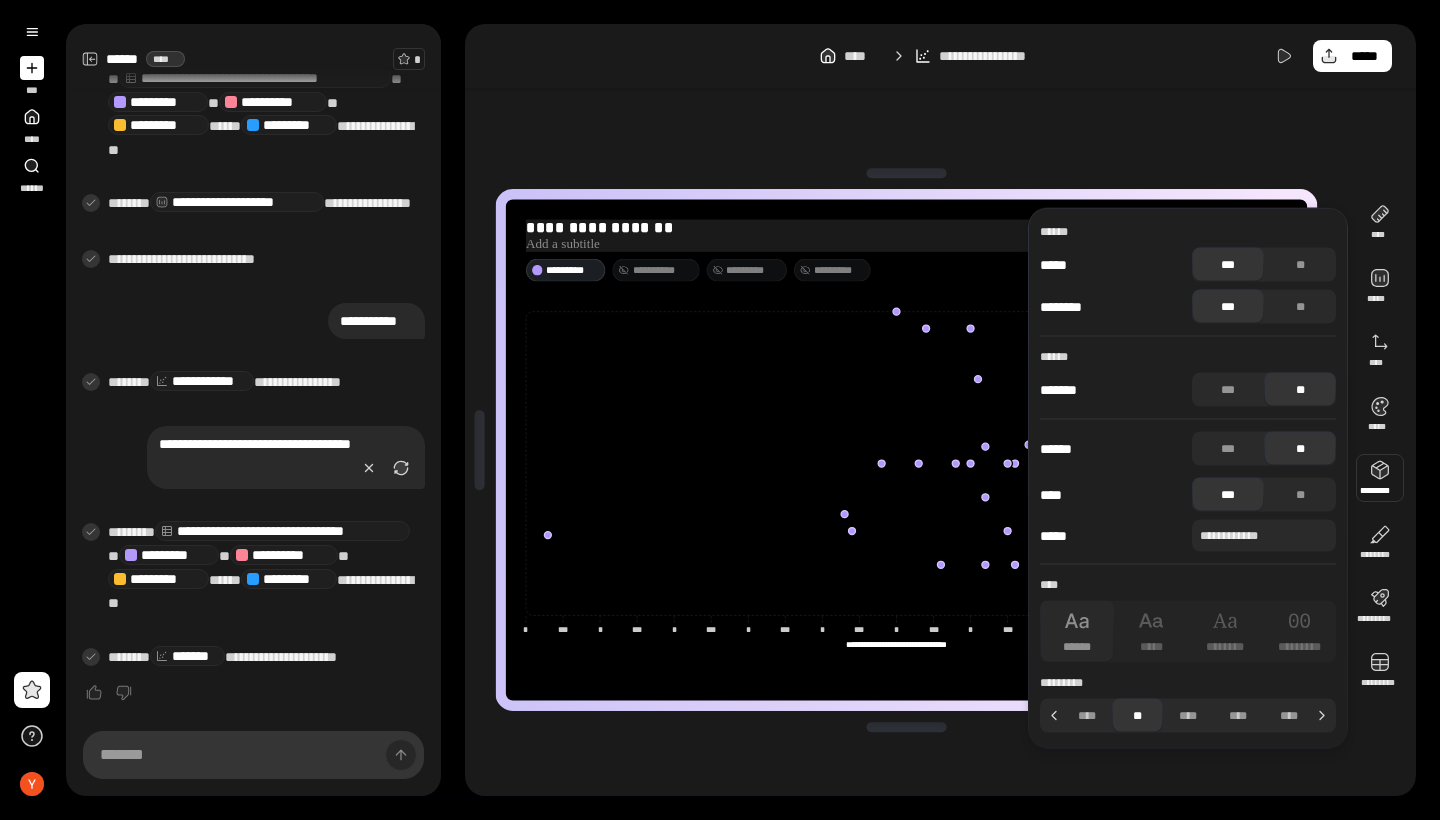 click on "**********" at bounding box center [906, 228] 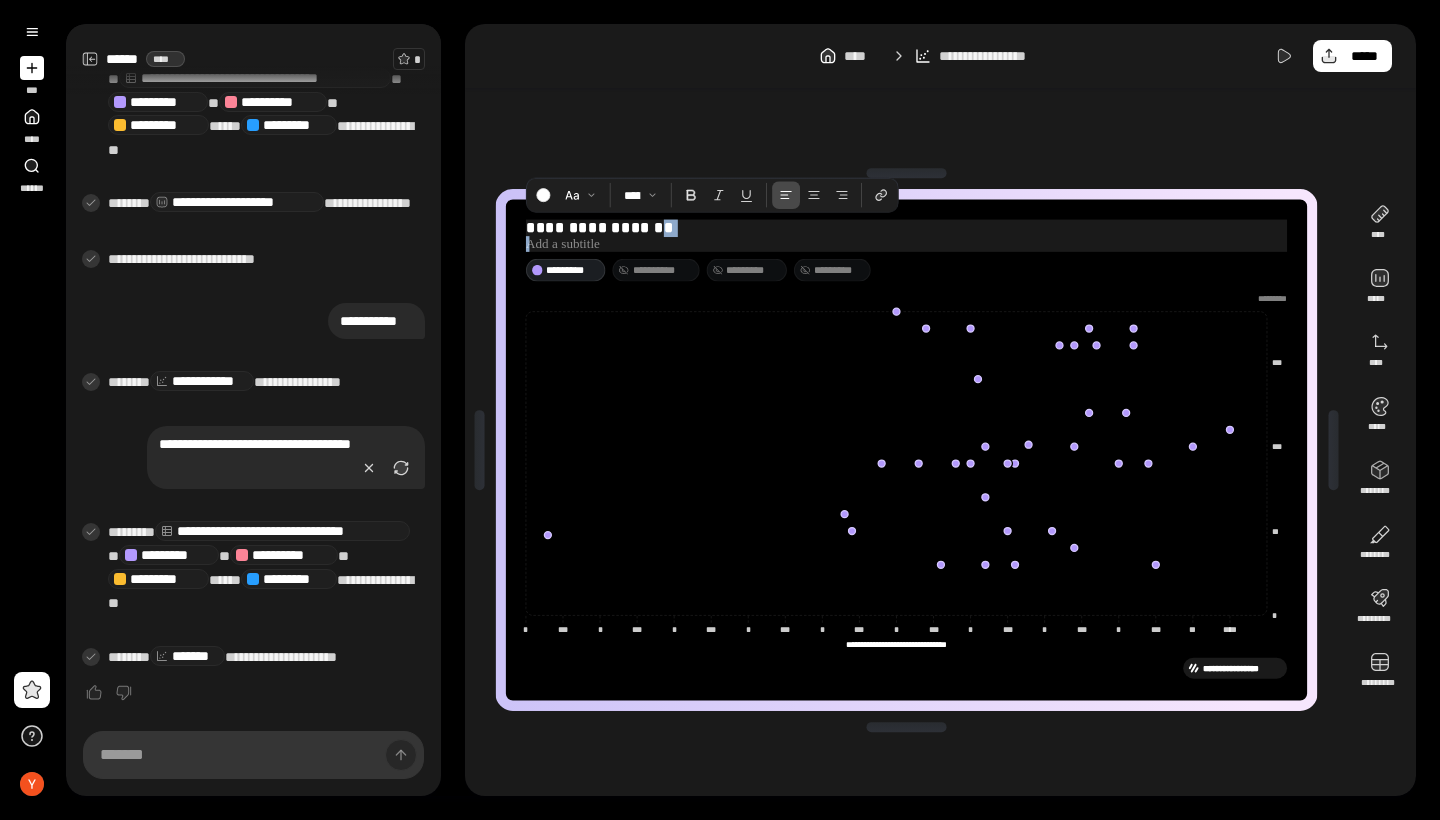drag, startPoint x: 657, startPoint y: 227, endPoint x: 382, endPoint y: 226, distance: 275.00183 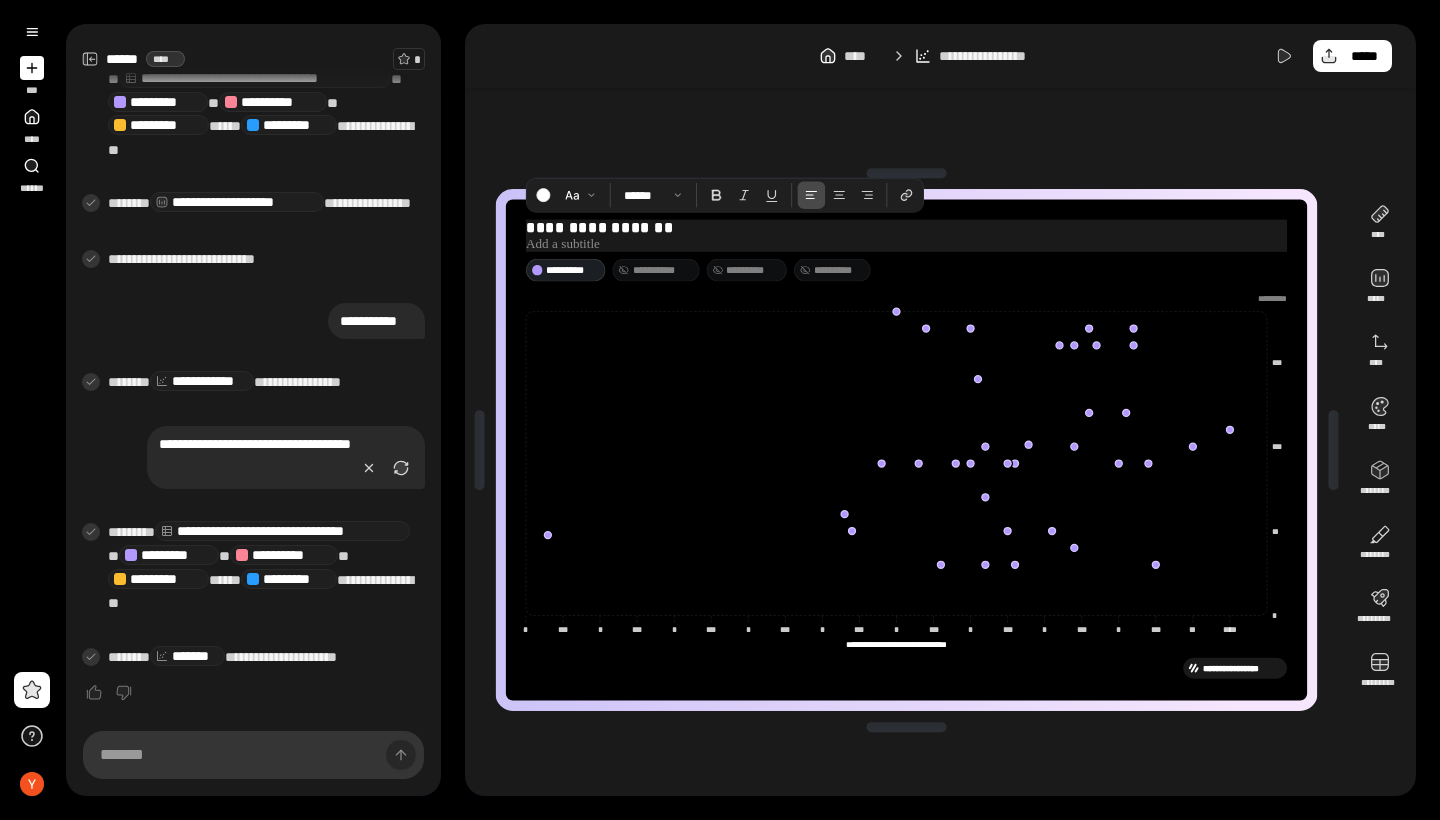 click on "**********" at bounding box center (906, 228) 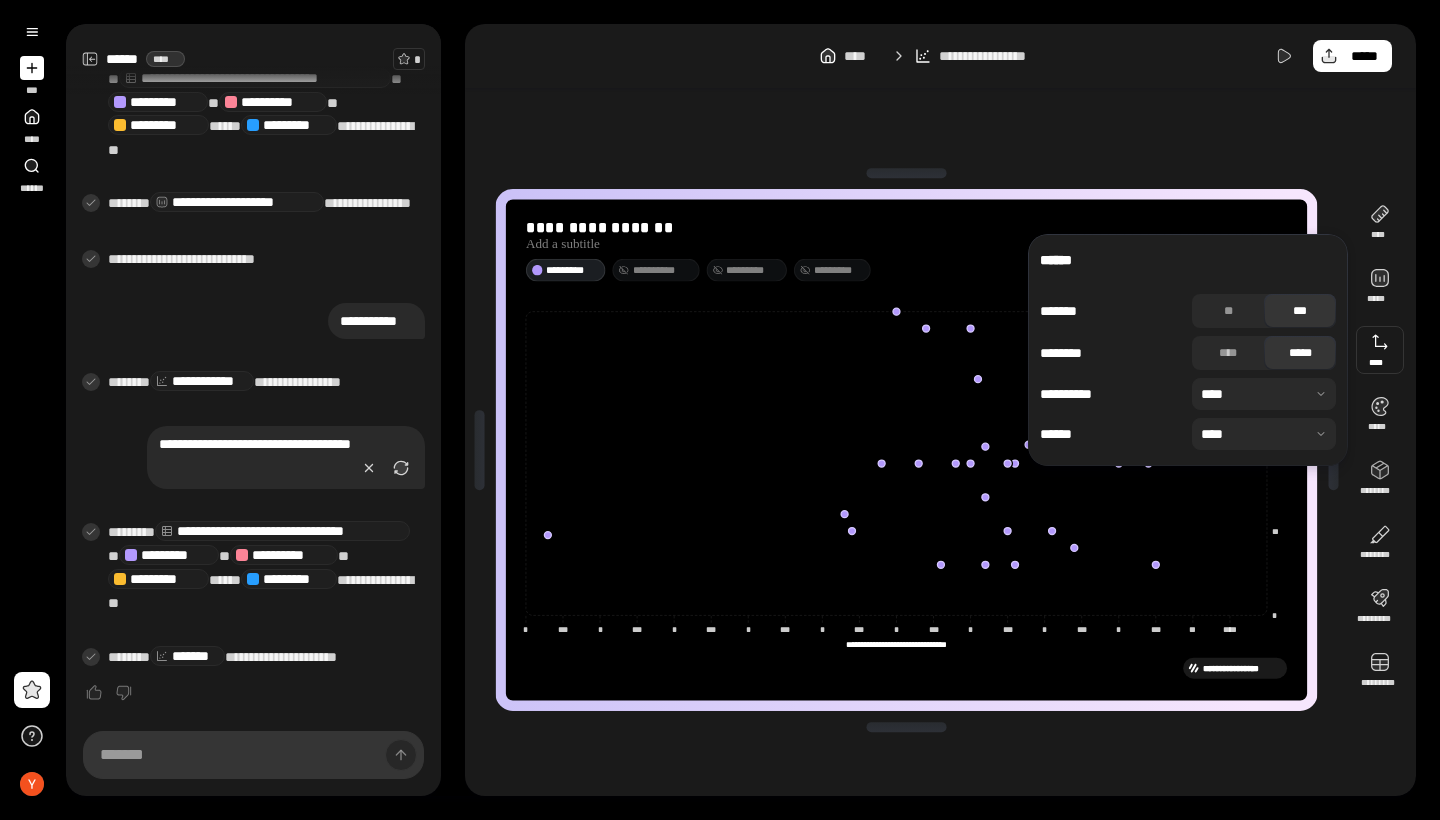 click at bounding box center (1380, 350) 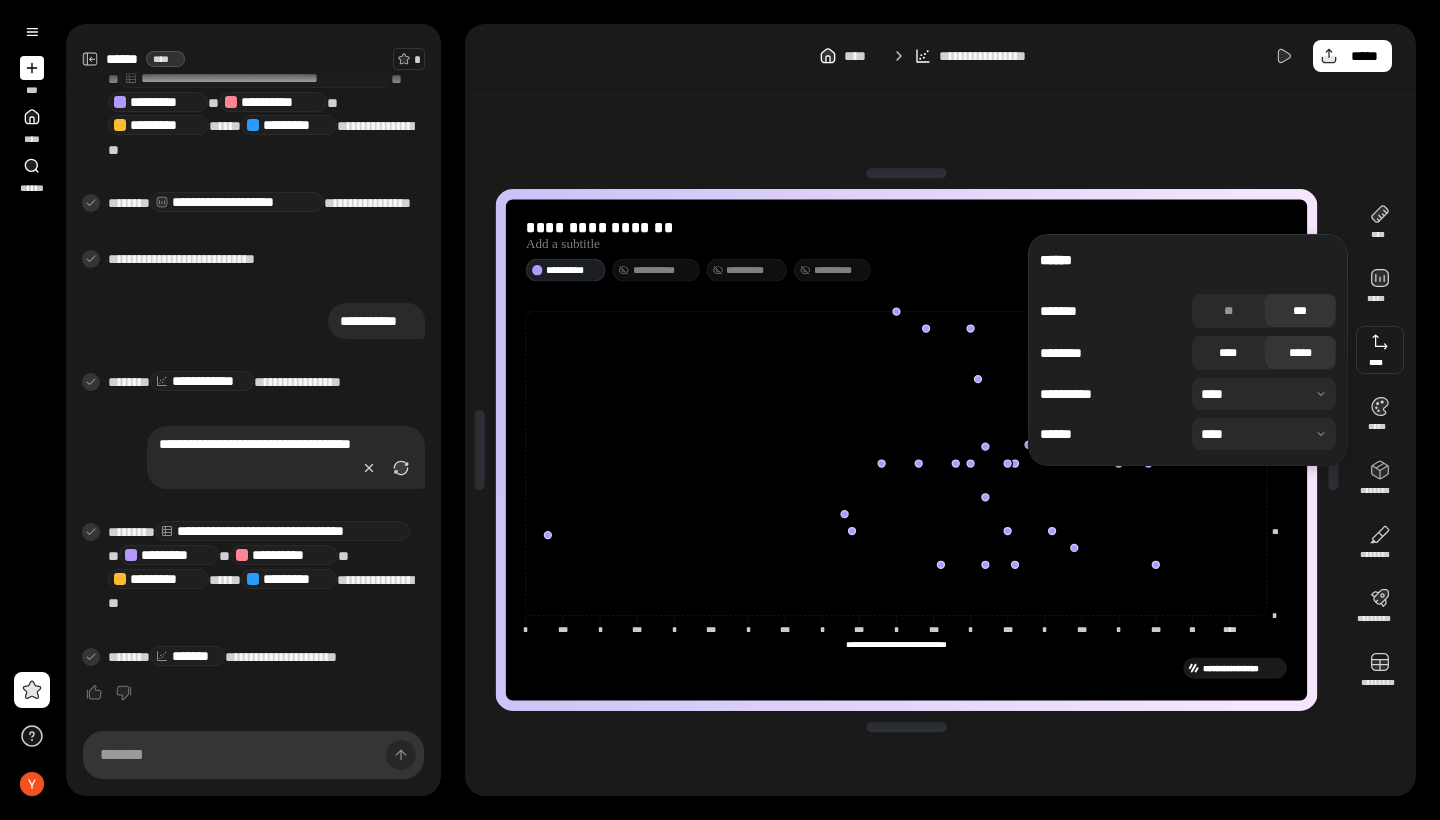 click on "****" at bounding box center (1228, 353) 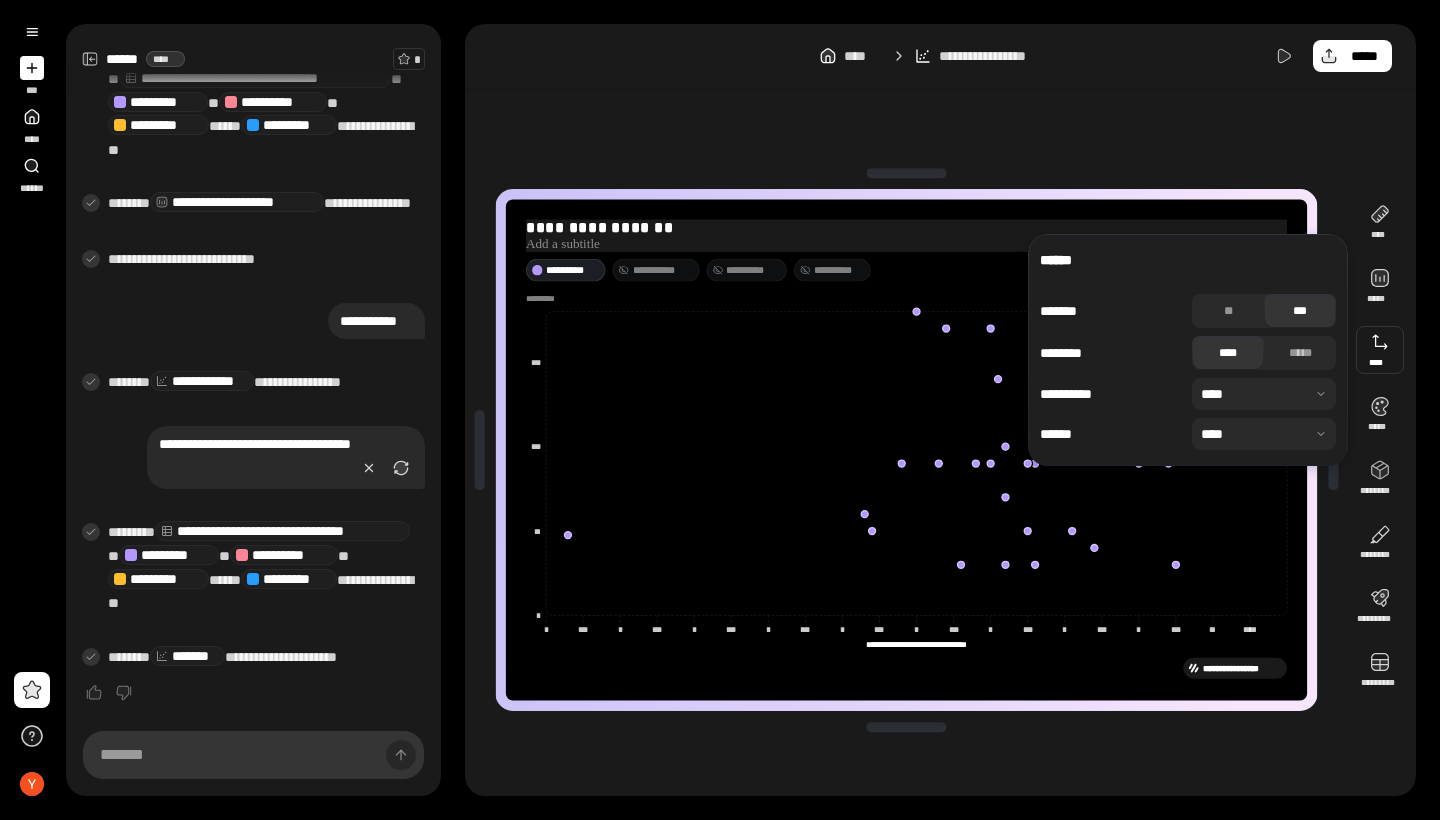 click on "**********" at bounding box center (906, 228) 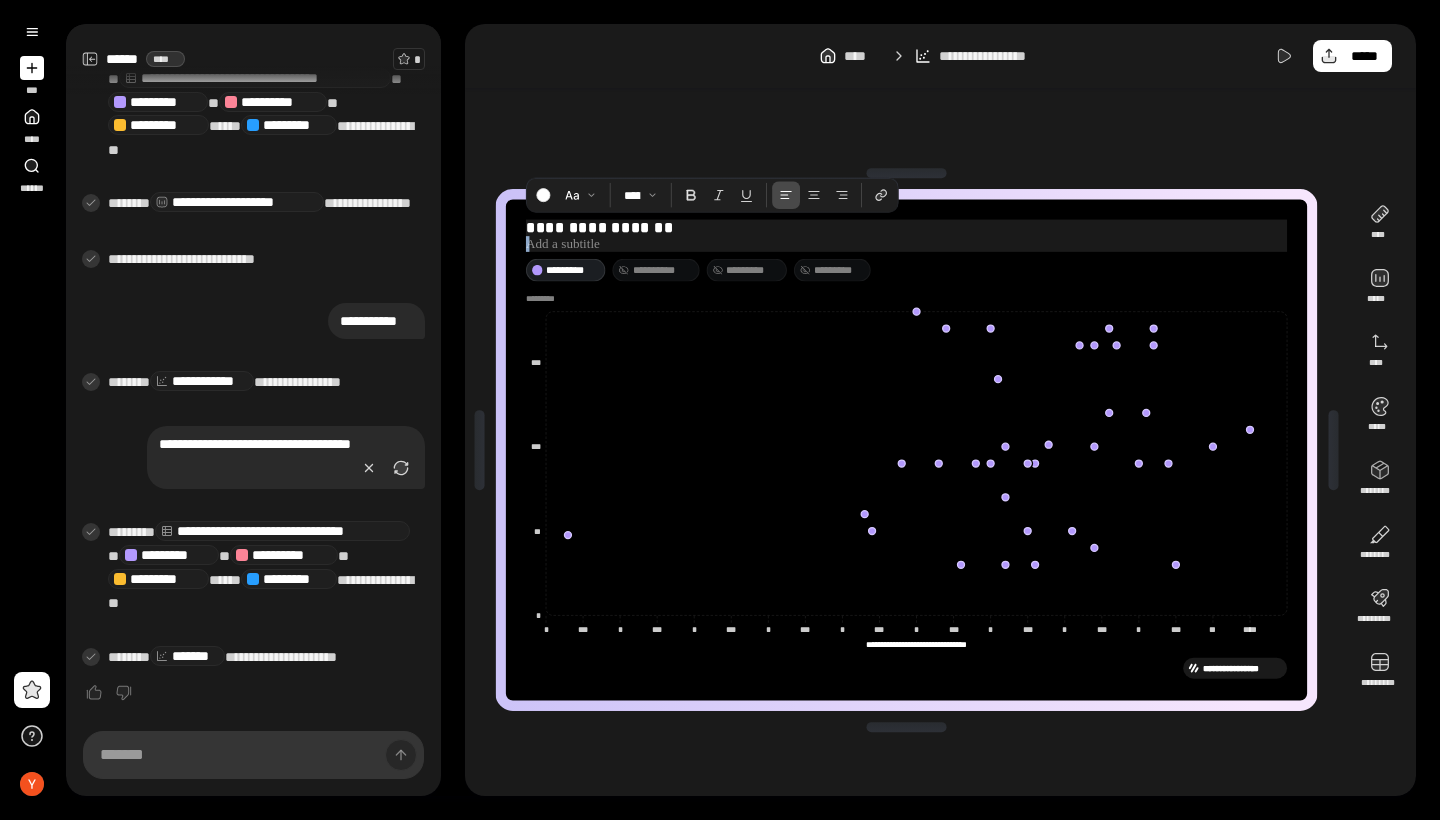 drag, startPoint x: 692, startPoint y: 229, endPoint x: 476, endPoint y: 229, distance: 216 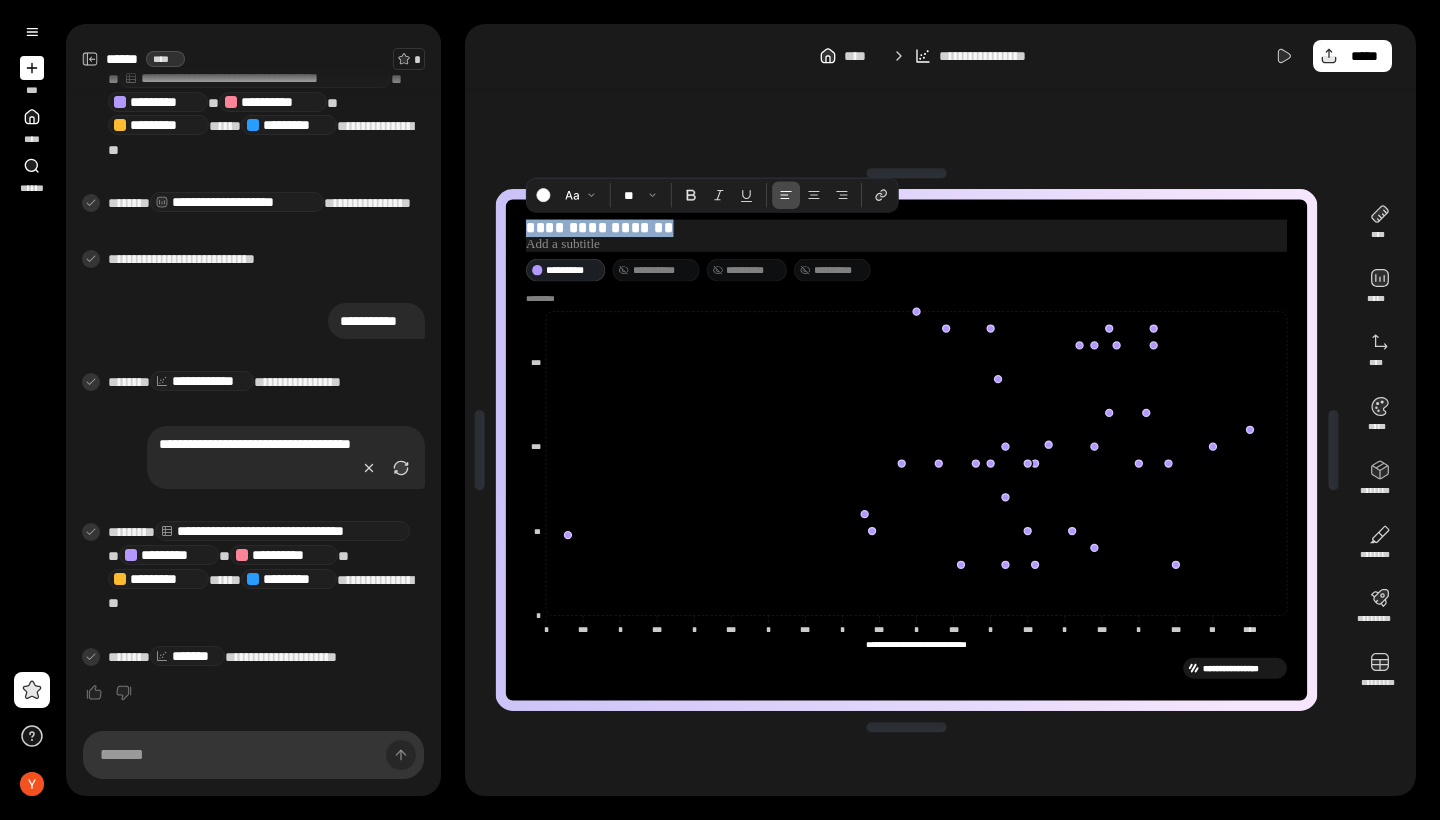 drag, startPoint x: 683, startPoint y: 226, endPoint x: 529, endPoint y: 227, distance: 154.00325 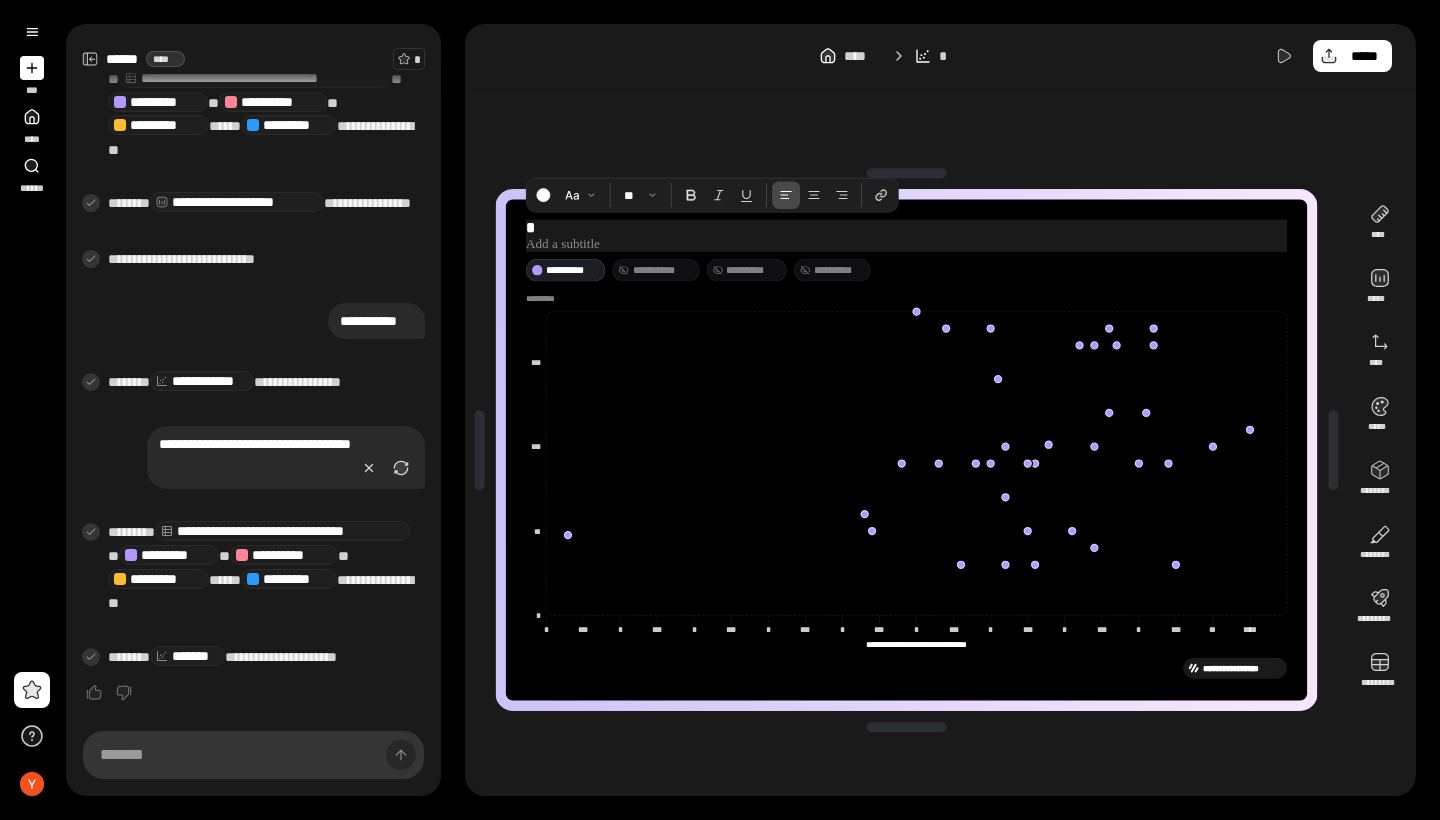 type 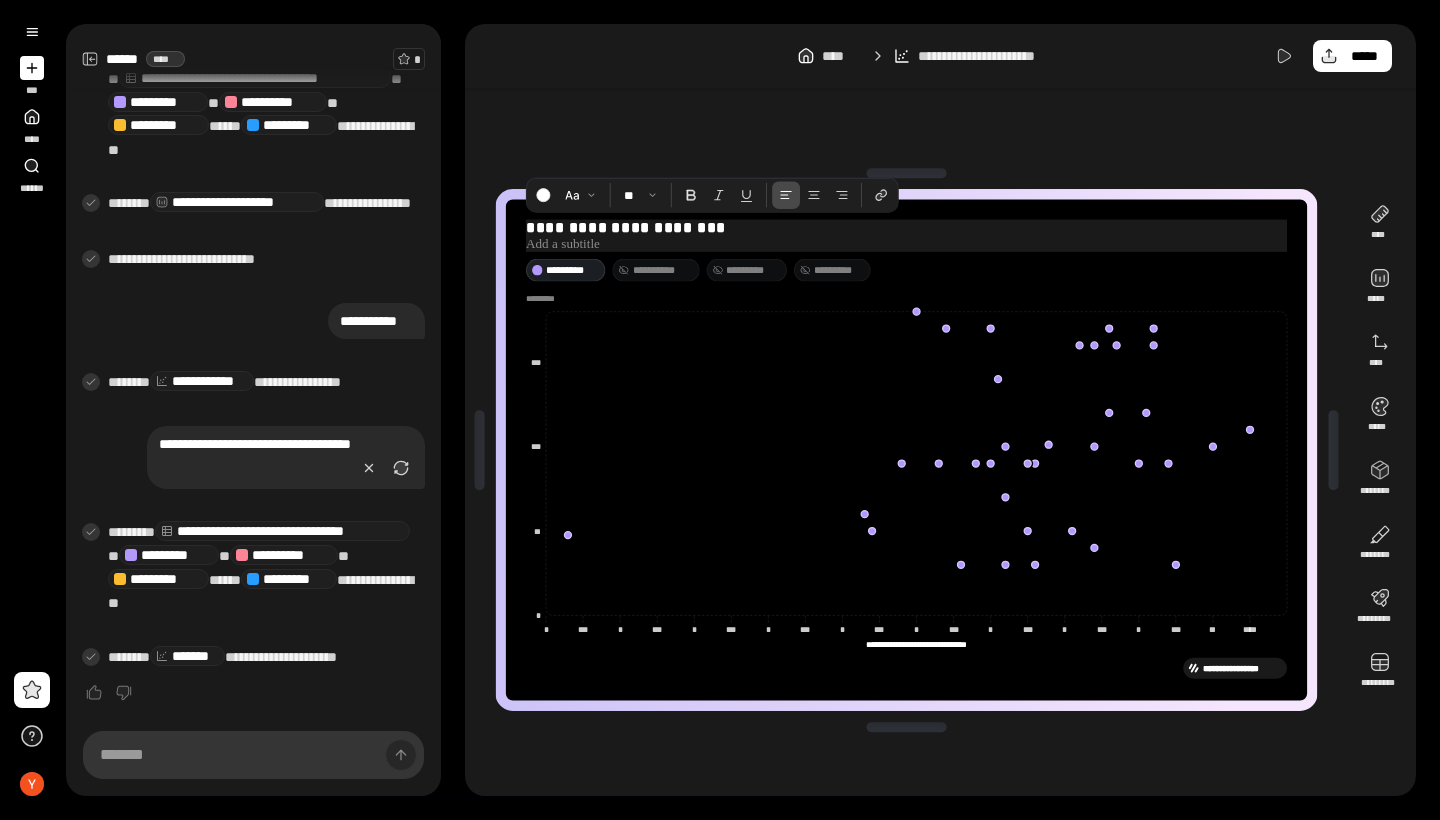 drag, startPoint x: 532, startPoint y: 229, endPoint x: 544, endPoint y: 229, distance: 12 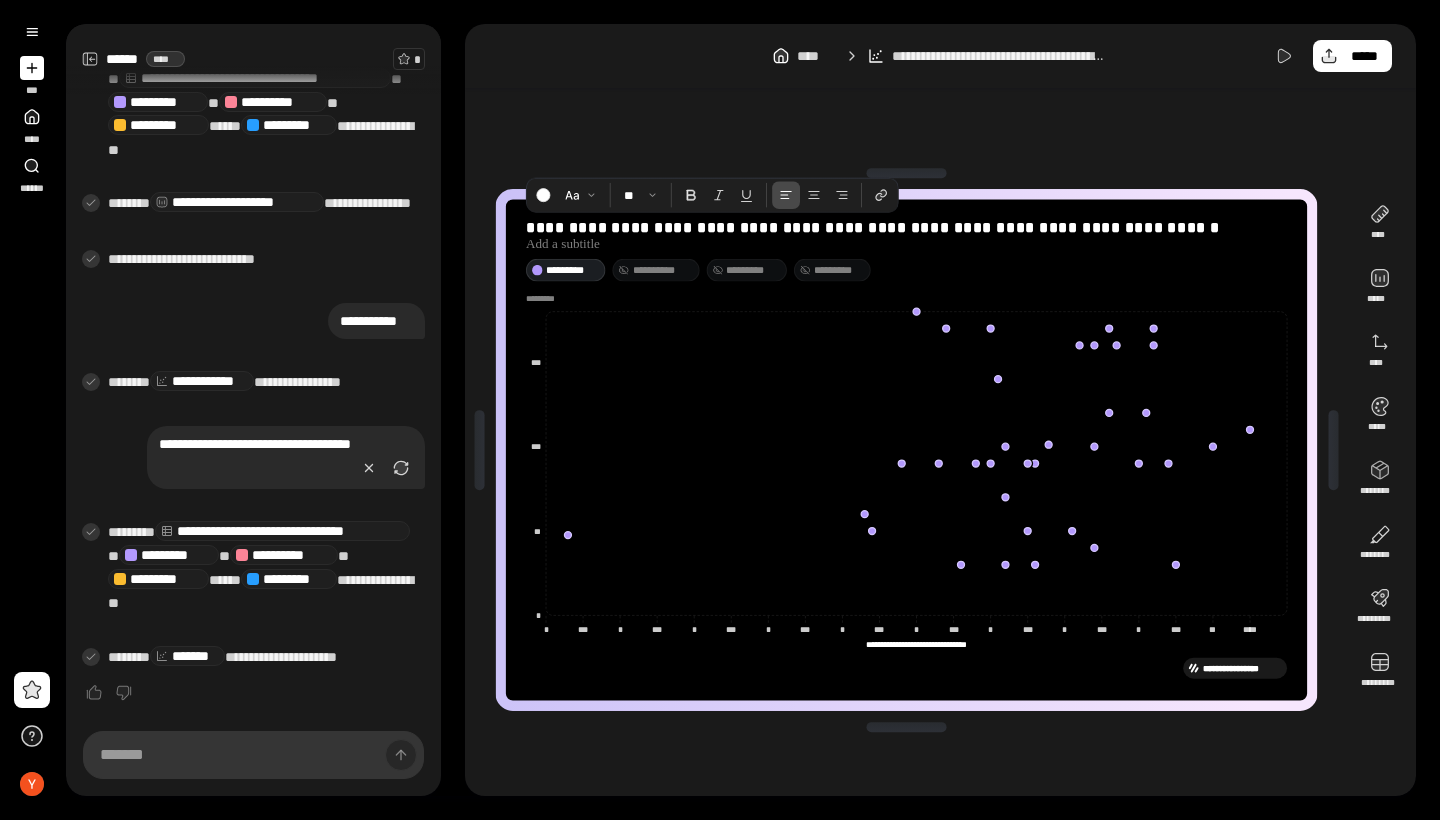click on "**********" at bounding box center (906, 450) 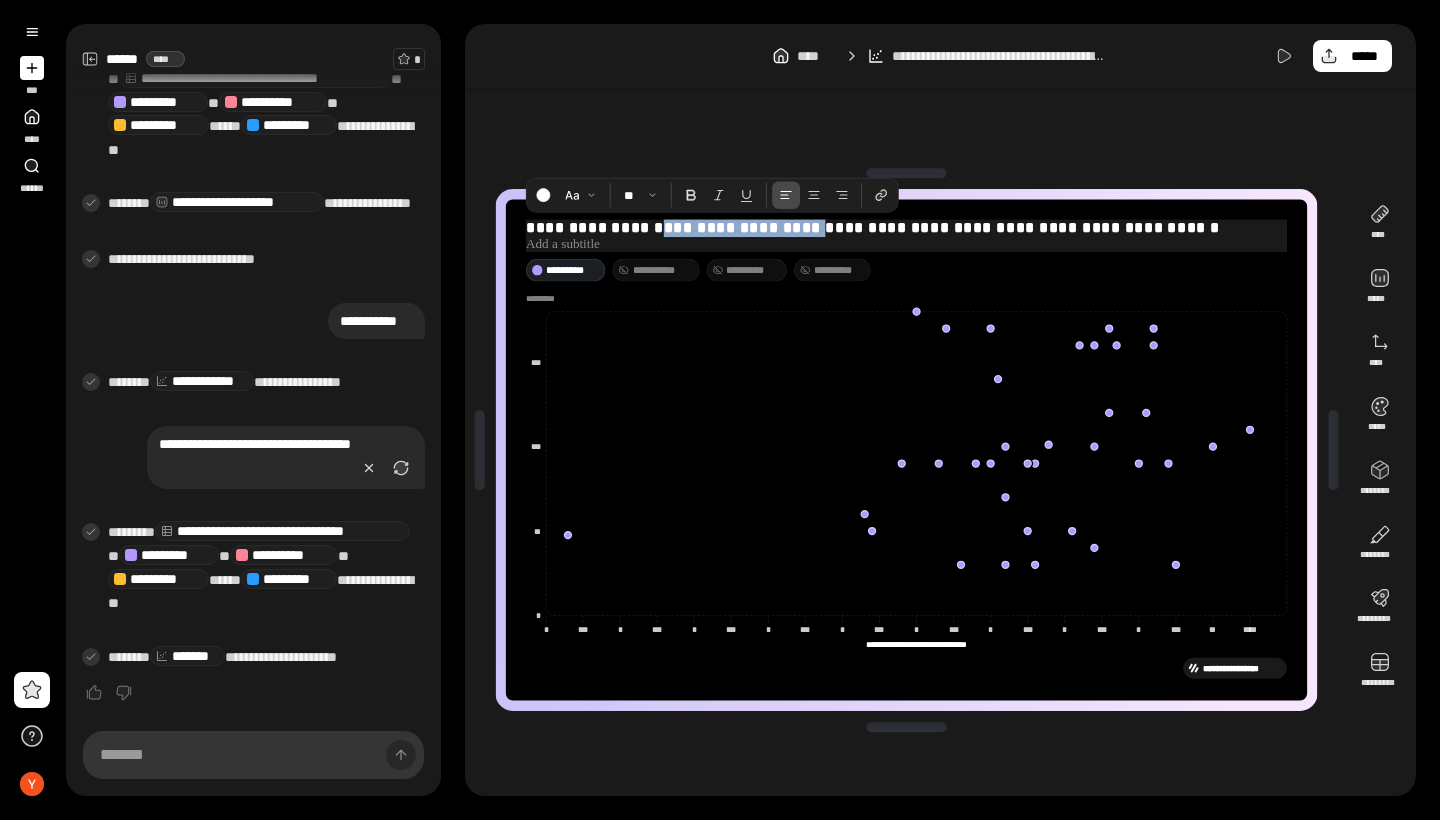 drag, startPoint x: 793, startPoint y: 230, endPoint x: 646, endPoint y: 228, distance: 147.01361 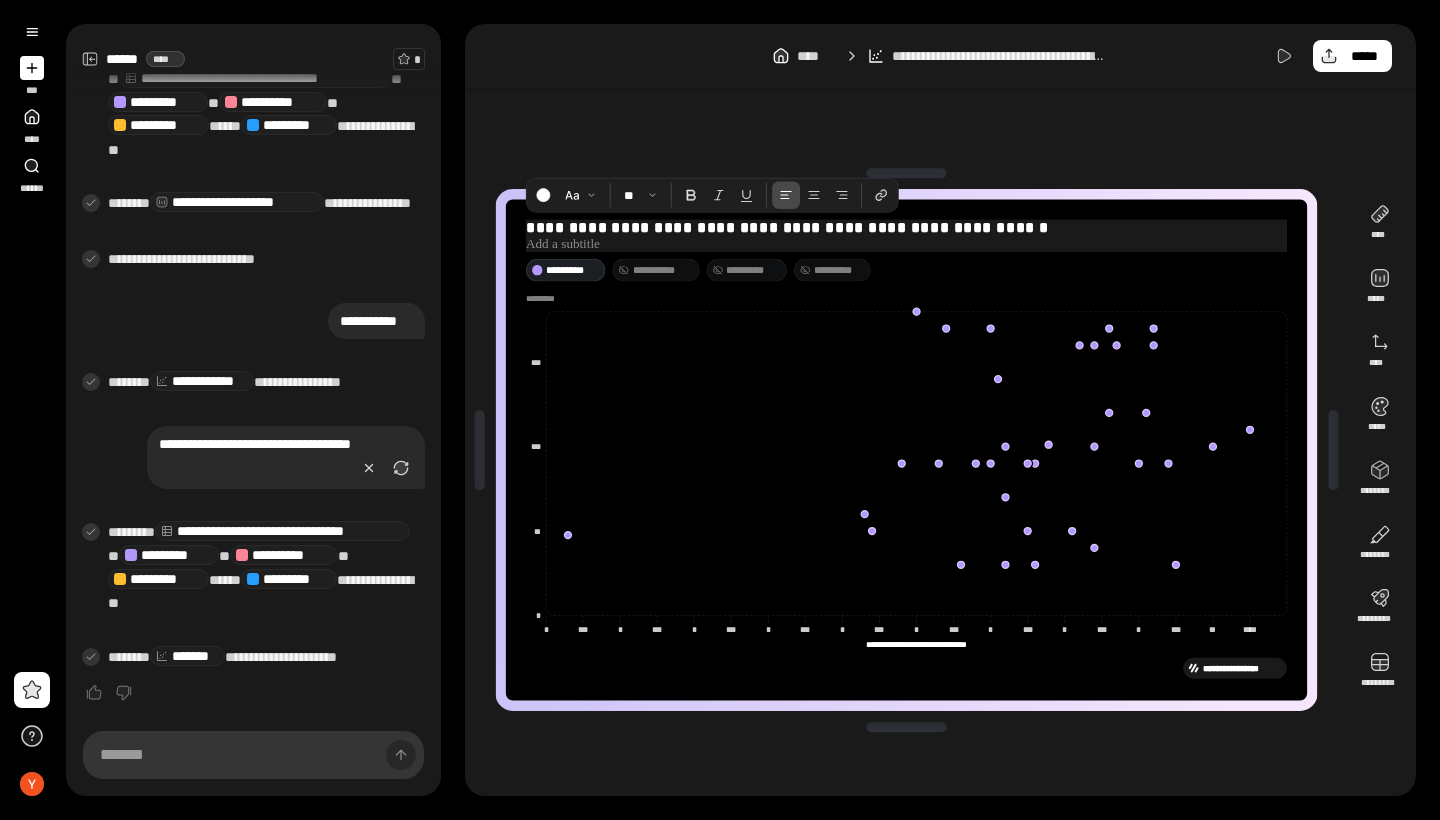 click on "**********" at bounding box center (906, 228) 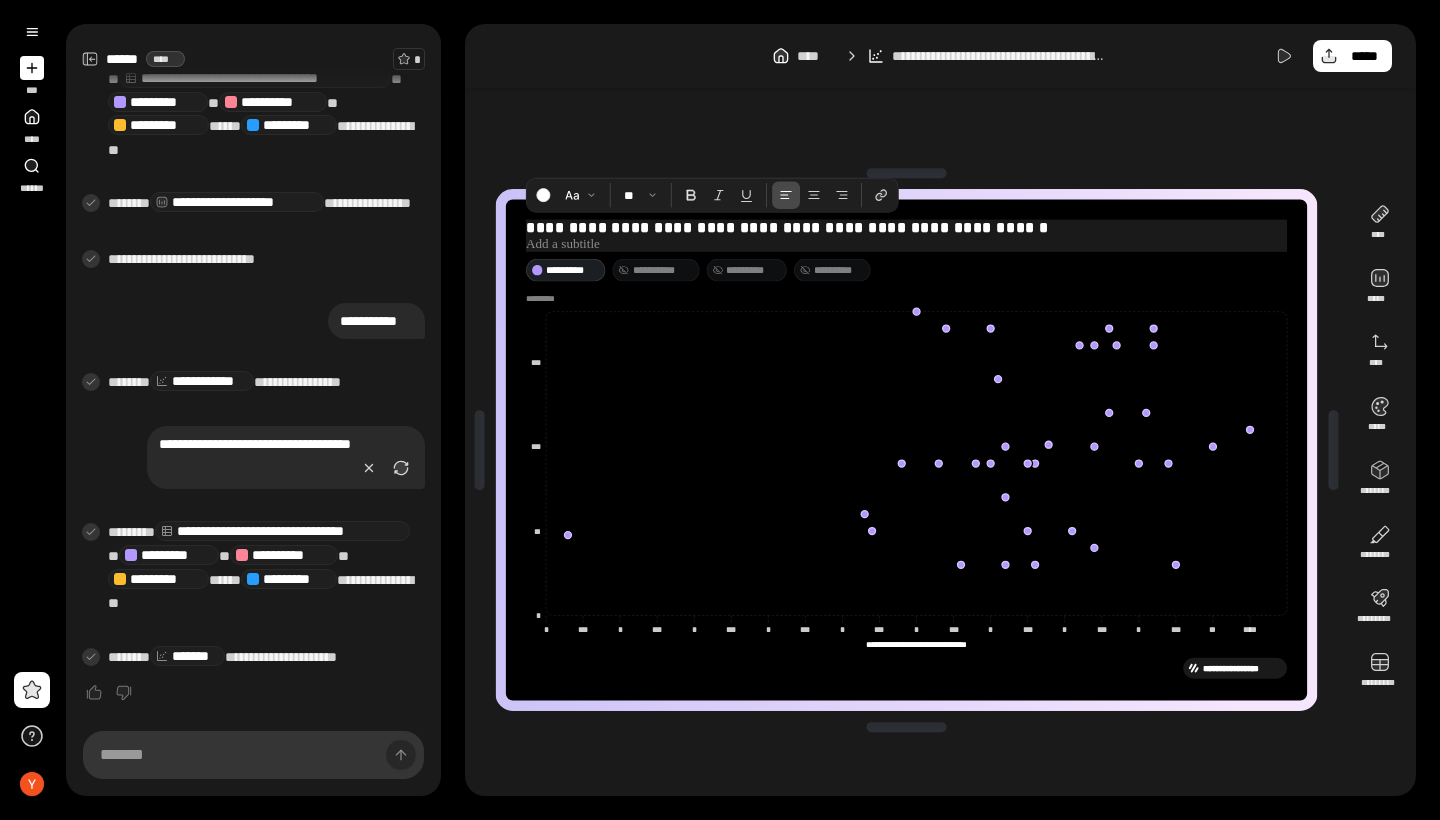 click on "**********" at bounding box center [906, 228] 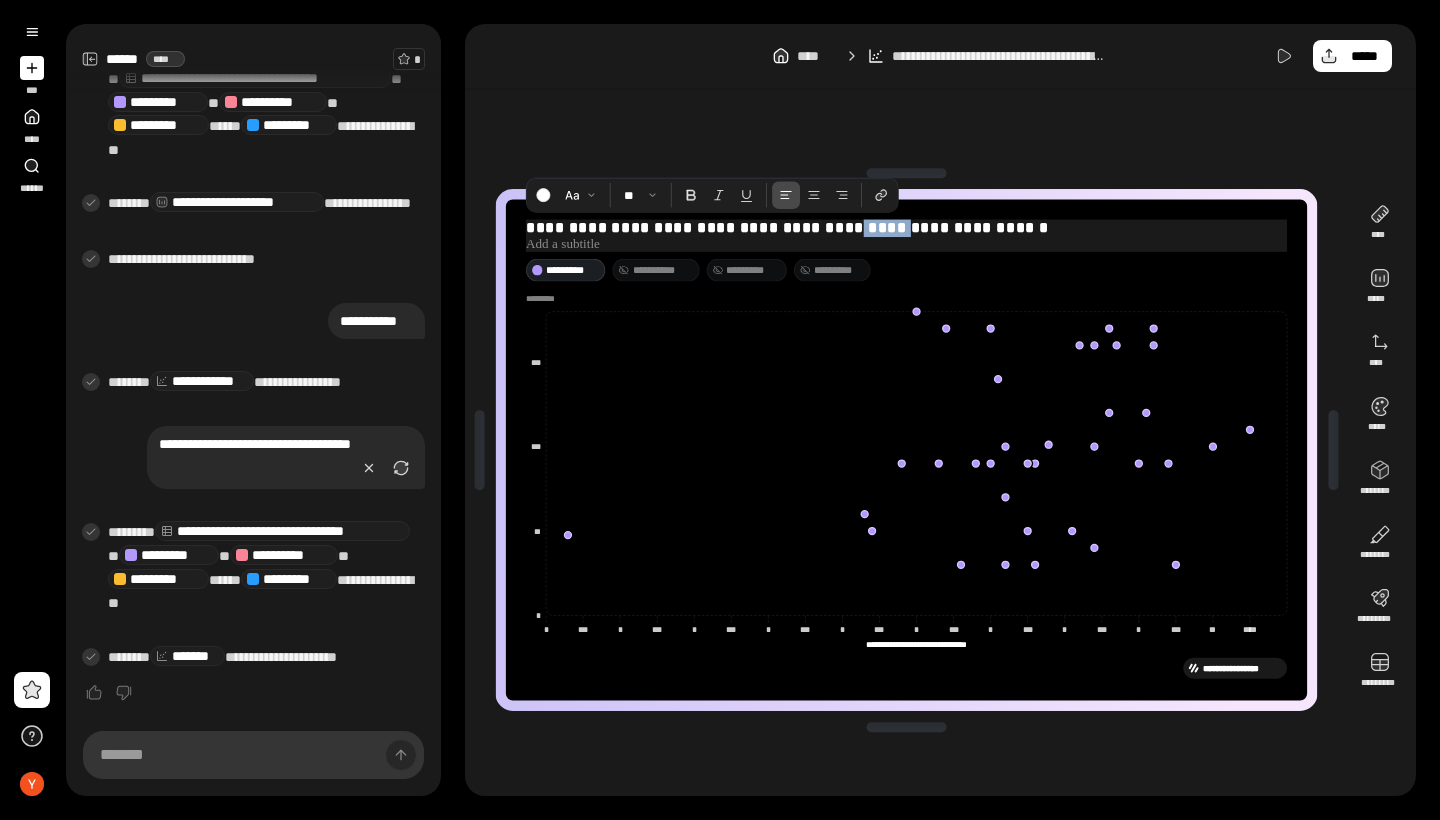 click on "**********" at bounding box center (906, 228) 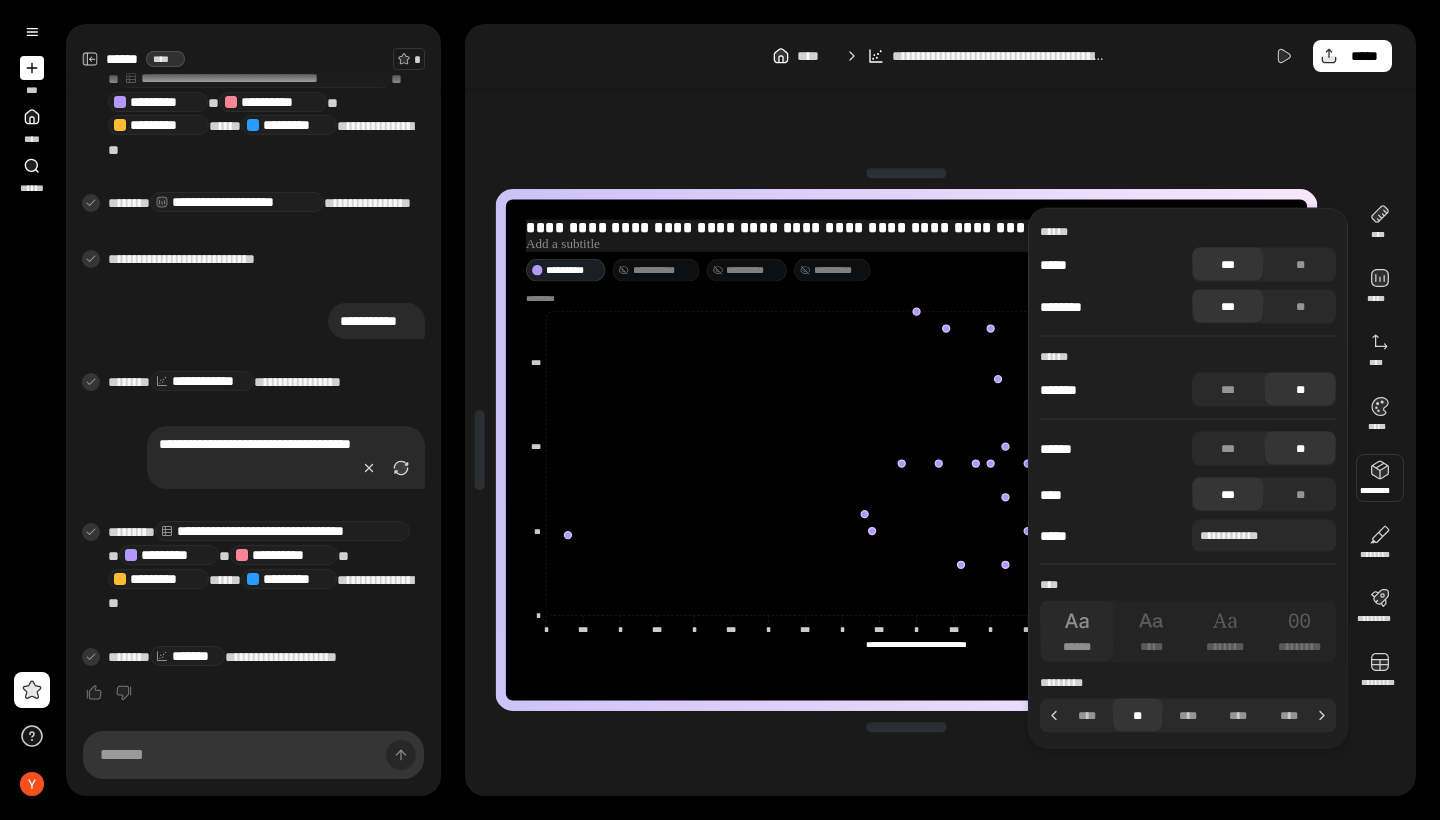 click on "**********" at bounding box center [906, 228] 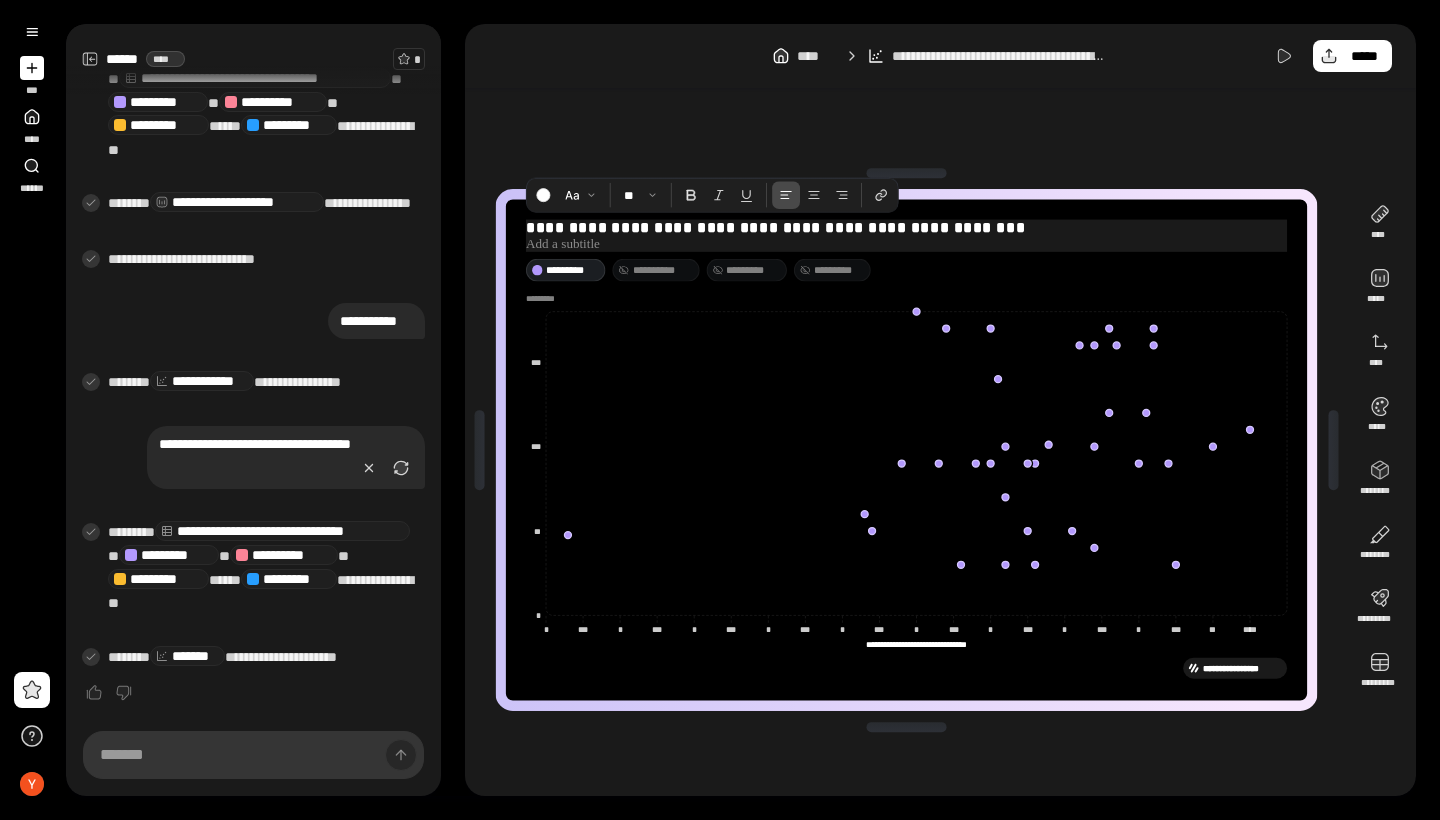 click on "**********" at bounding box center (906, 228) 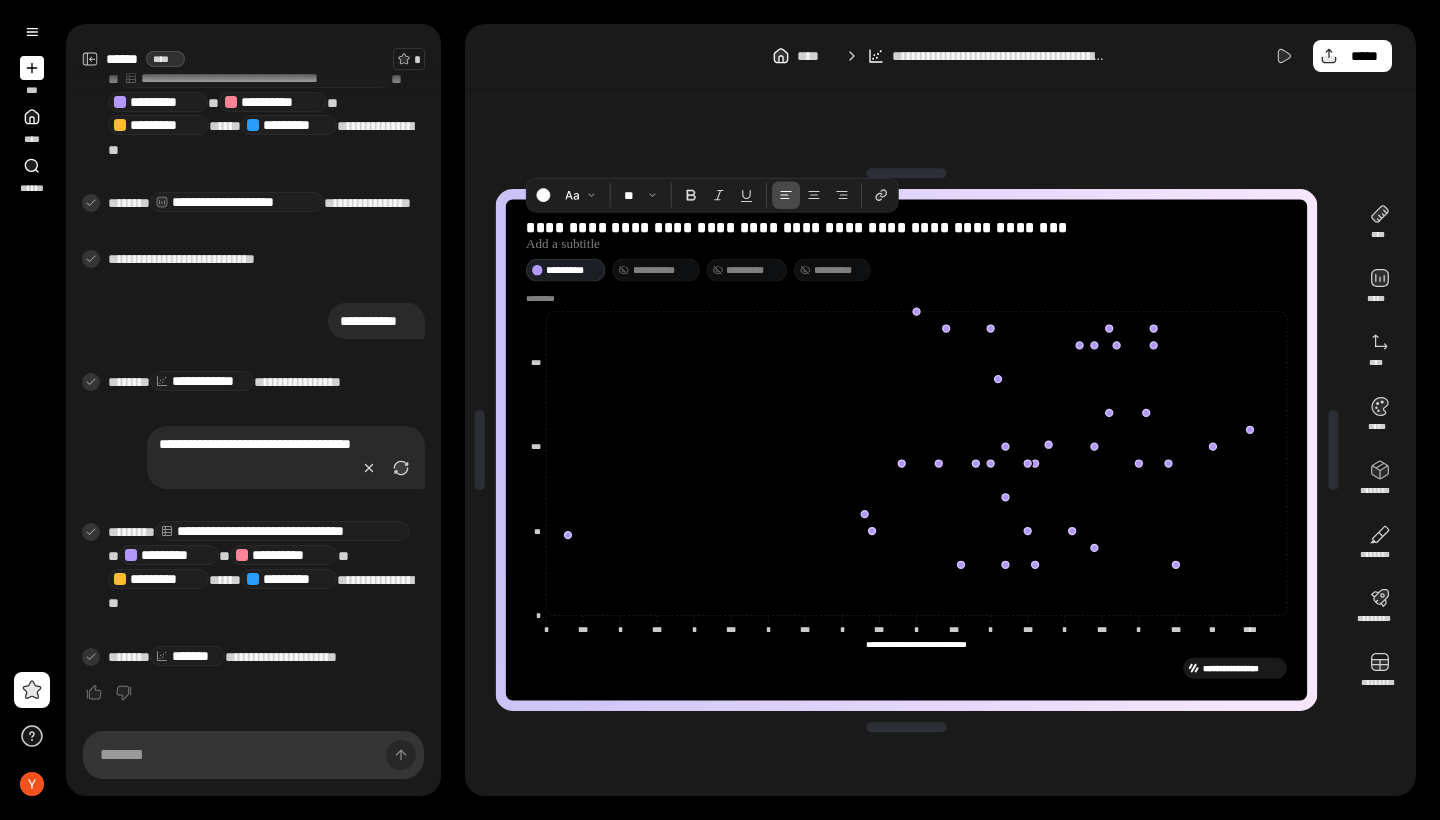 click on "**********" at bounding box center [906, 450] 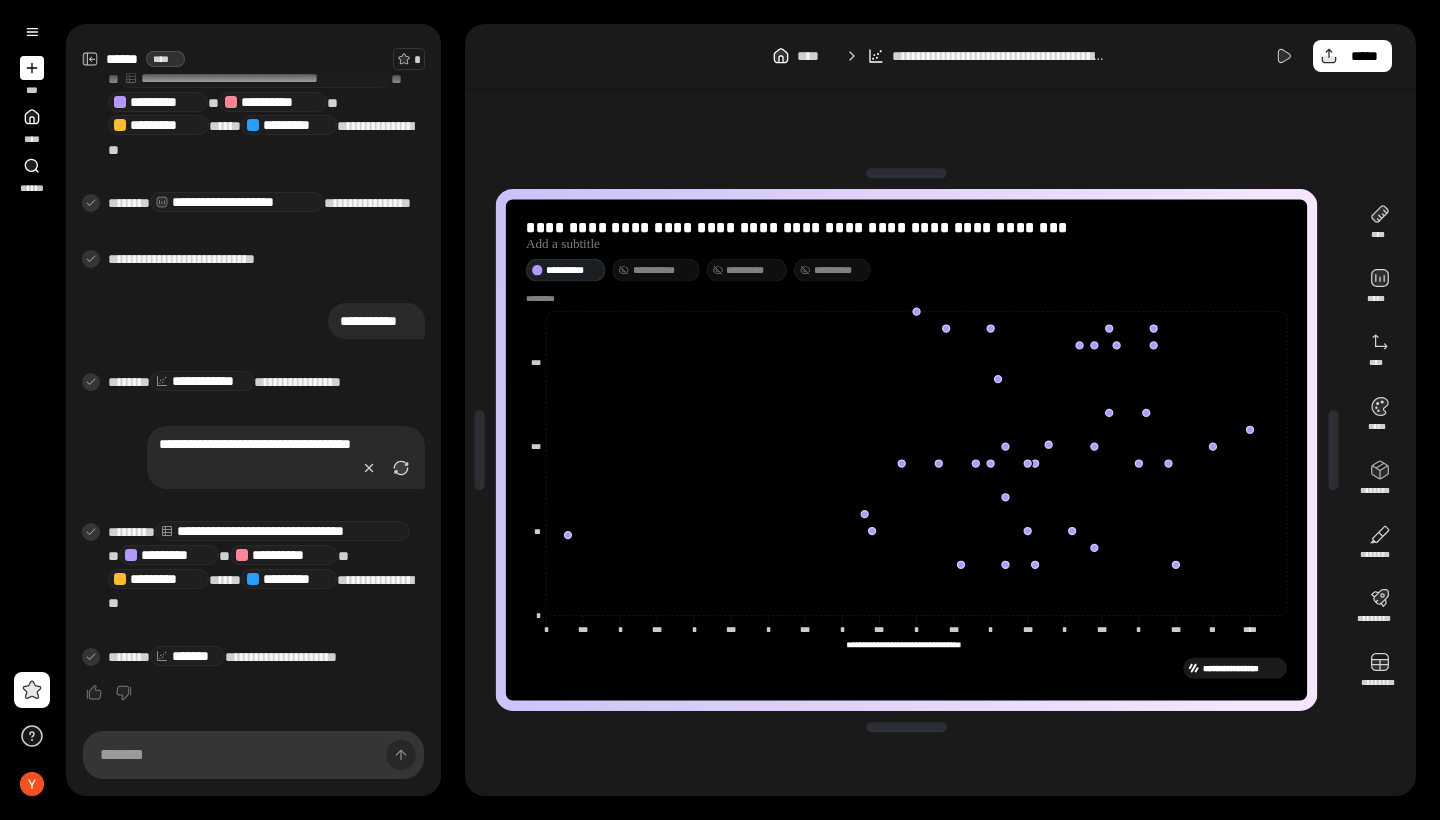 drag, startPoint x: 898, startPoint y: 649, endPoint x: 898, endPoint y: 662, distance: 13 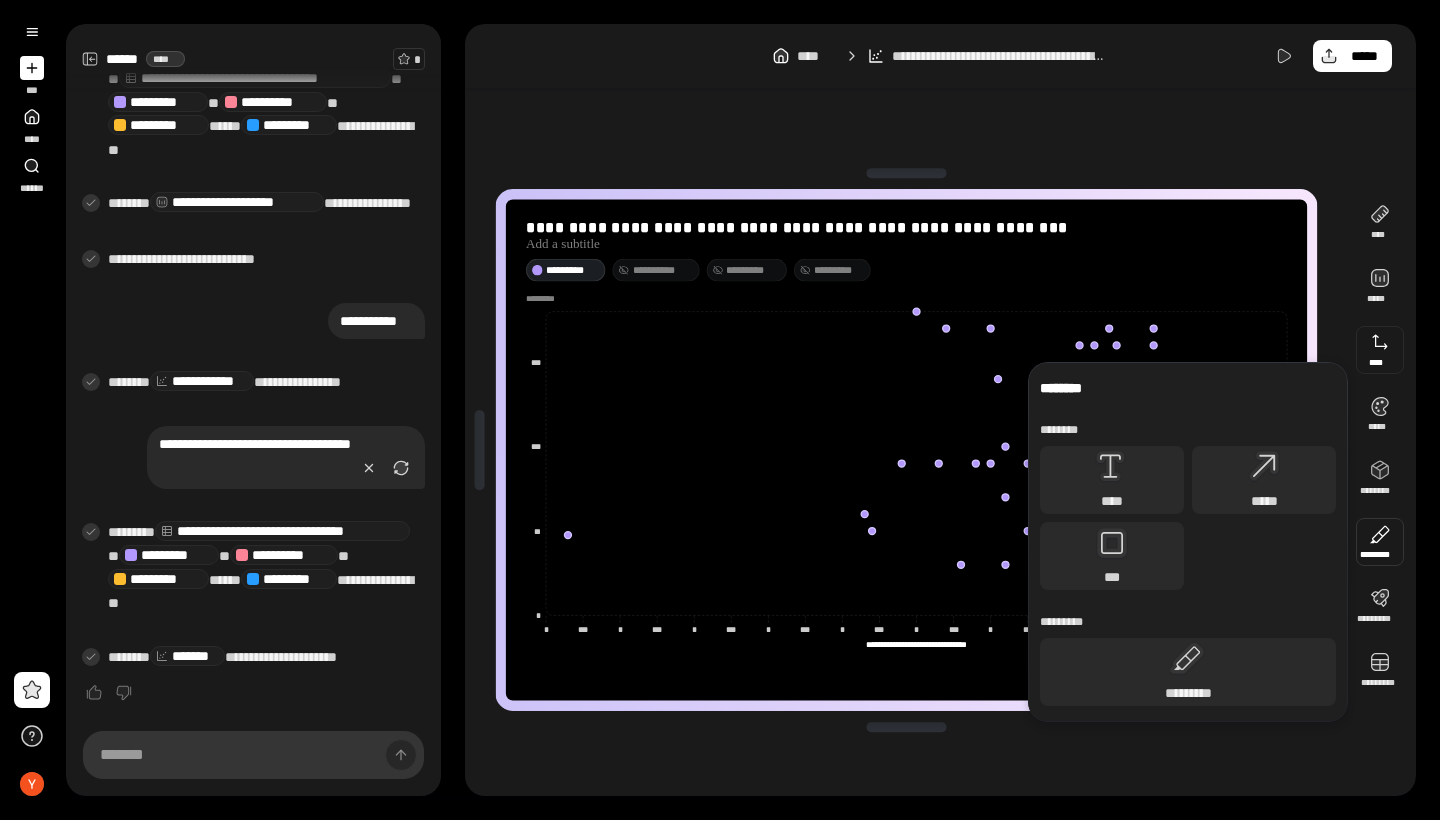 click at bounding box center [1380, 350] 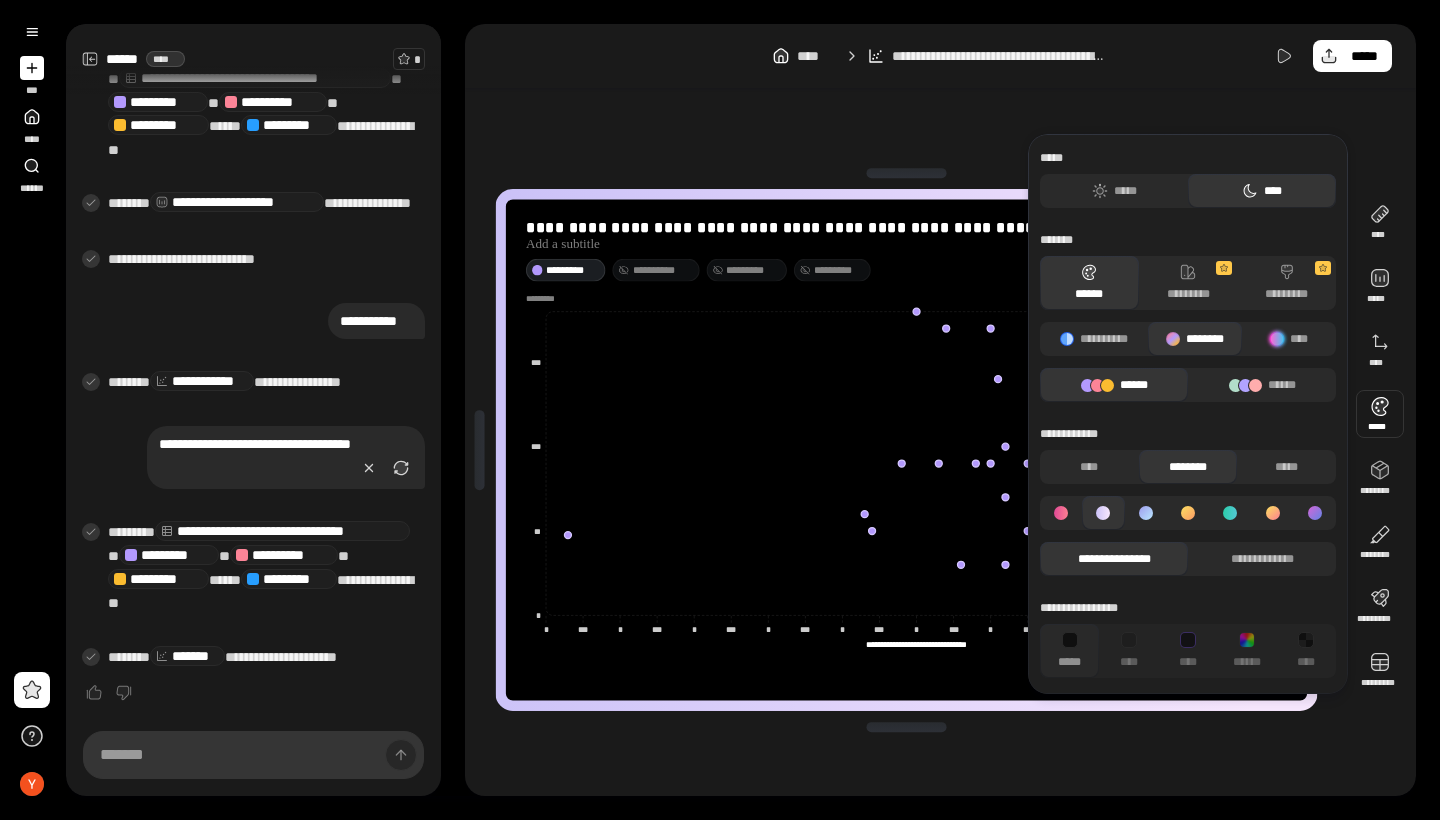 click at bounding box center (1380, 414) 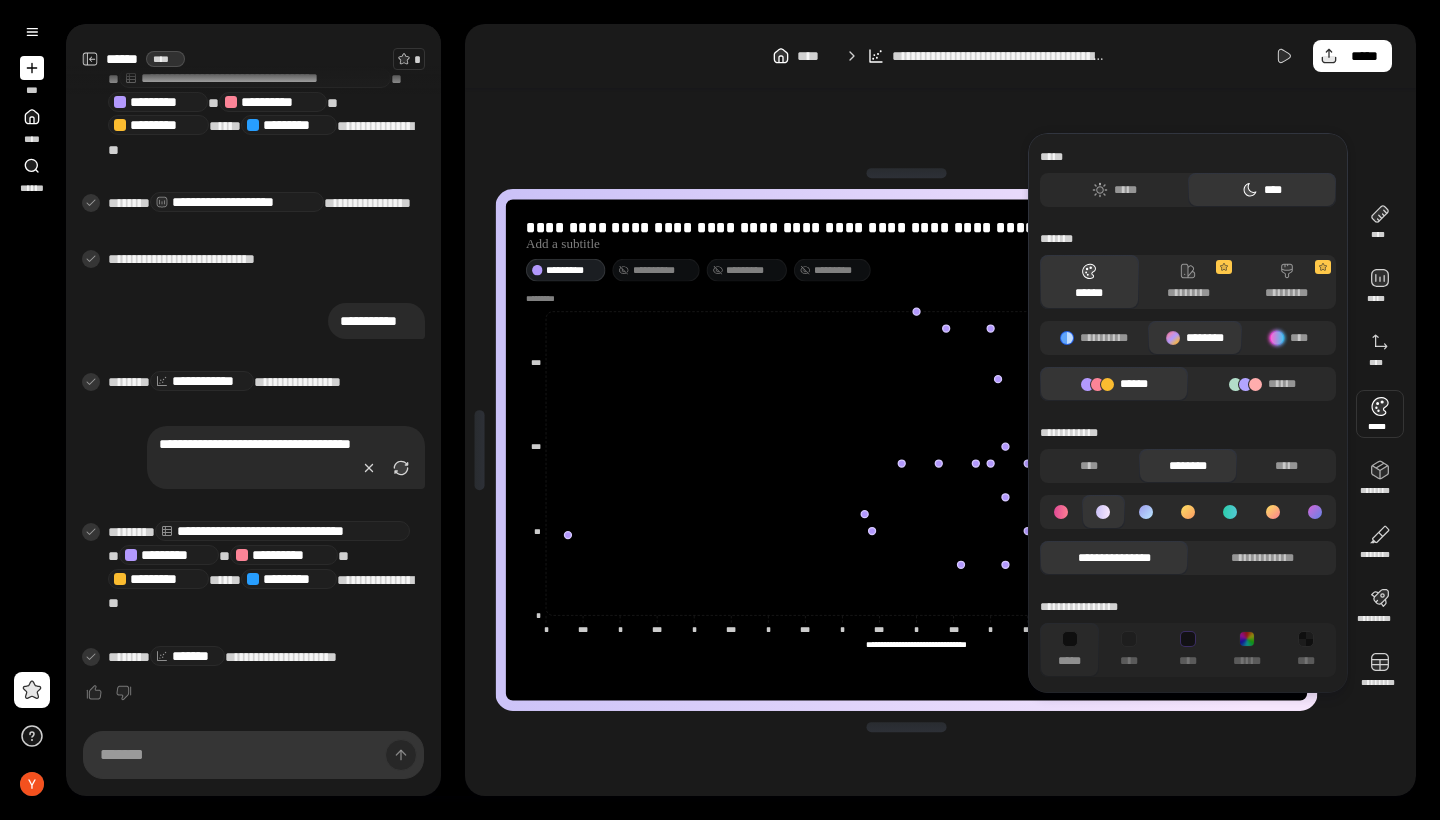 scroll, scrollTop: 0, scrollLeft: 0, axis: both 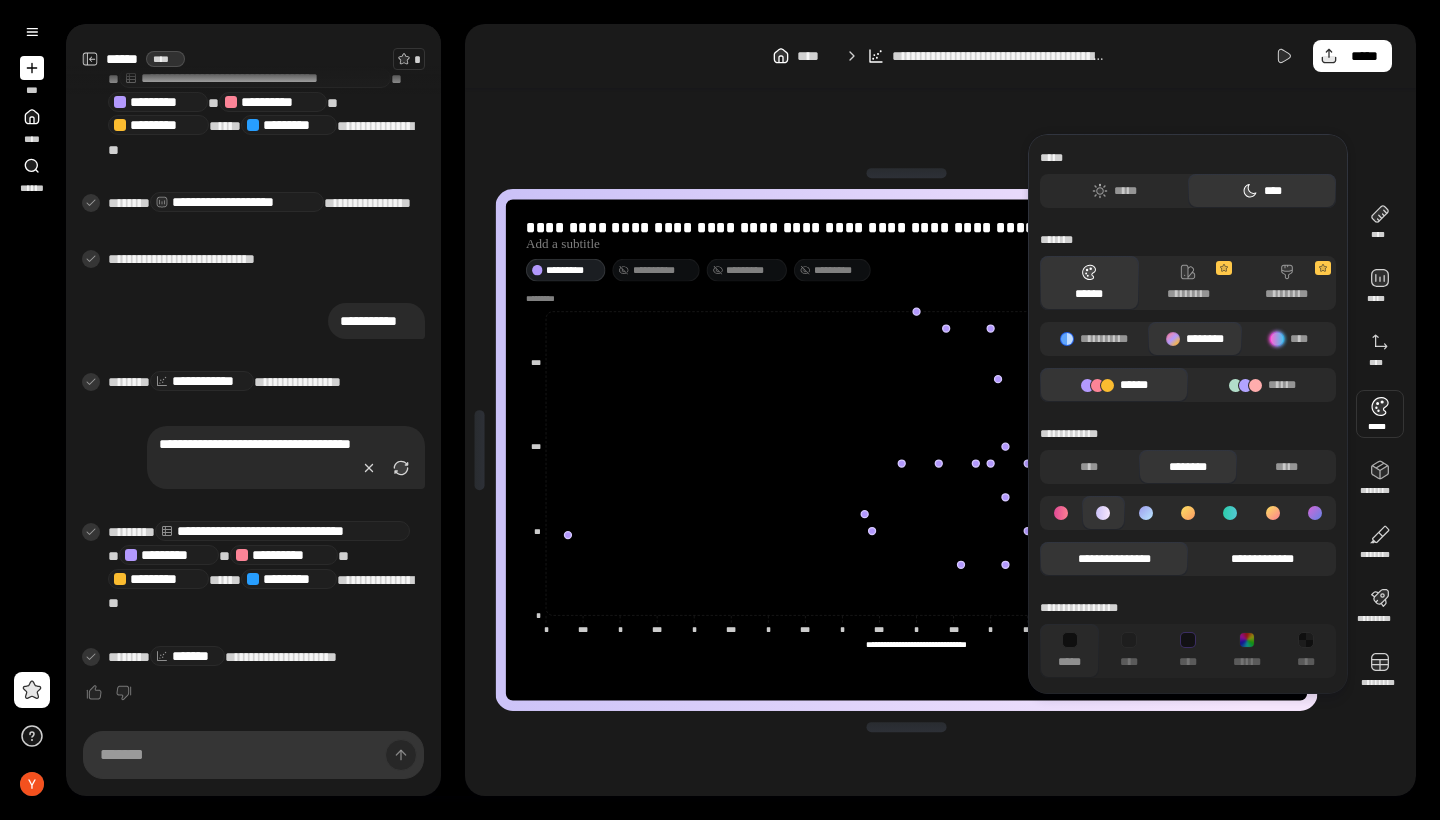click on "**********" at bounding box center (1262, 559) 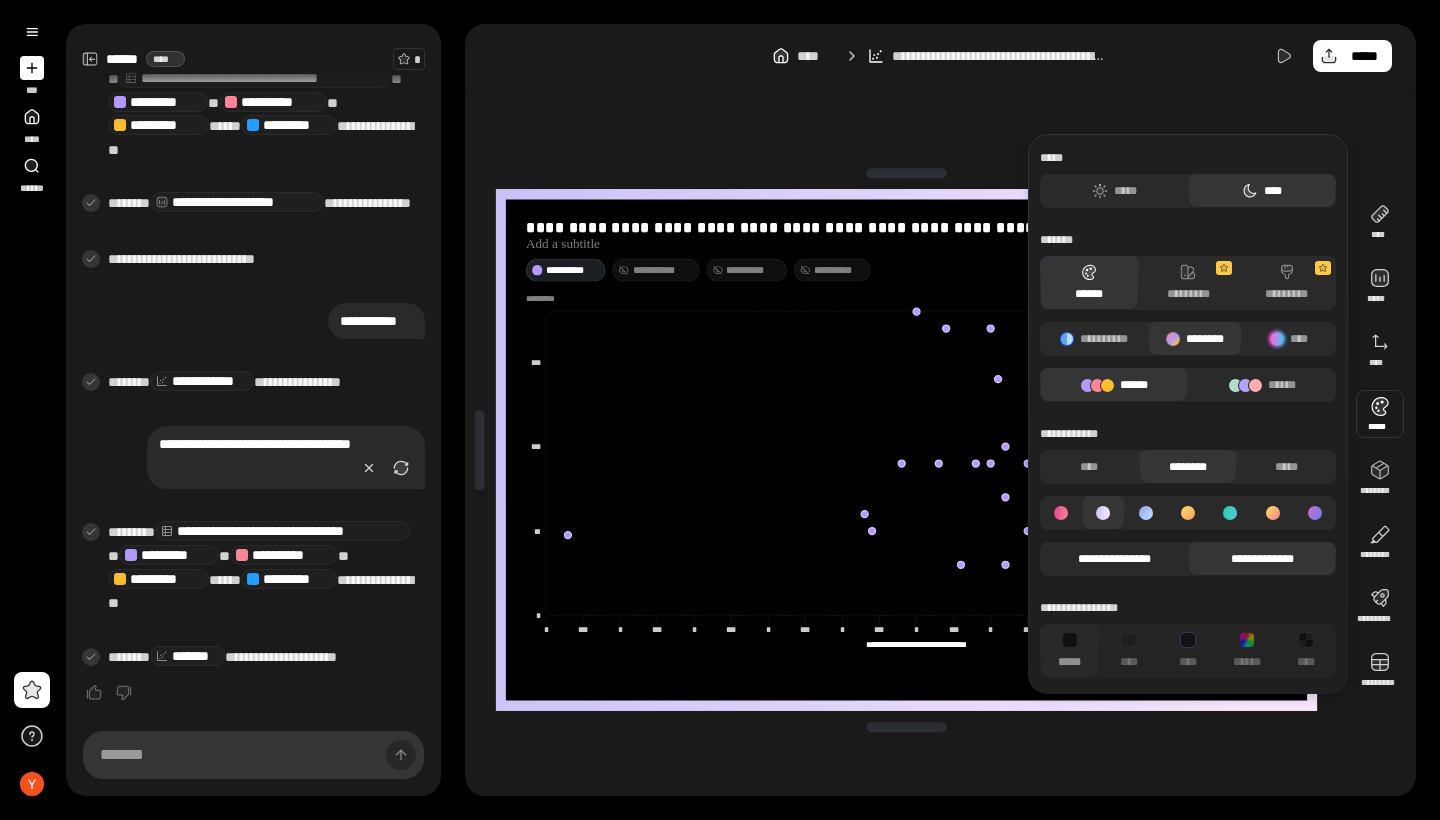 click on "**********" at bounding box center [1114, 559] 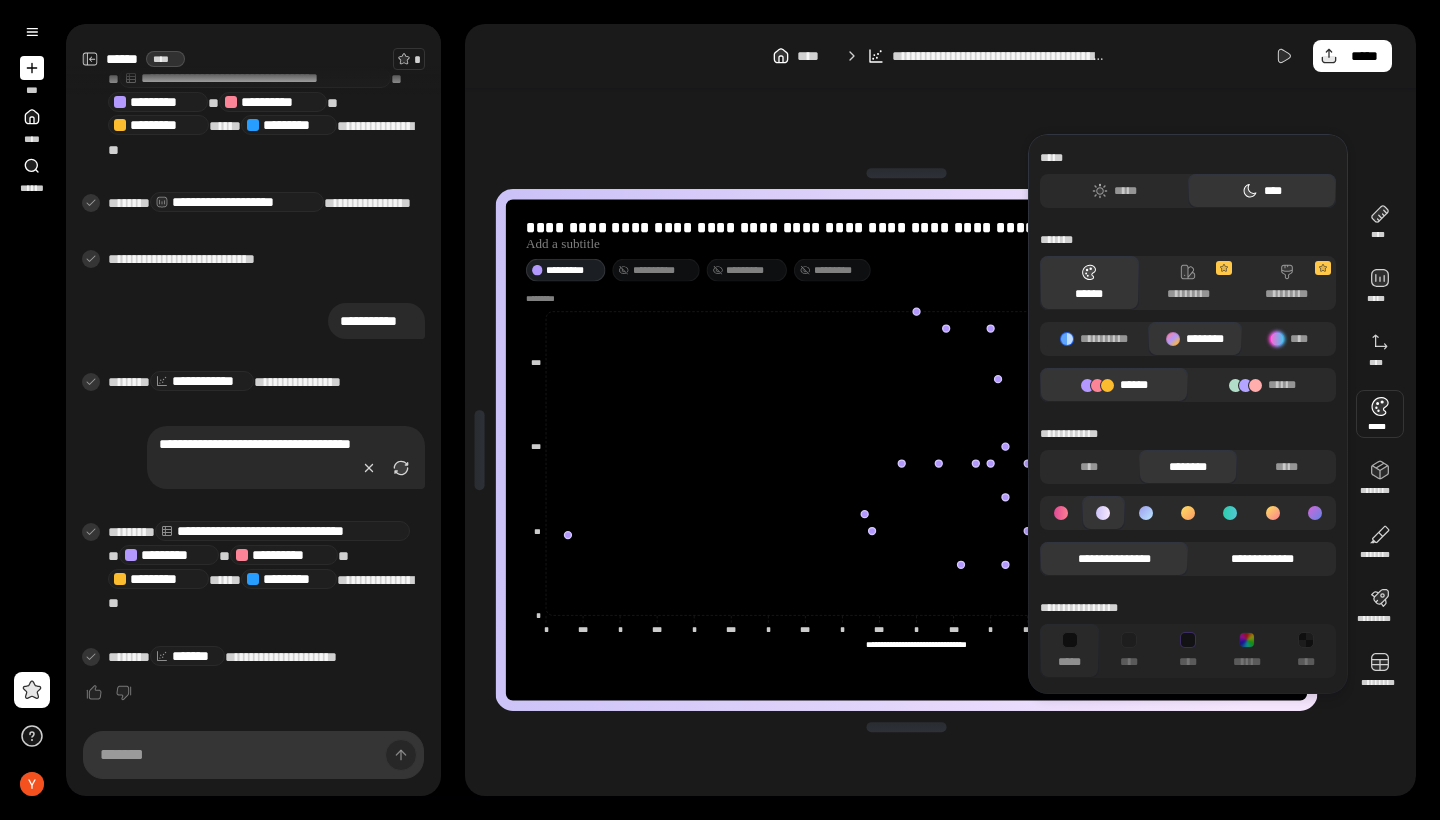 click on "**********" at bounding box center [1262, 559] 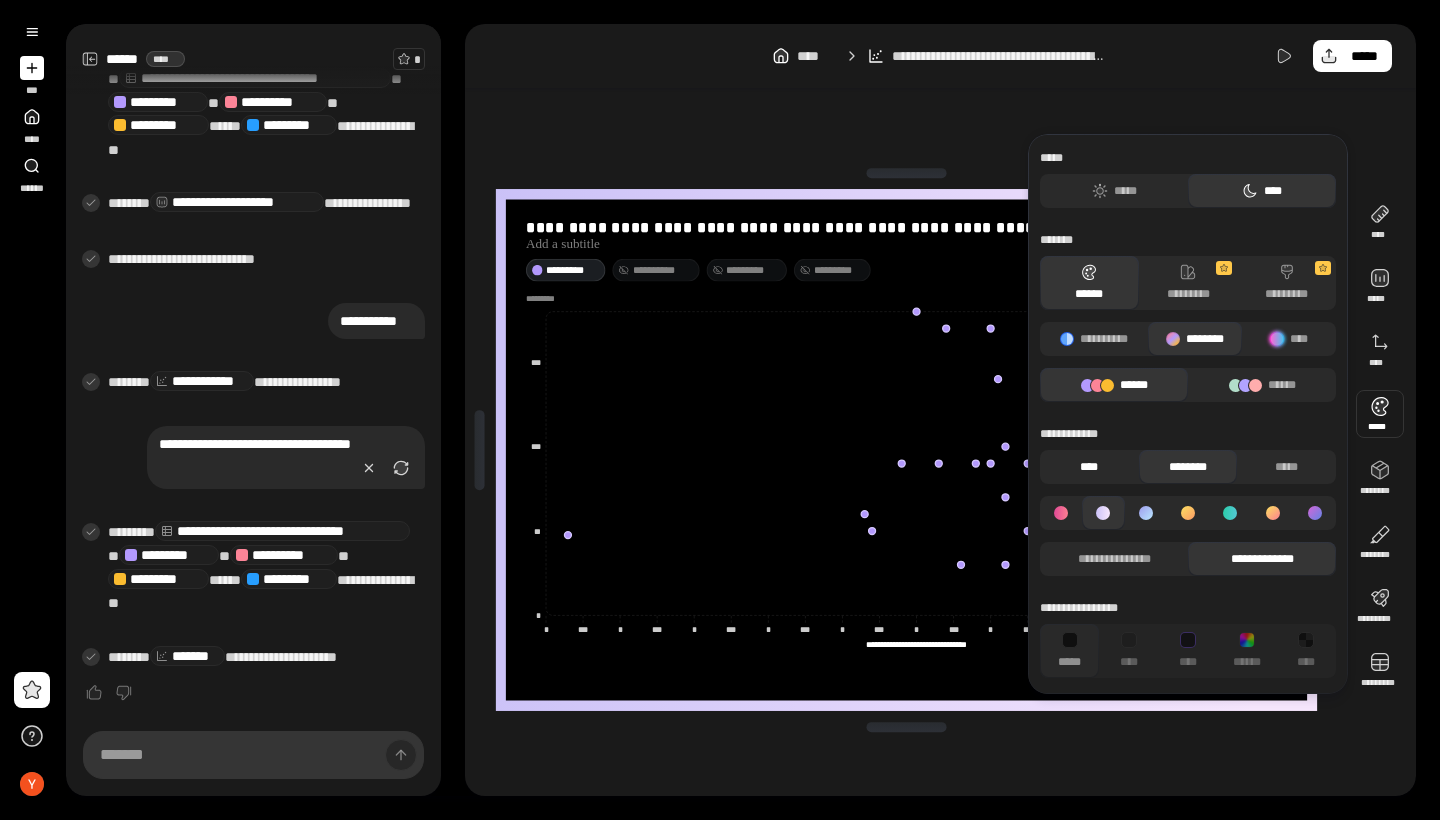 click on "****" at bounding box center (1089, 467) 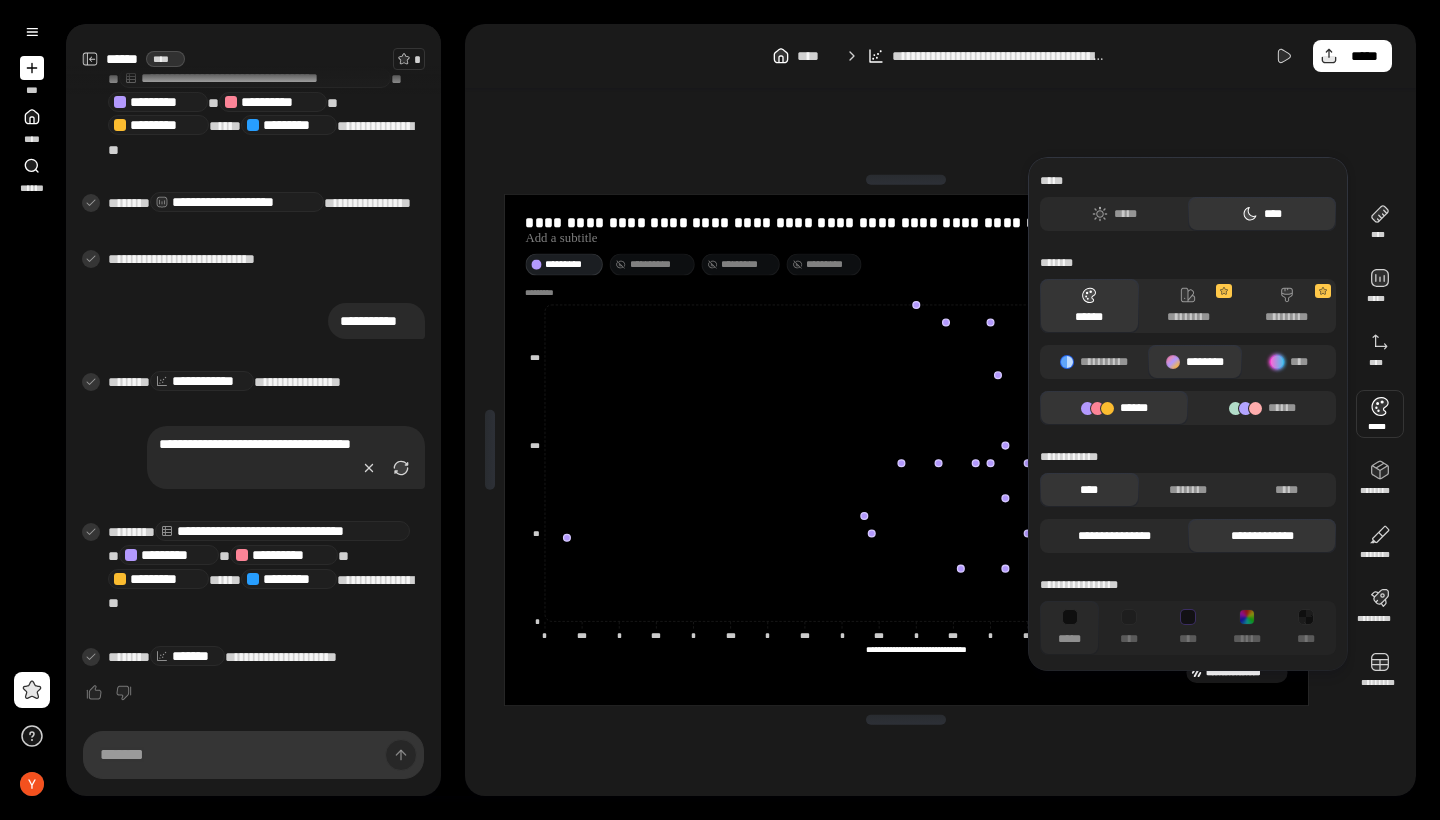 click on "**********" at bounding box center [1114, 536] 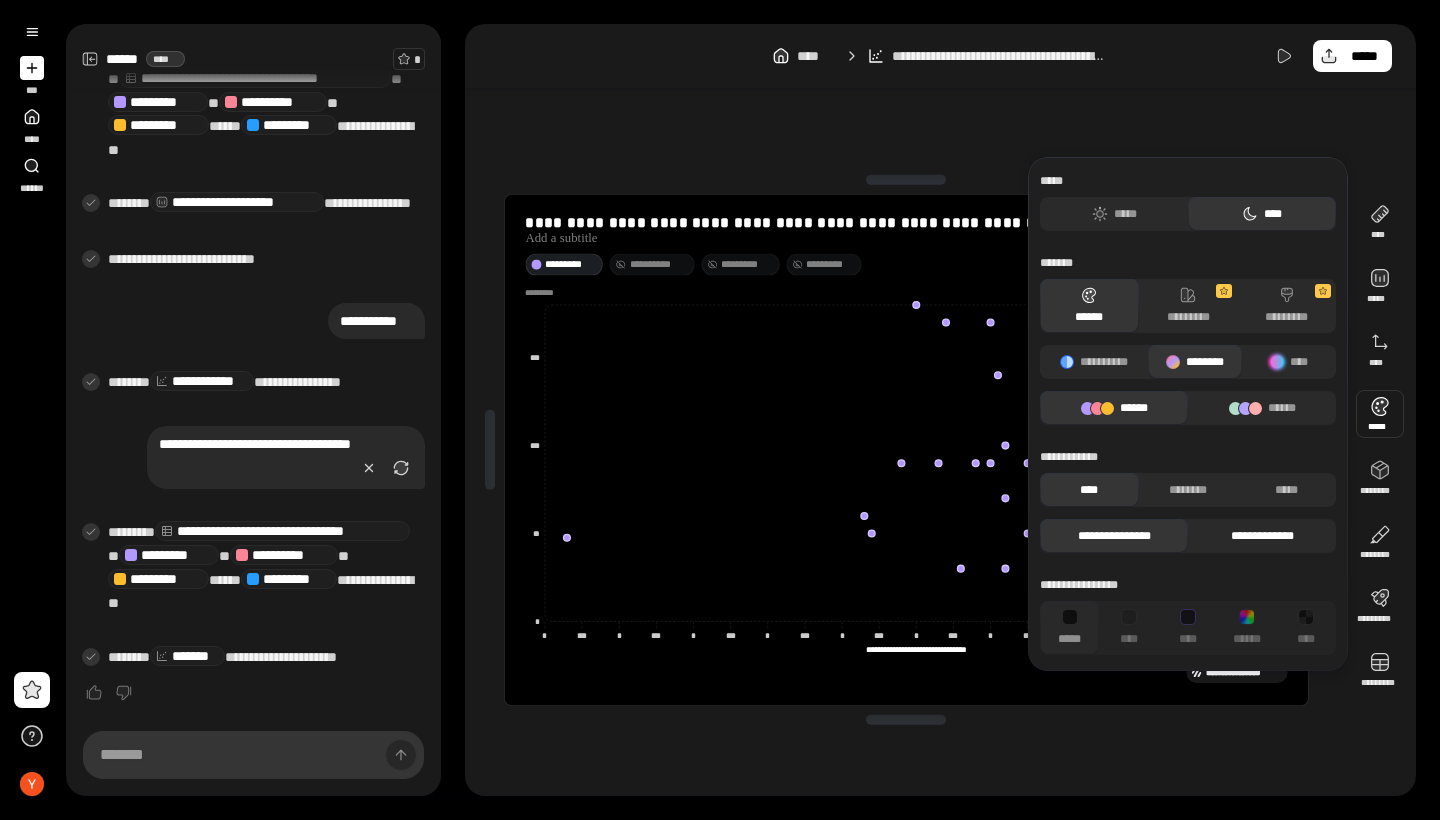 click on "**********" at bounding box center [1262, 536] 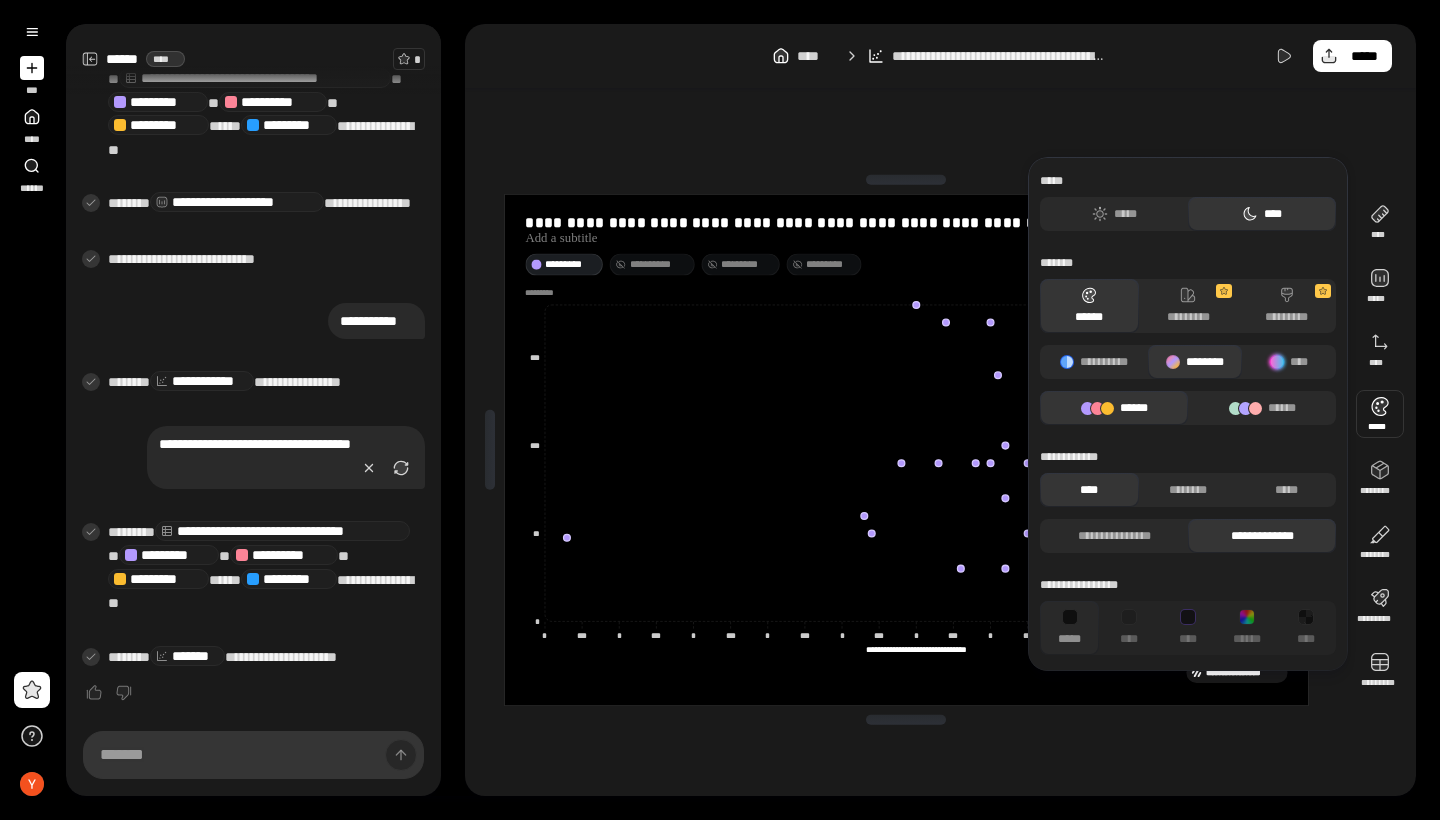 click on "**********" at bounding box center (1188, 414) 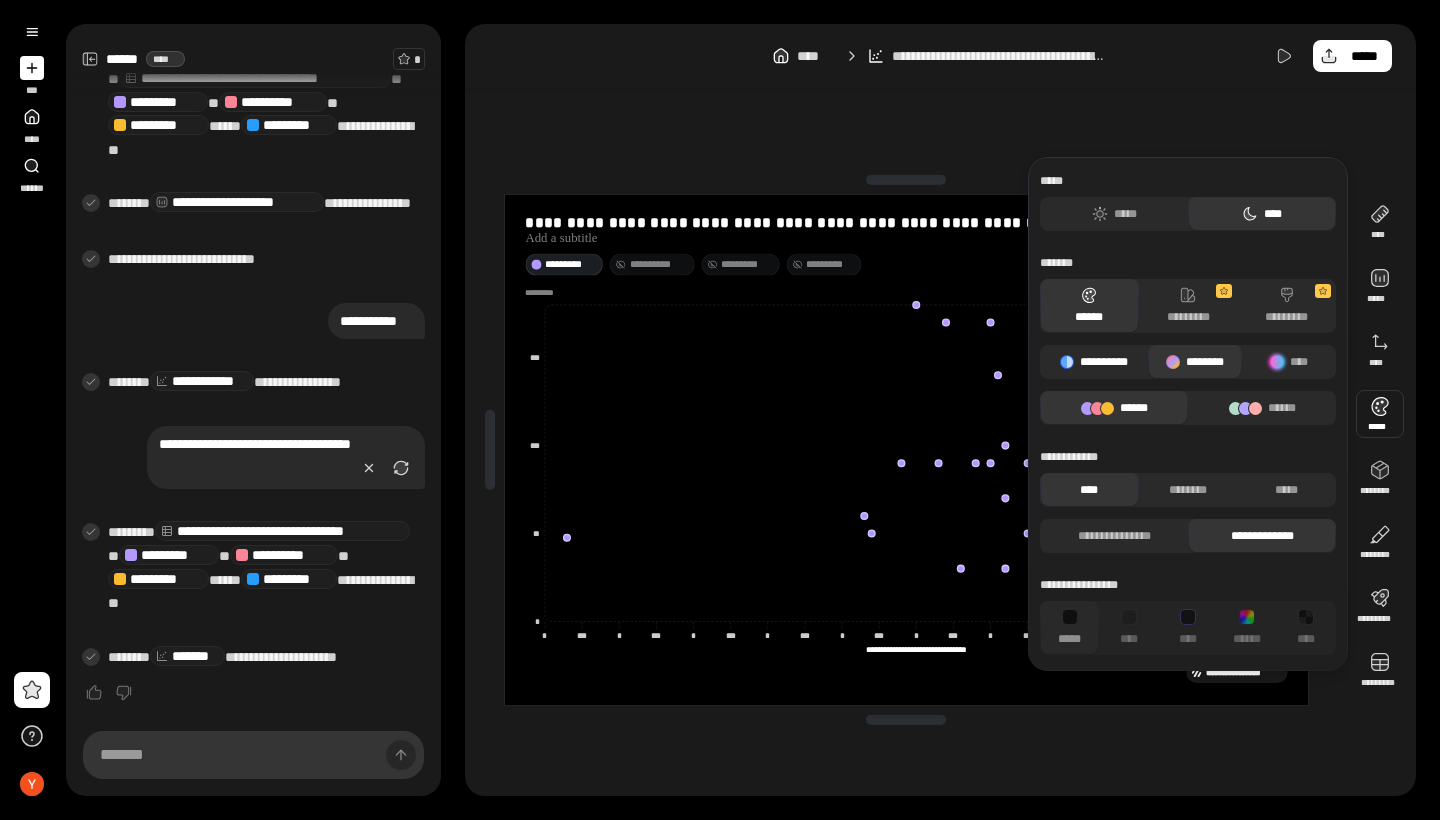 click on "**********" at bounding box center (1094, 362) 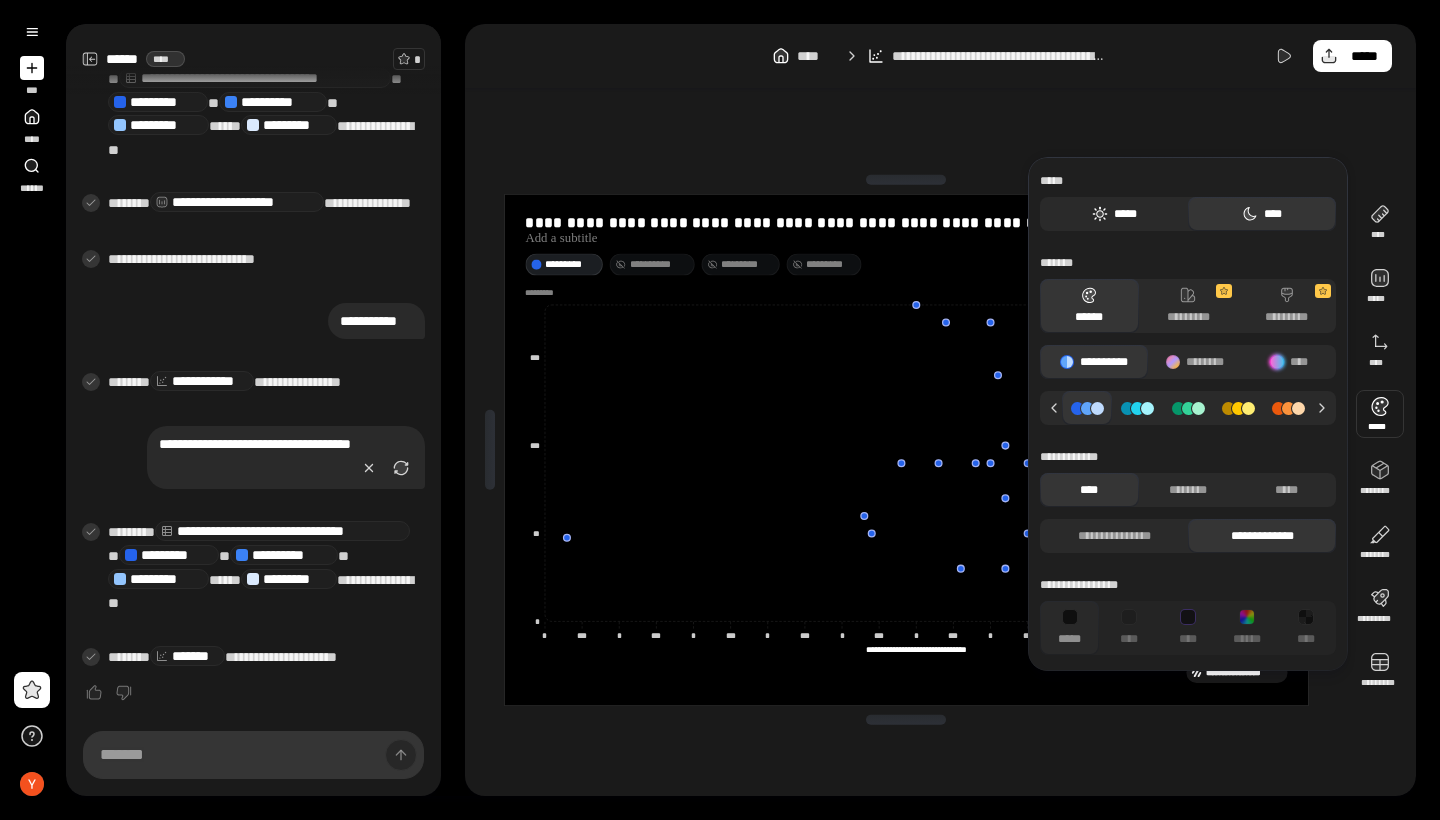 click on "*****" at bounding box center [1114, 214] 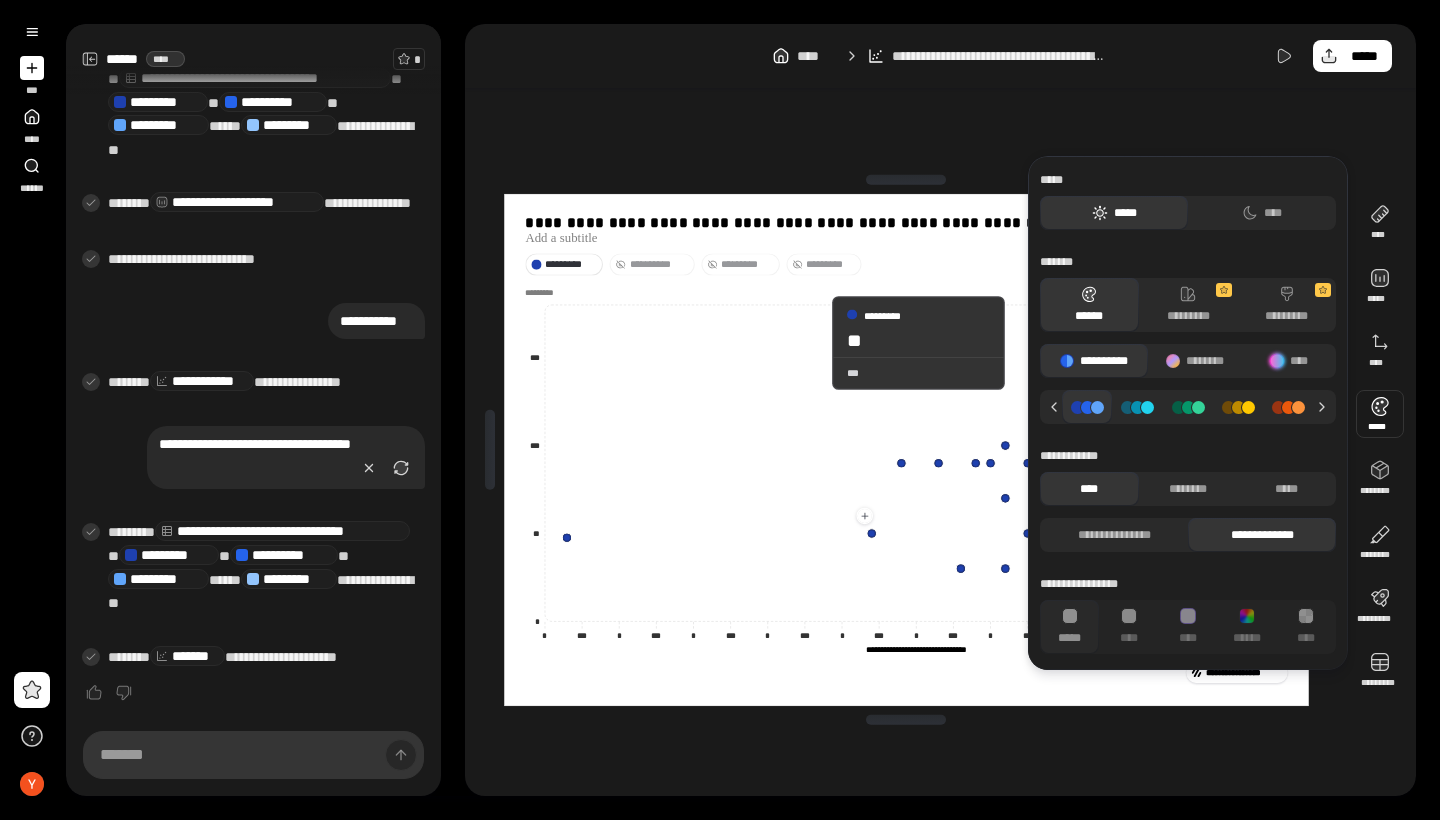 scroll, scrollTop: 0, scrollLeft: 0, axis: both 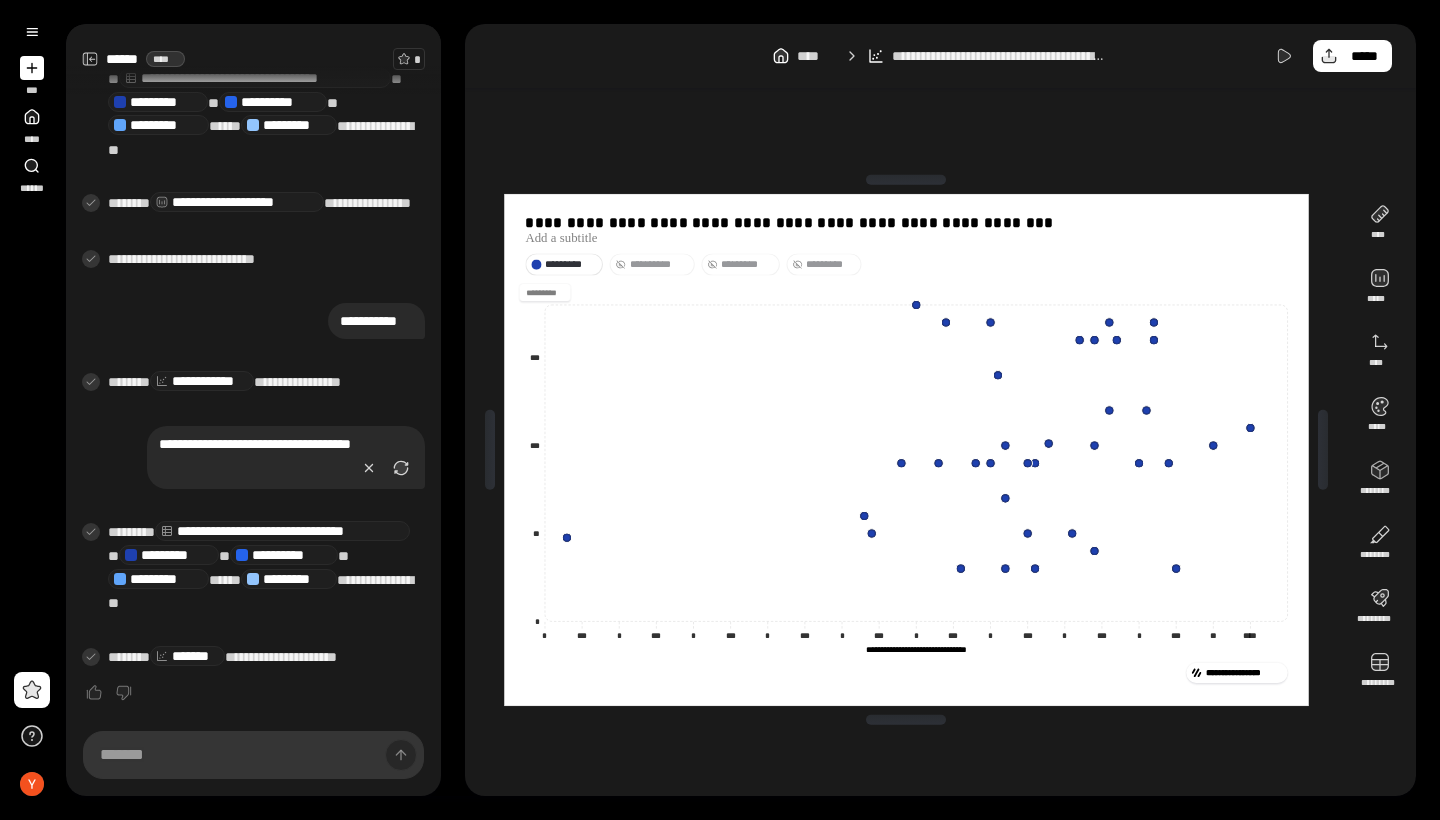 click at bounding box center (544, 292) 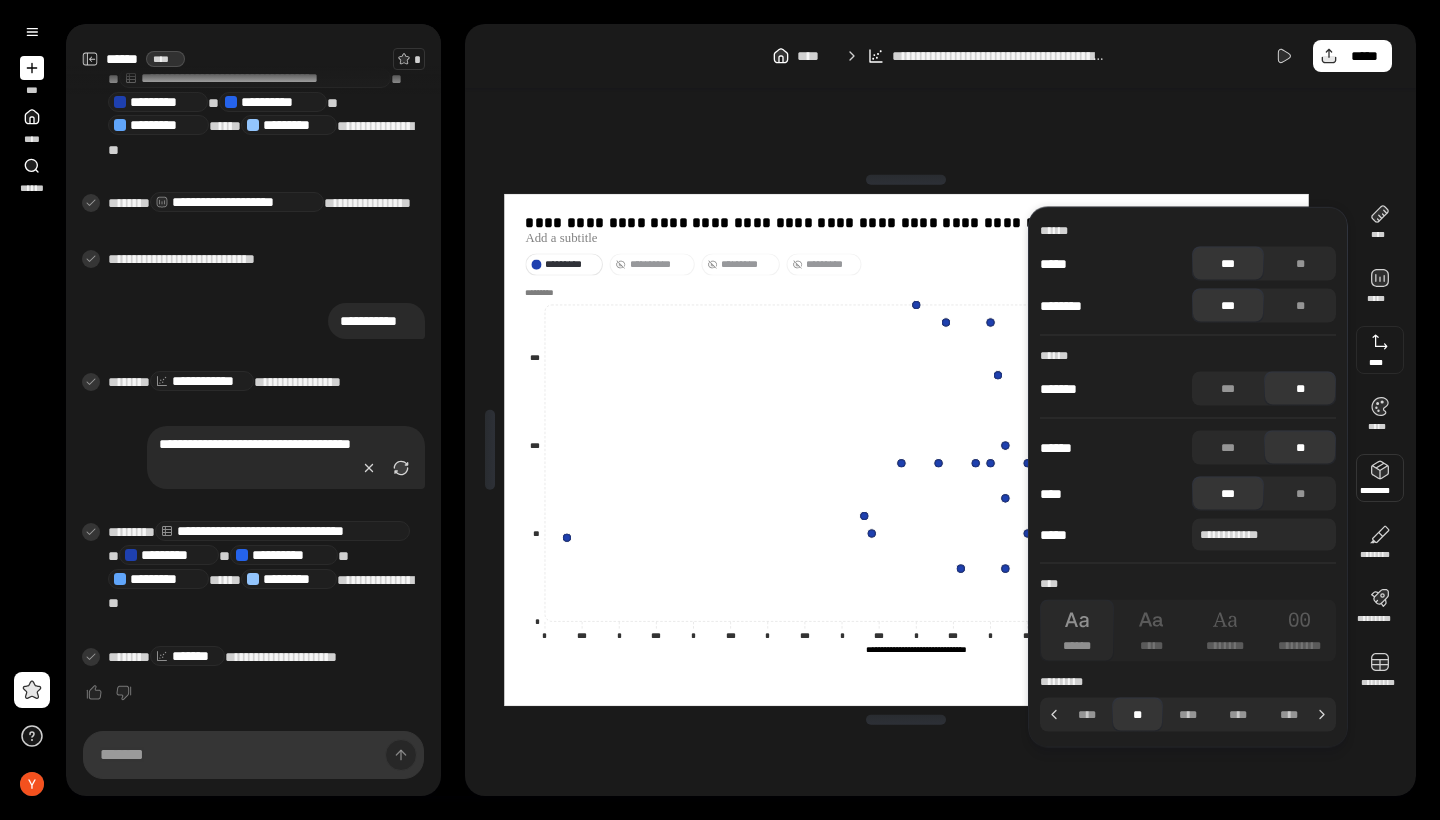 scroll, scrollTop: 0, scrollLeft: 0, axis: both 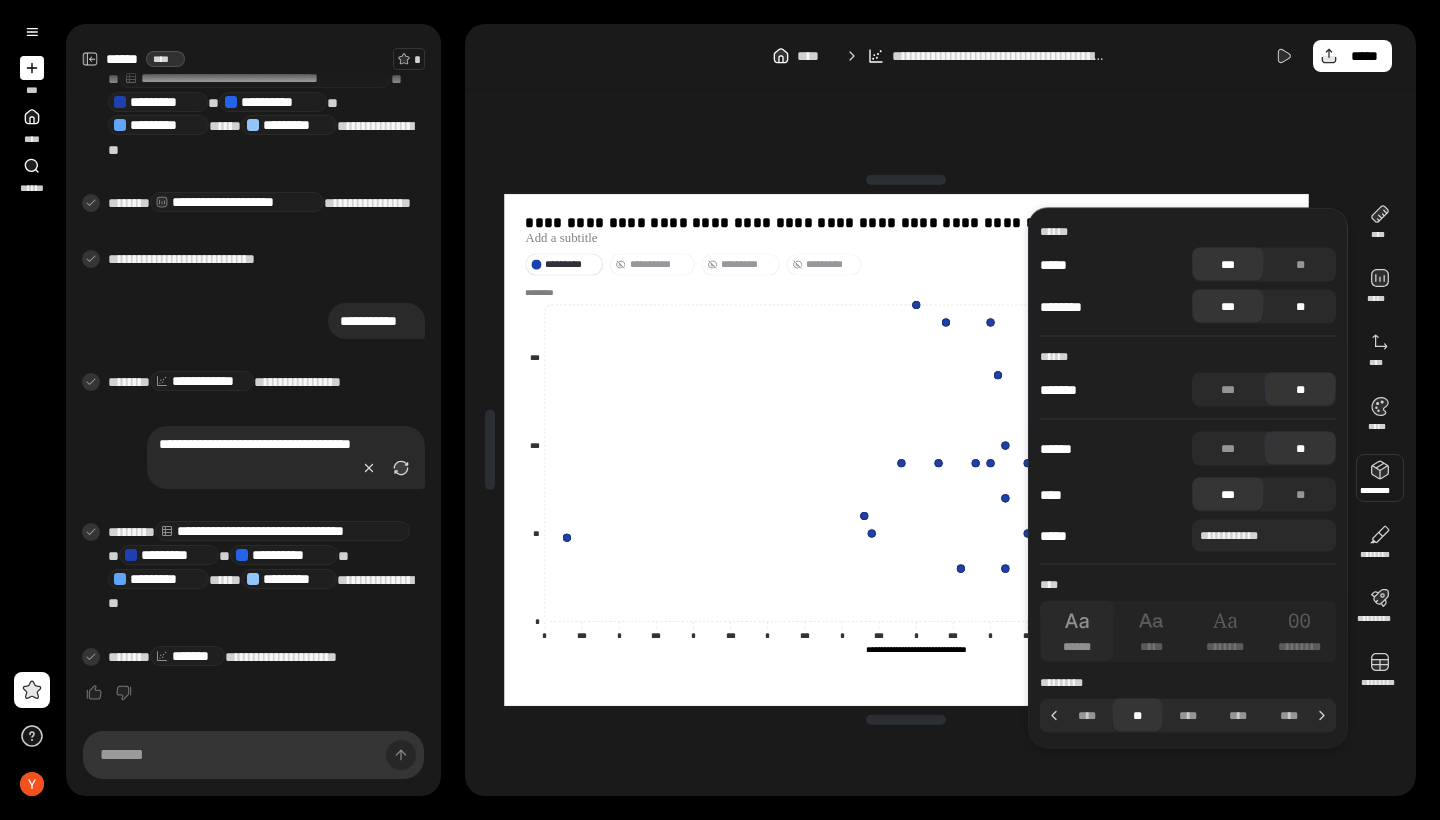 click on "**" at bounding box center (1300, 307) 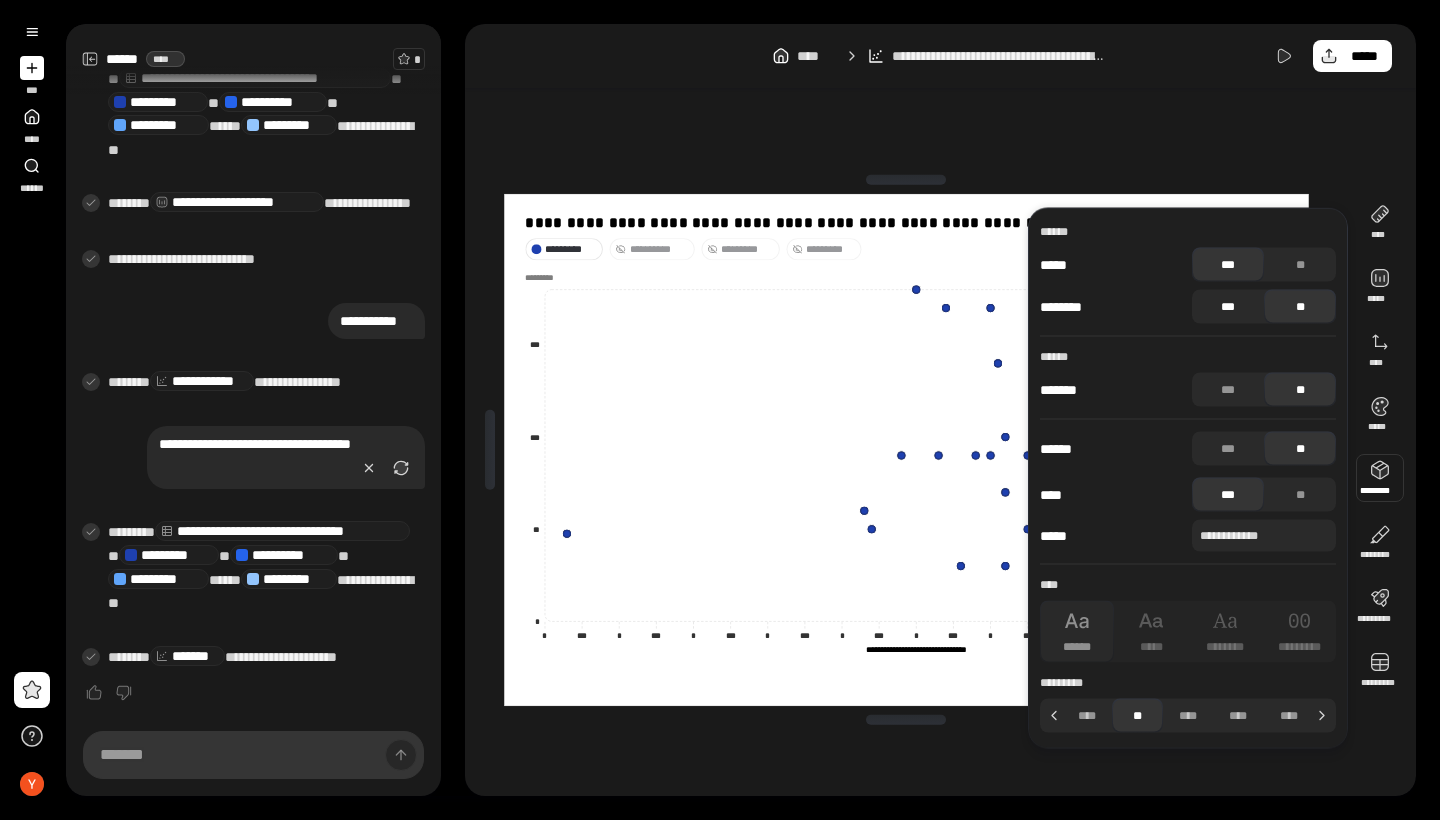 click on "***" at bounding box center (1228, 307) 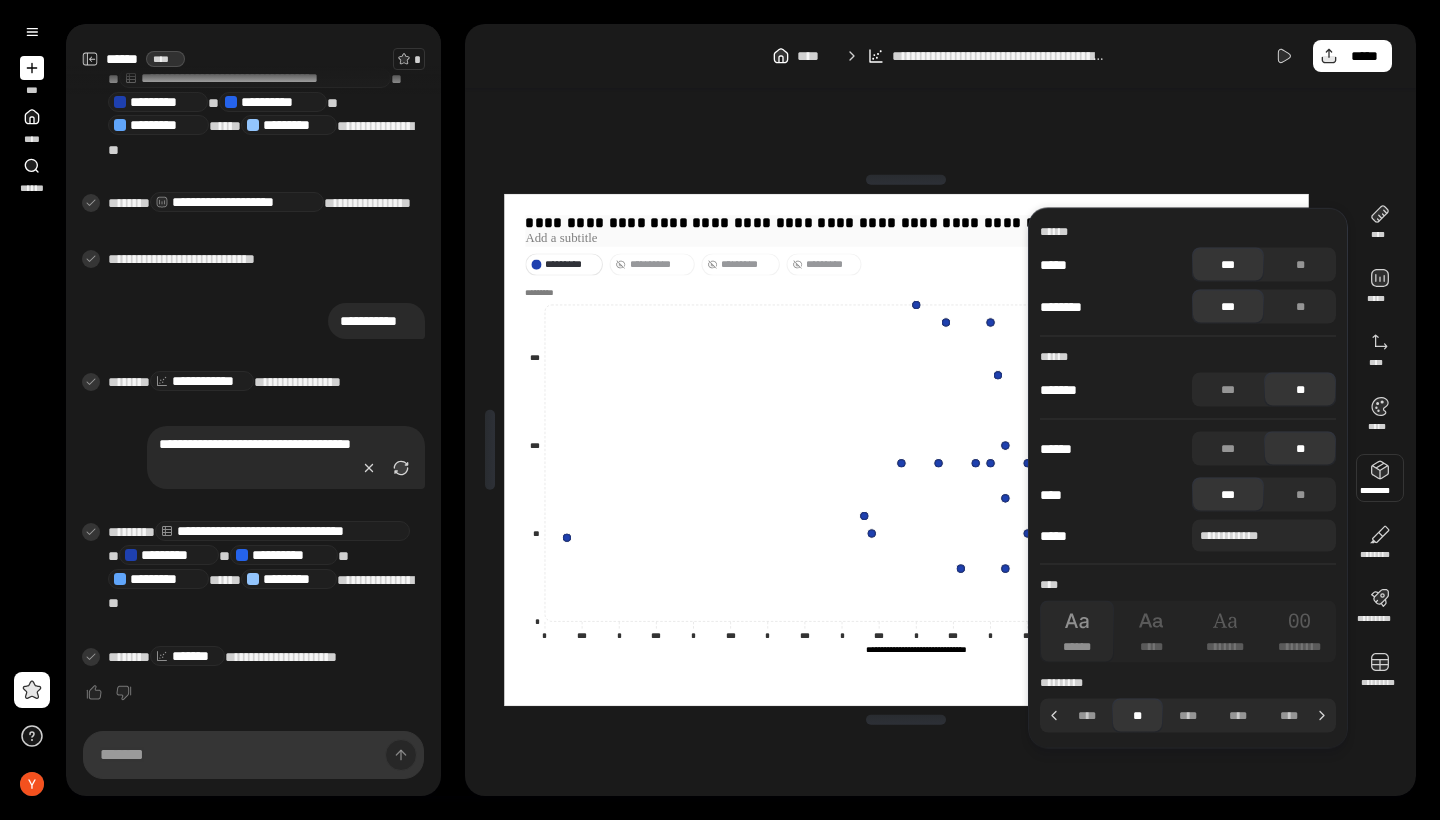 click at bounding box center (906, 238) 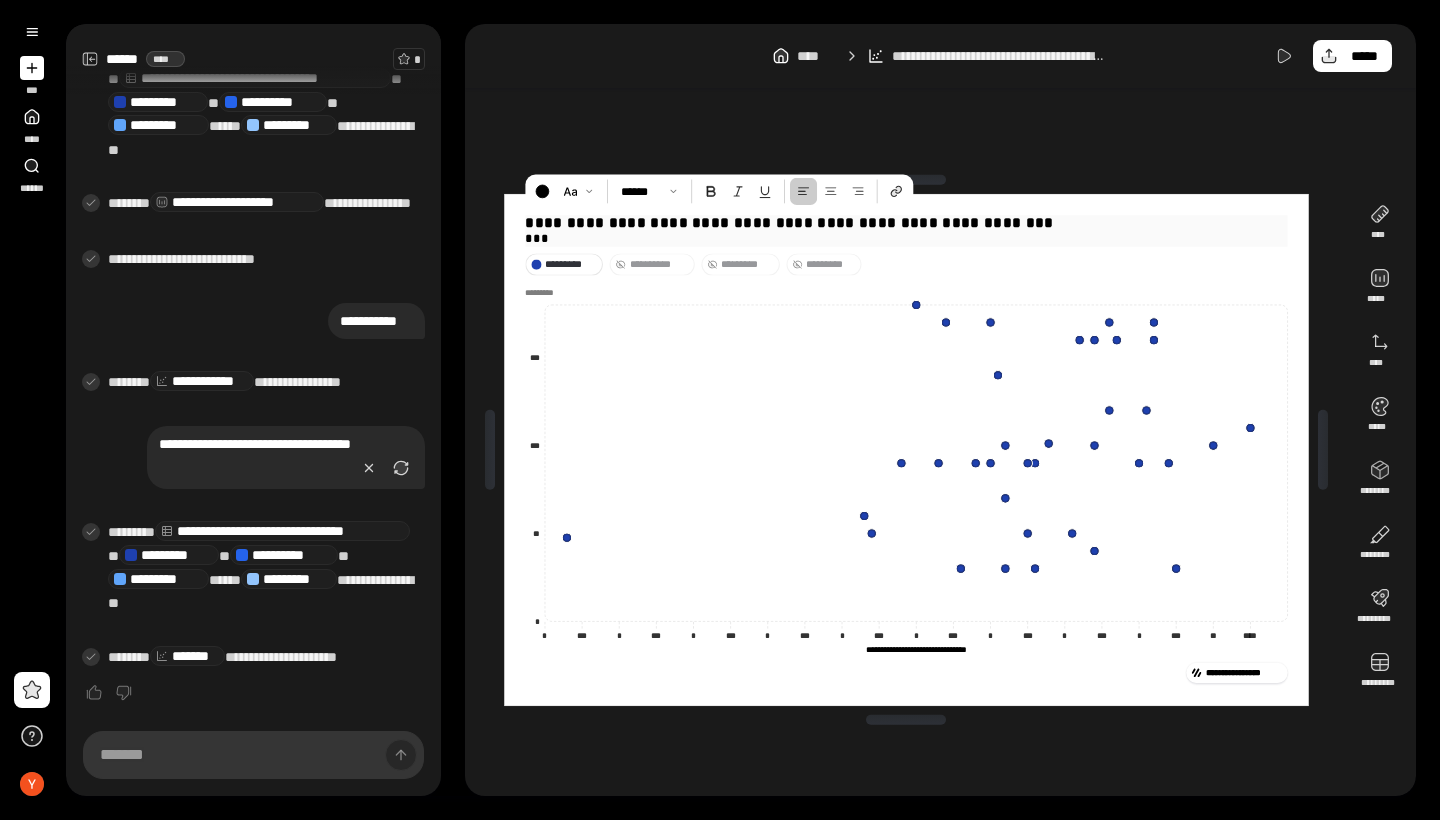 click on "**********" at bounding box center [906, 223] 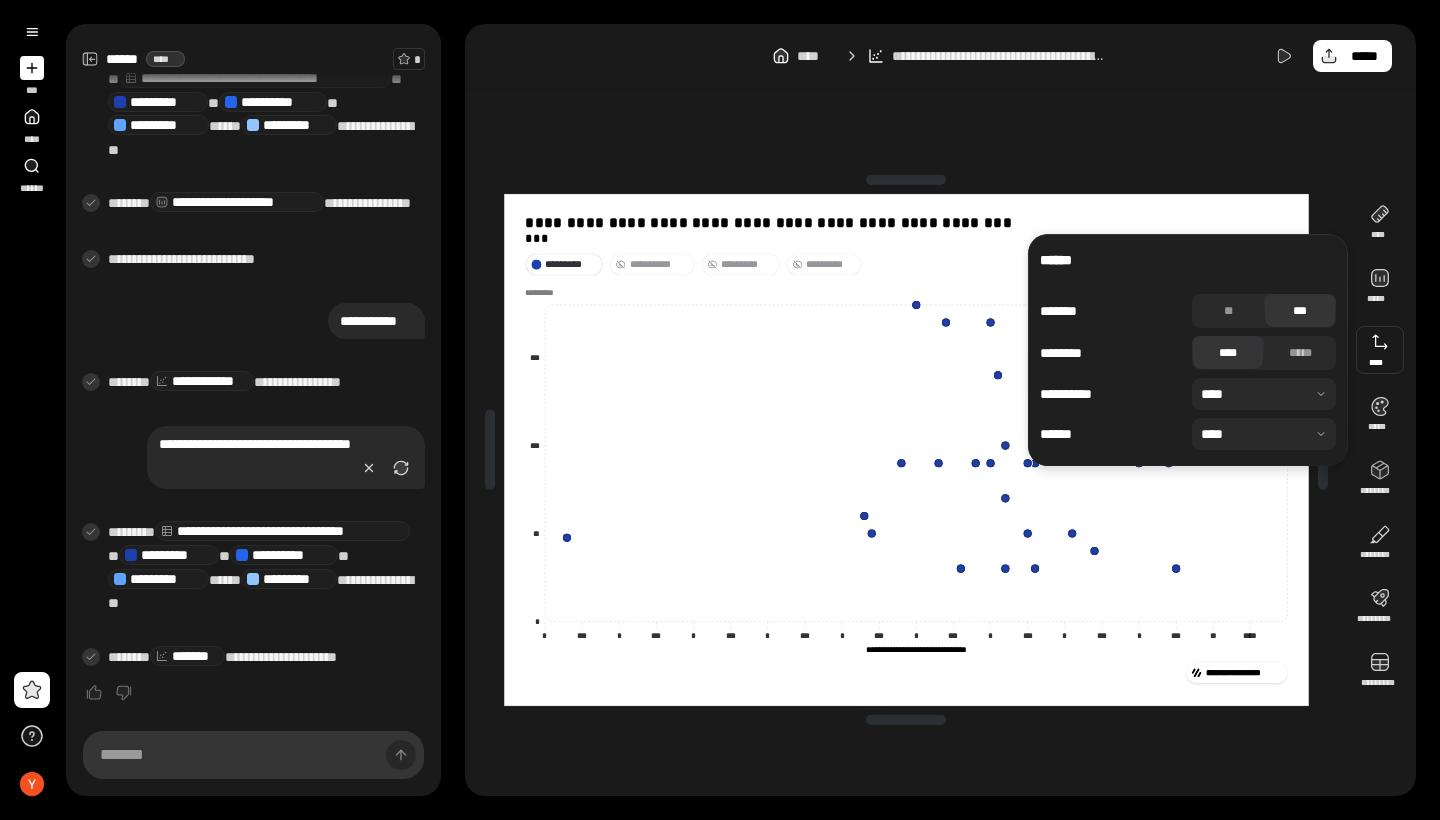 click at bounding box center [1264, 394] 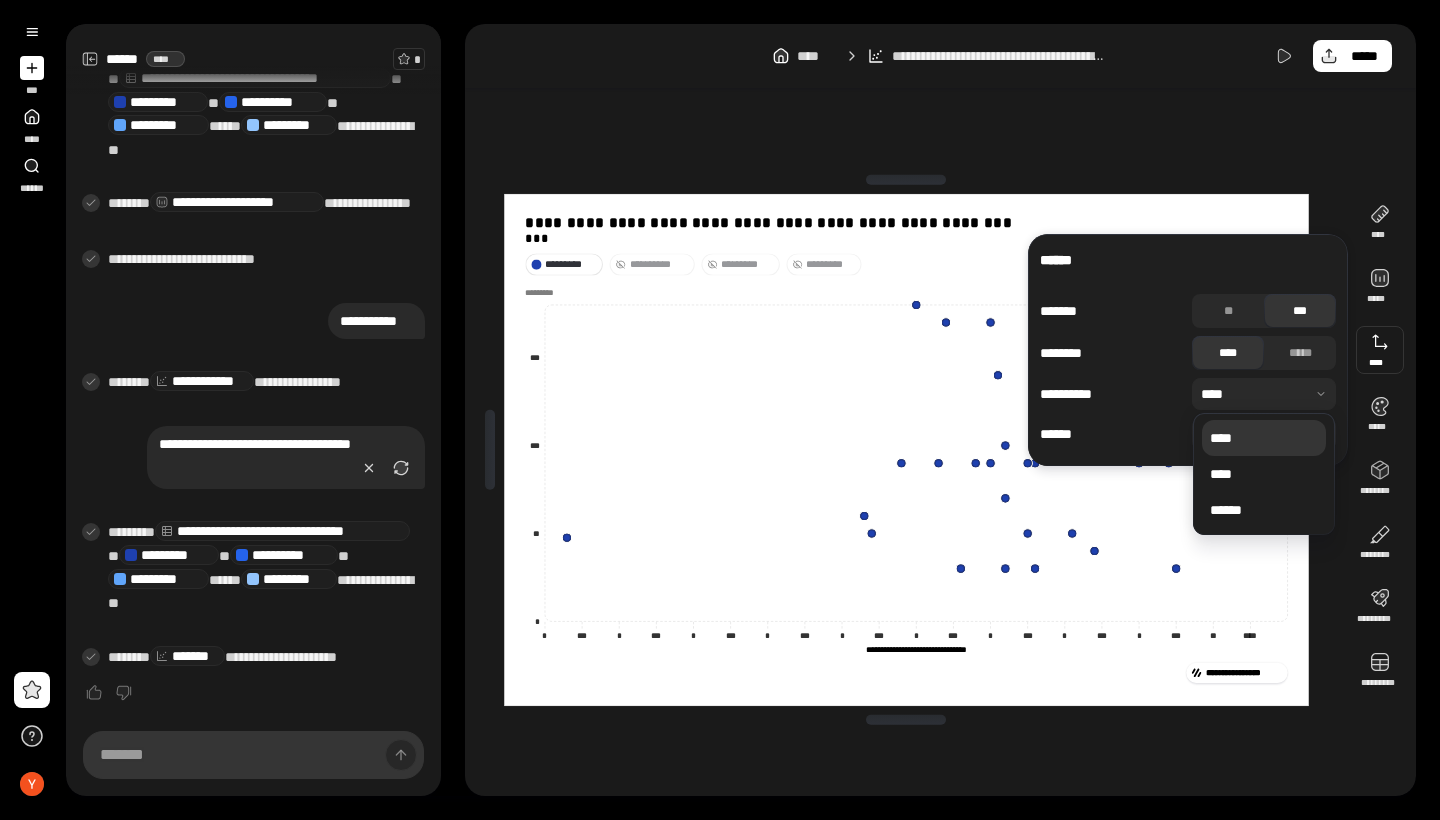 click at bounding box center [1264, 394] 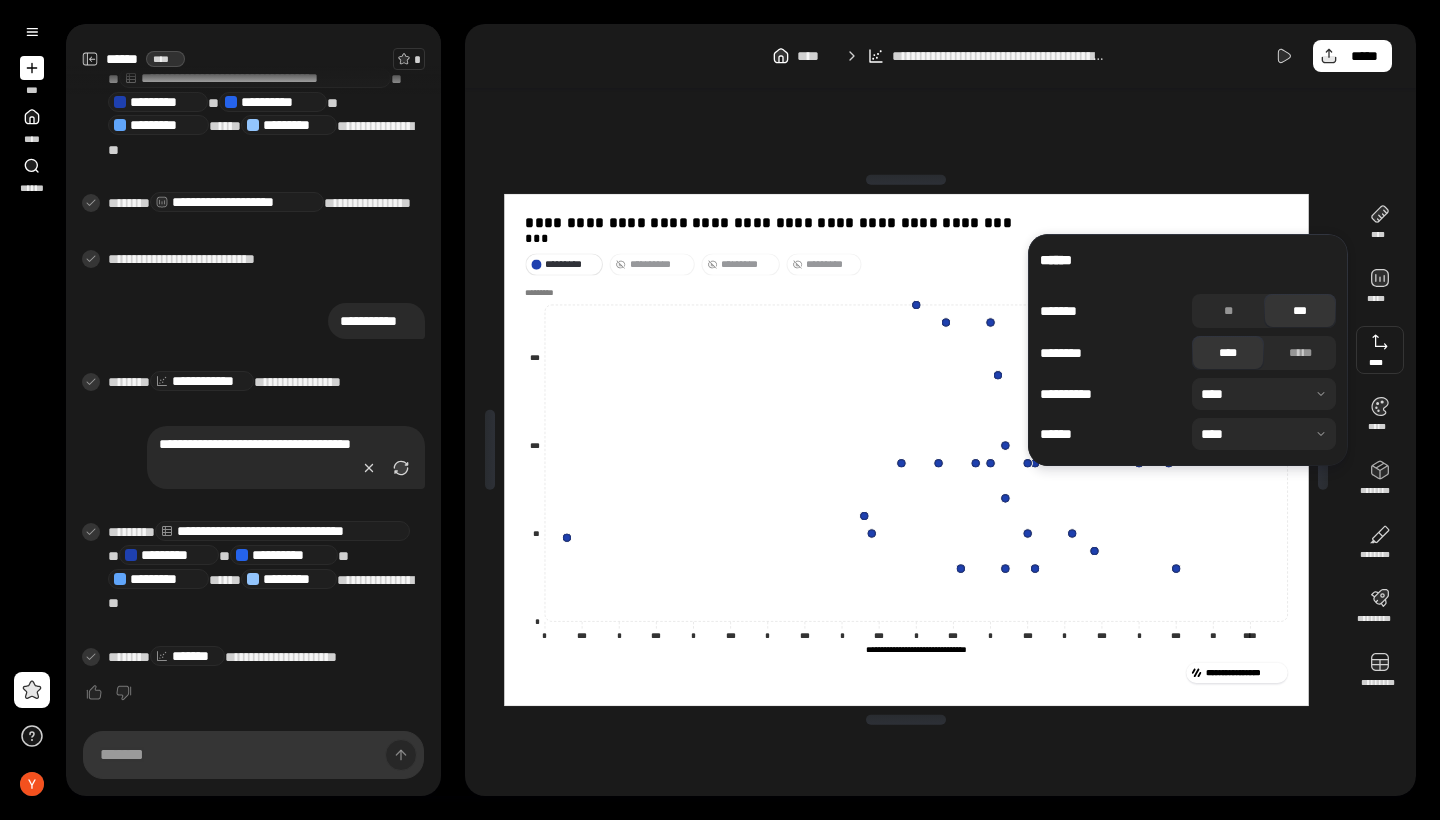 click at bounding box center (1264, 434) 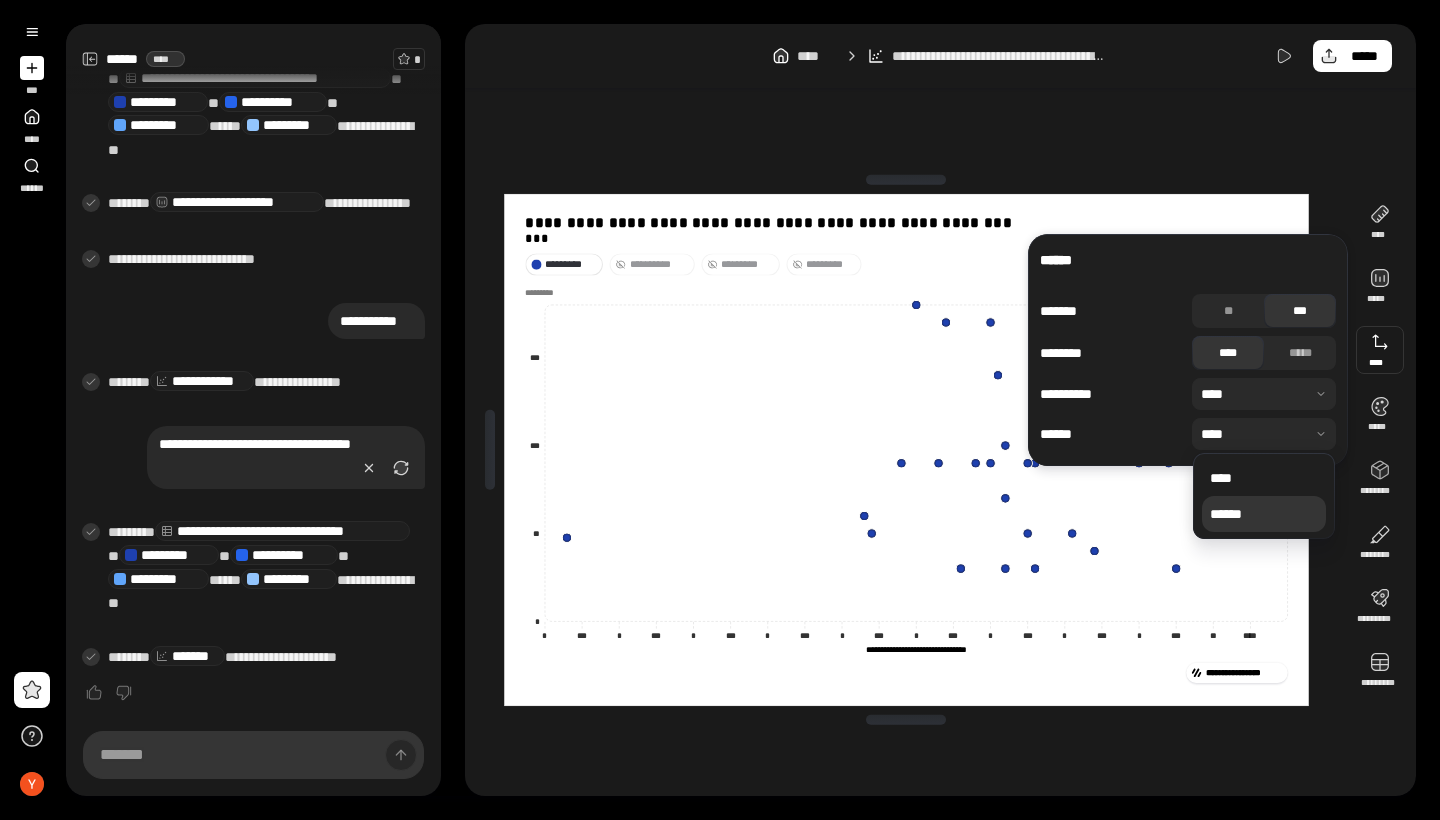 click on "******" at bounding box center (1264, 514) 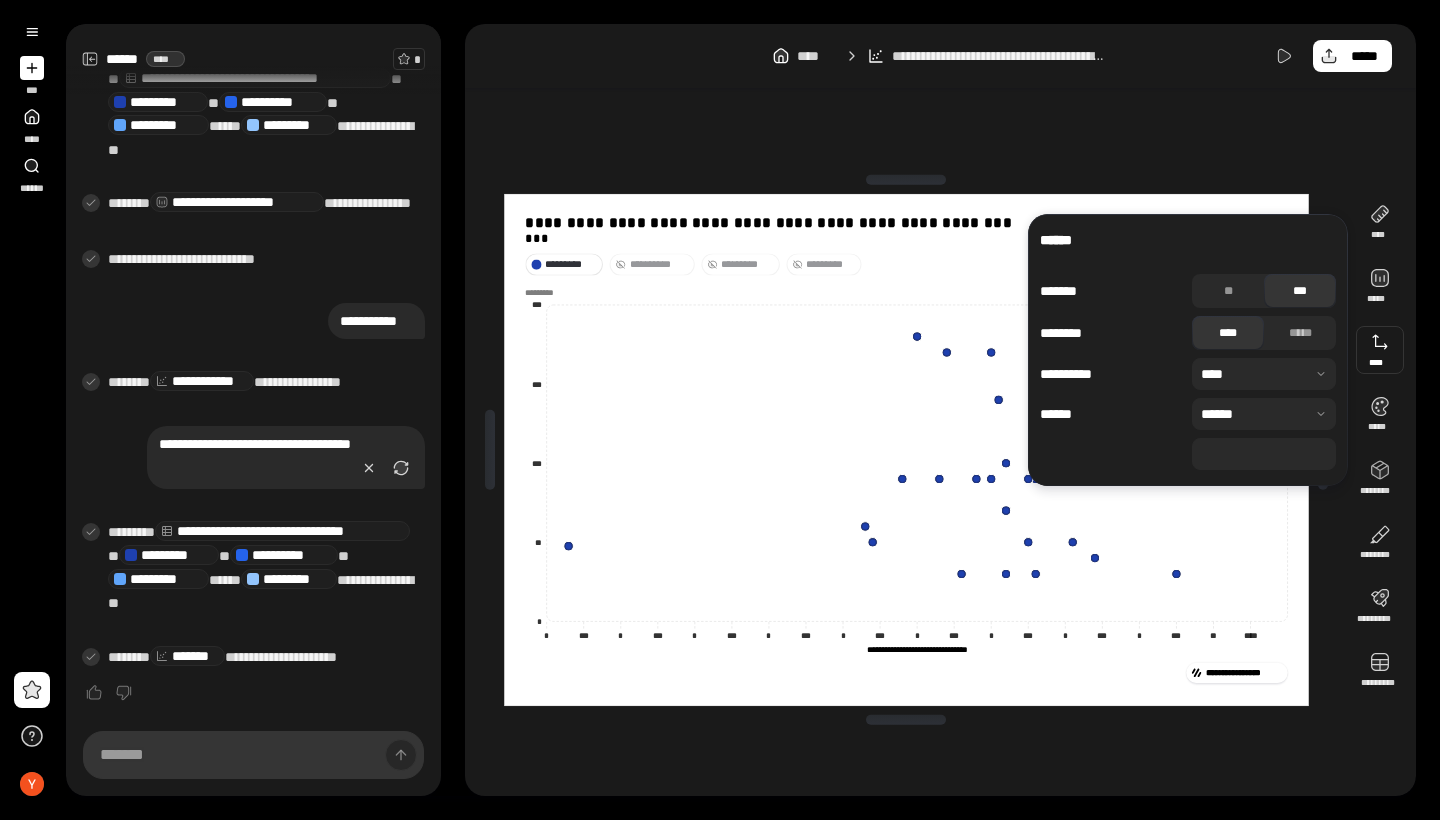 click on "***" at bounding box center (1264, 454) 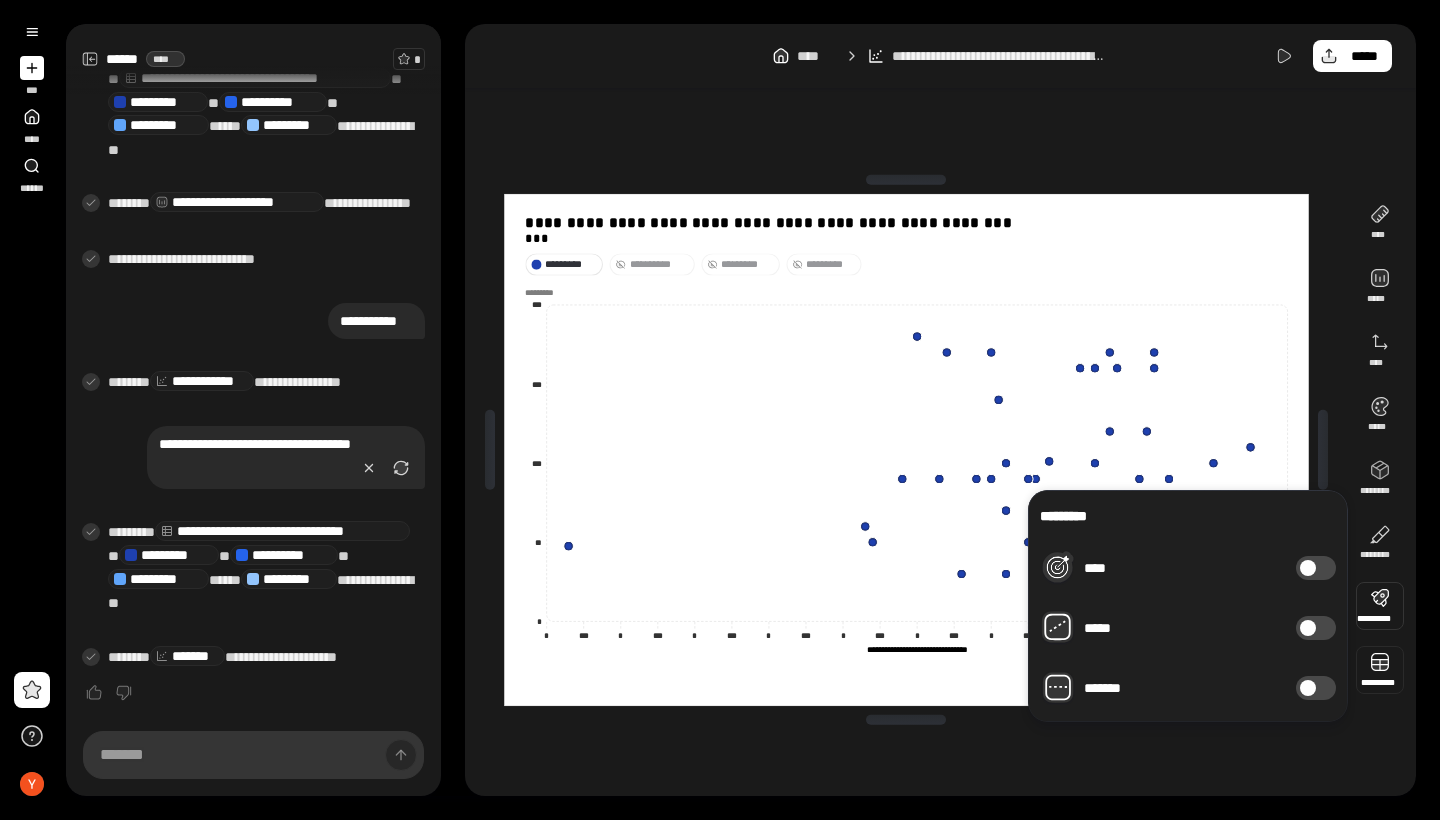 click at bounding box center [1380, 670] 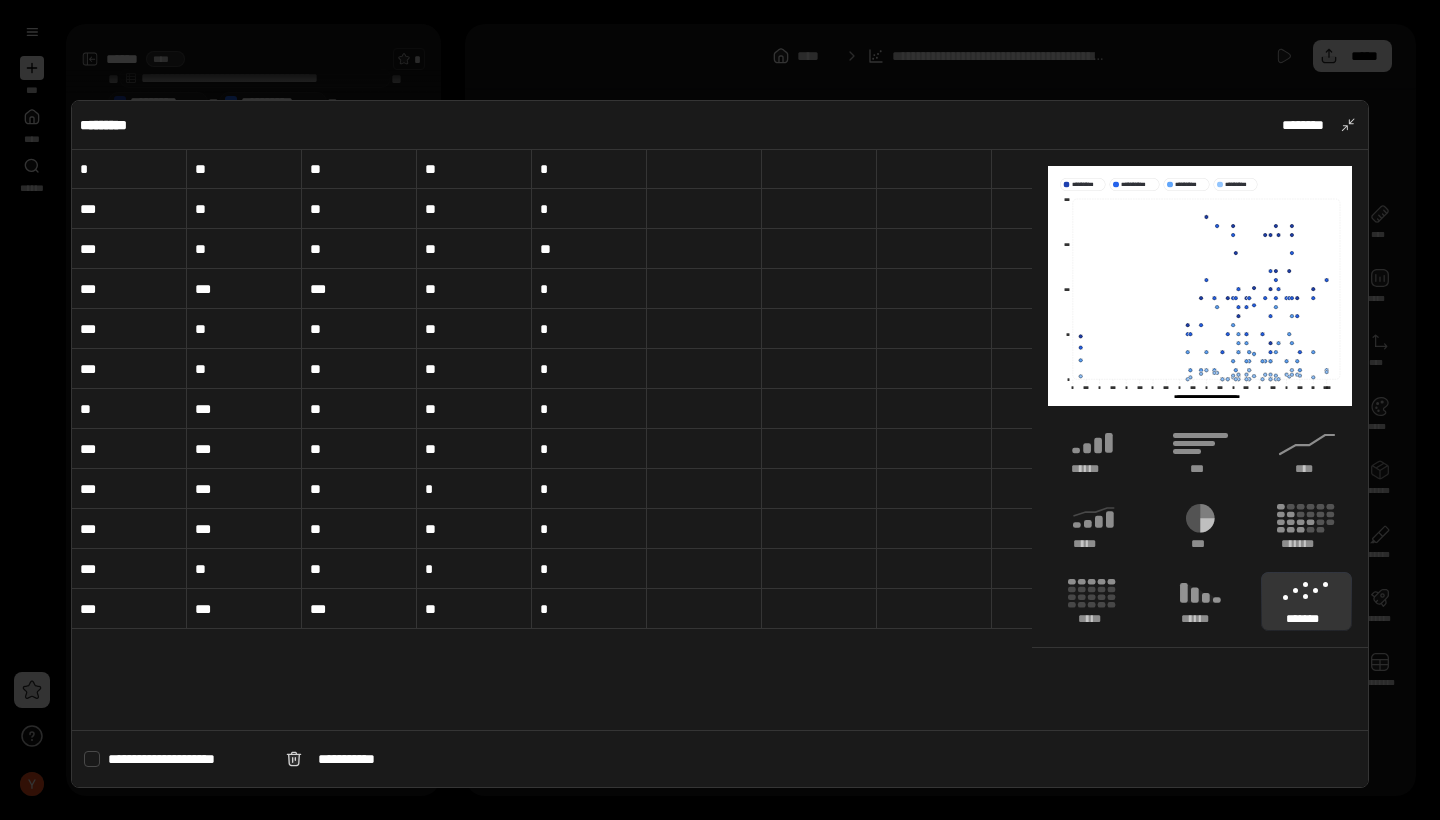 scroll, scrollTop: 0, scrollLeft: 0, axis: both 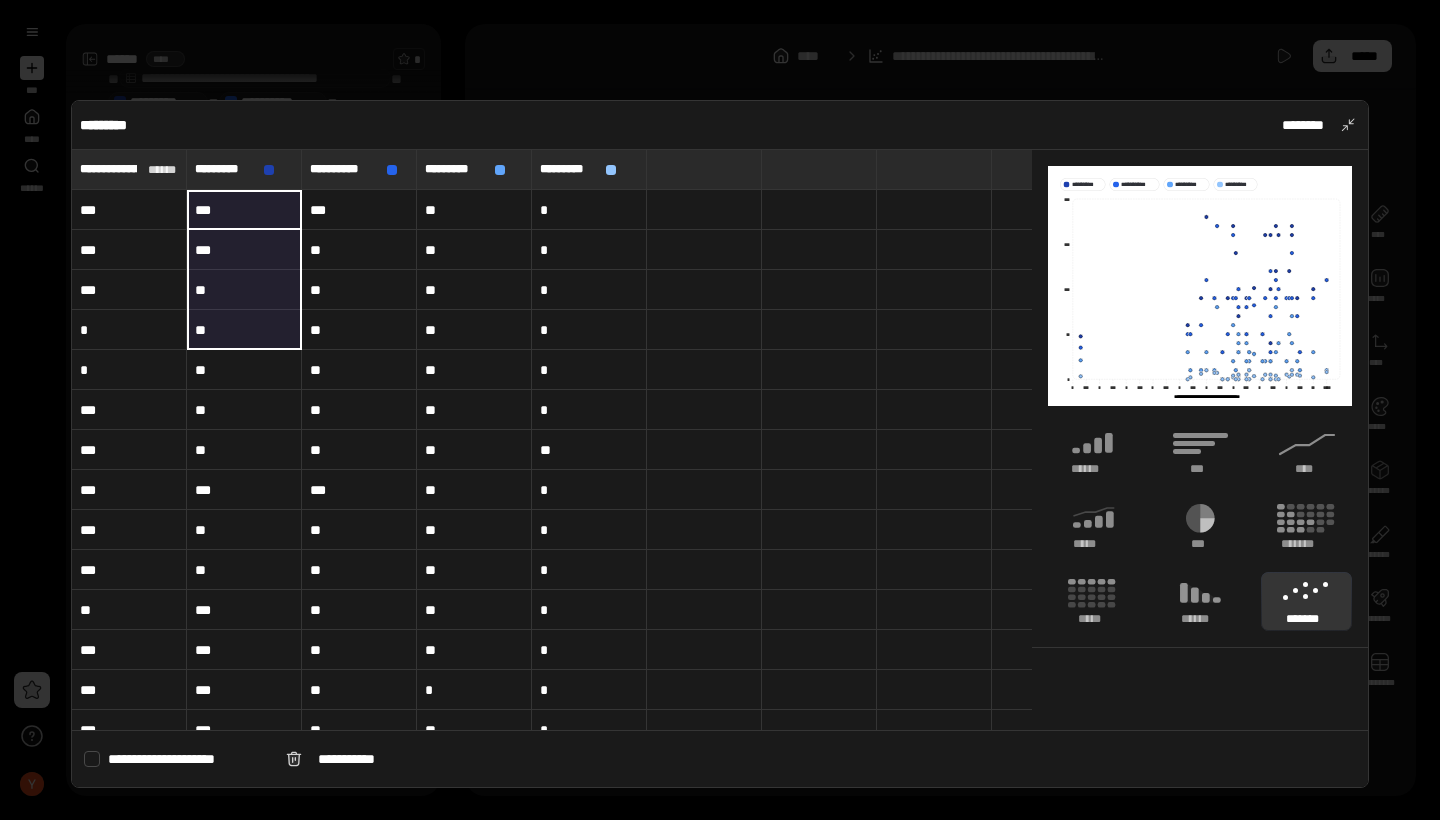 drag, startPoint x: 213, startPoint y: 221, endPoint x: 228, endPoint y: 319, distance: 99.14131 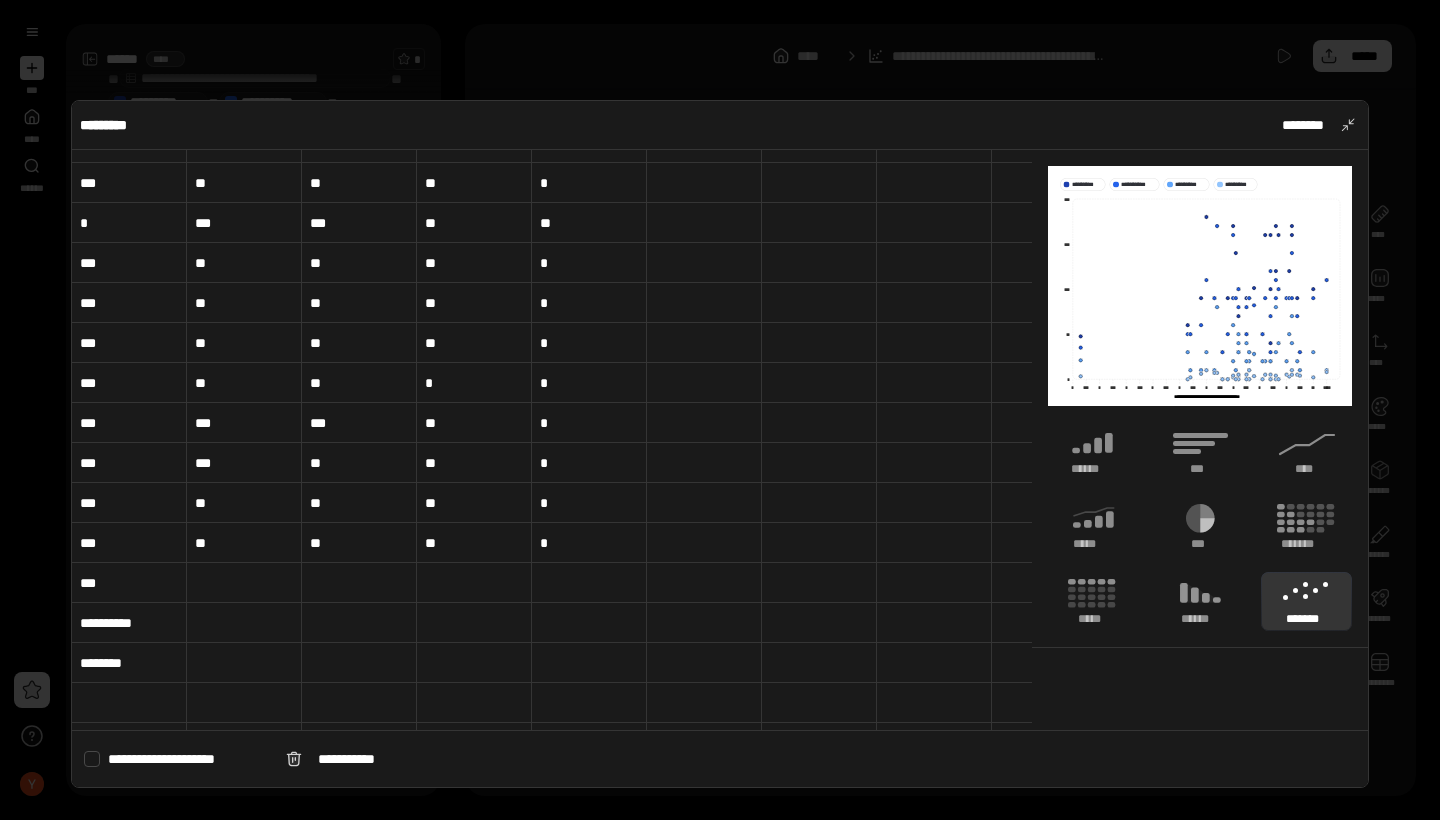 scroll, scrollTop: 1135, scrollLeft: 0, axis: vertical 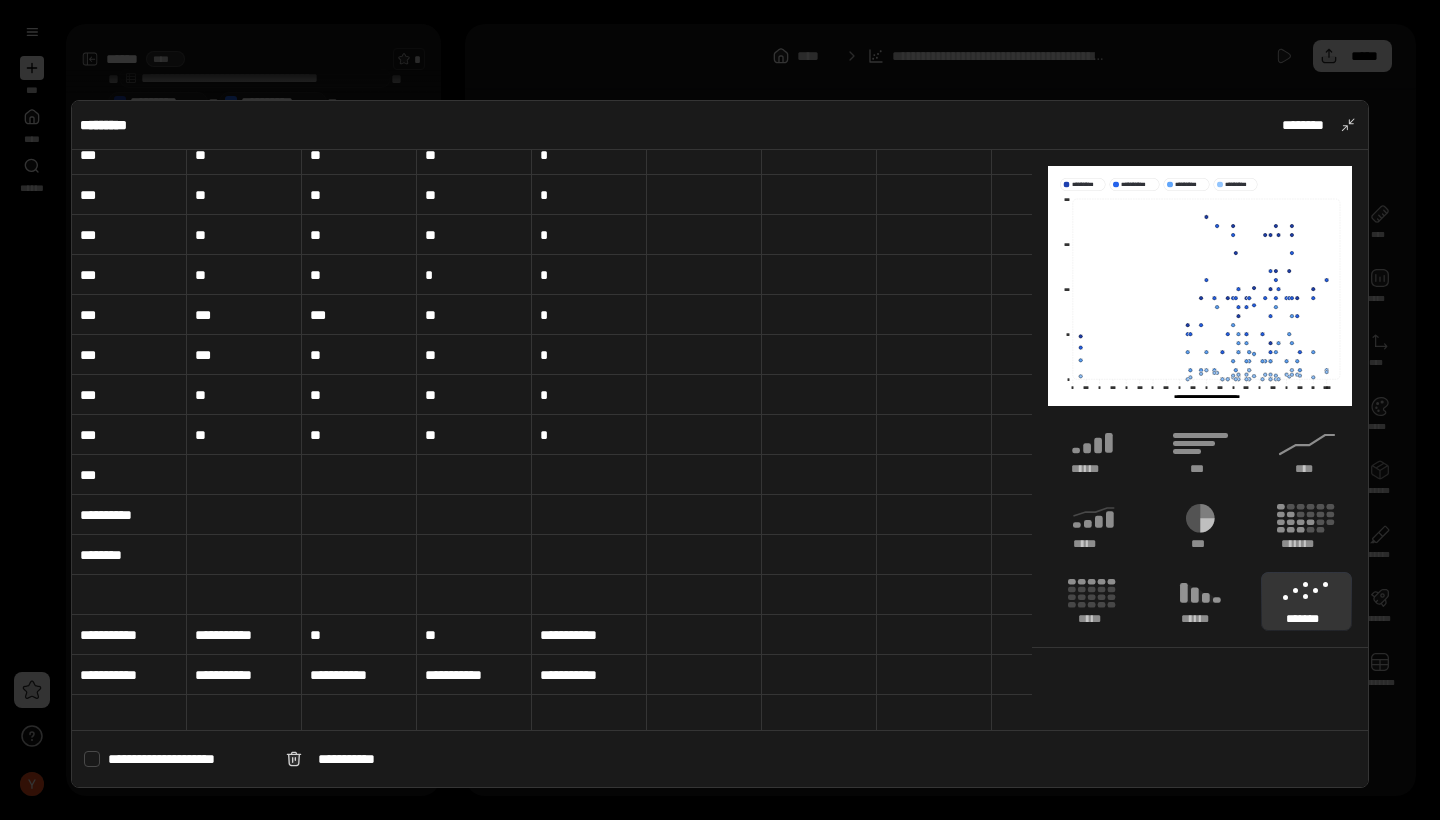click at bounding box center (720, 410) 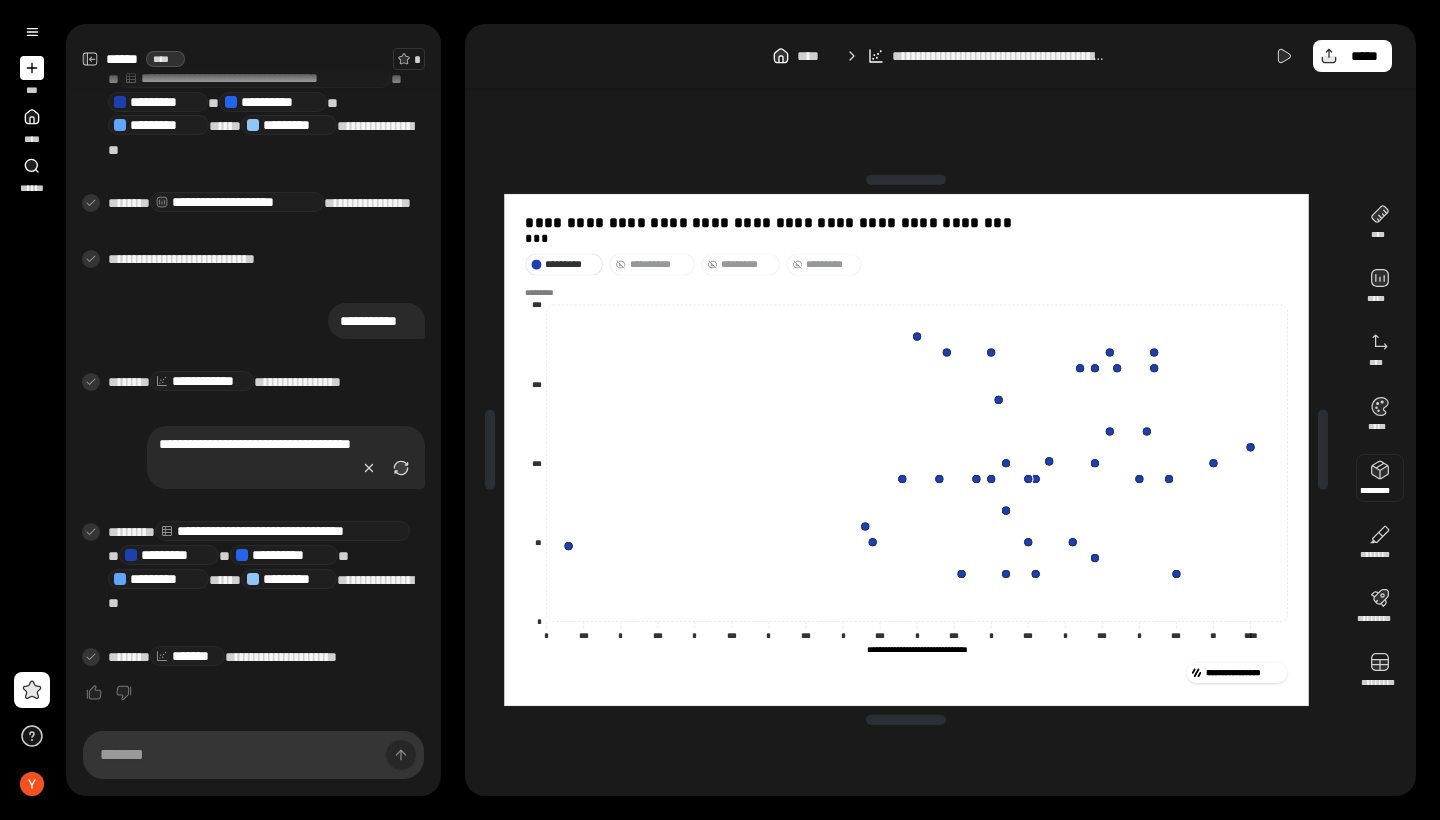 scroll, scrollTop: 0, scrollLeft: 0, axis: both 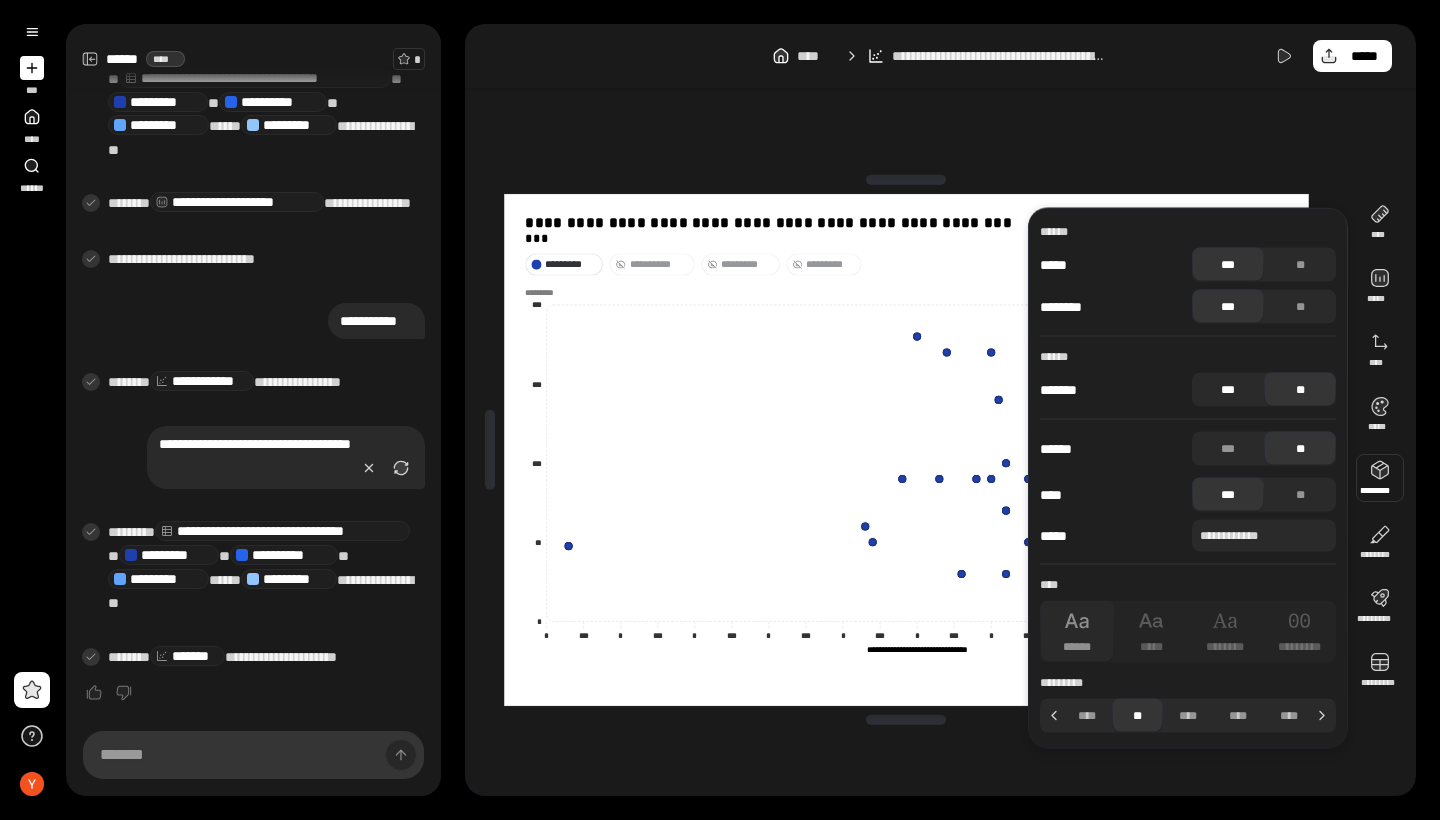 click on "***" at bounding box center (1228, 390) 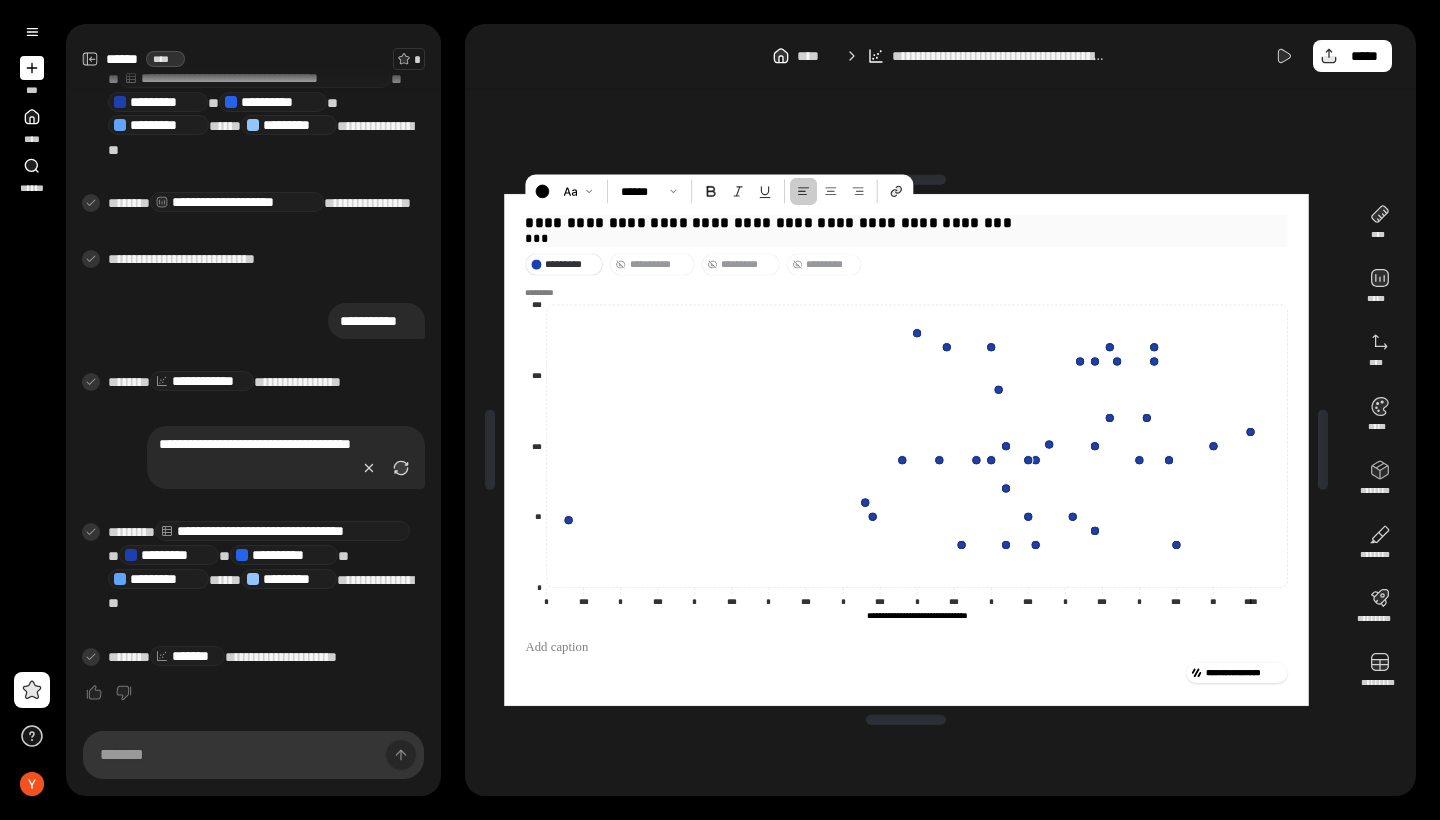 drag, startPoint x: 835, startPoint y: 227, endPoint x: 904, endPoint y: 252, distance: 73.38937 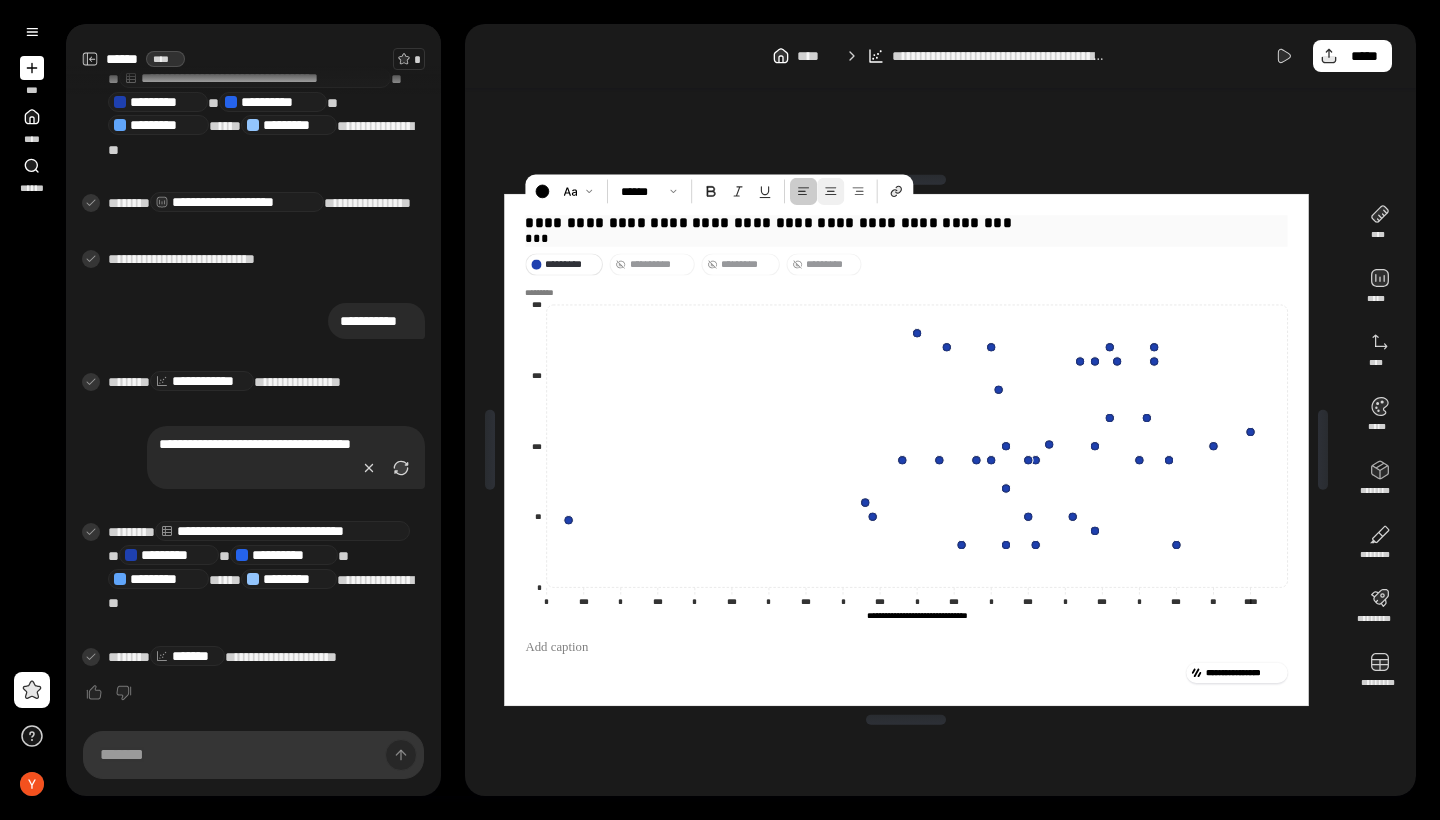 click at bounding box center [830, 191] 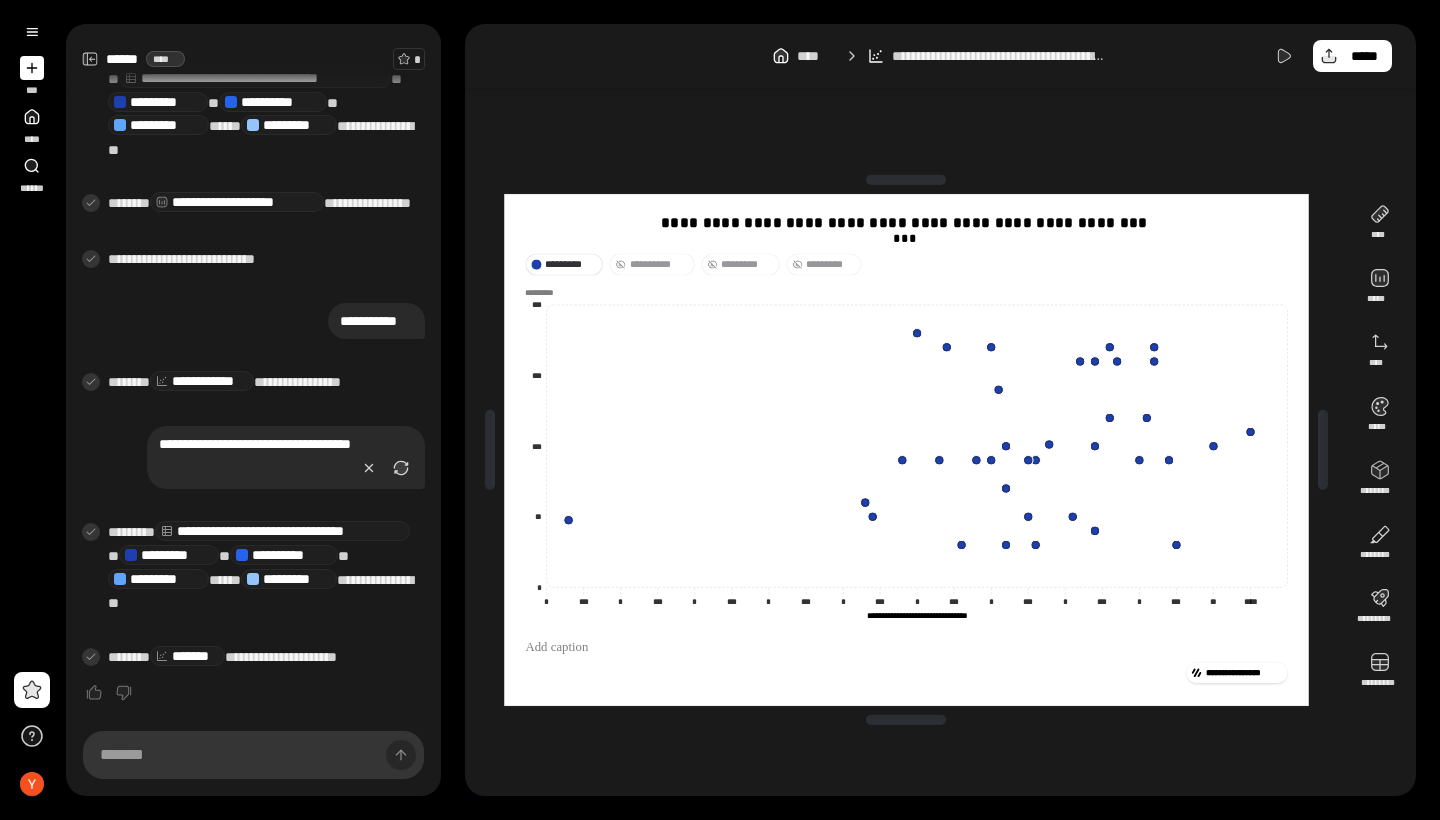 click on "**********" at bounding box center (906, 245) 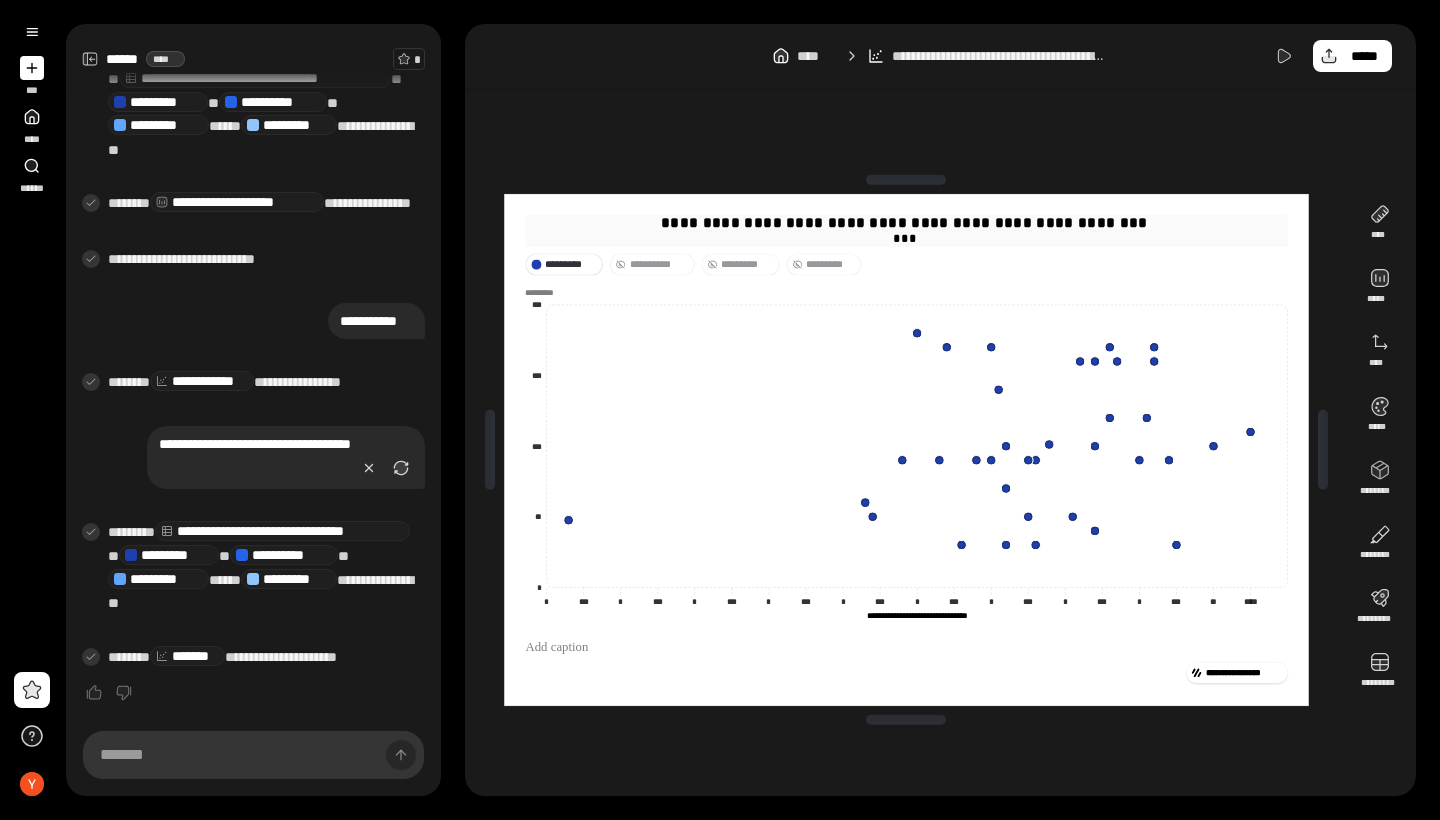 click on "***" at bounding box center (906, 238) 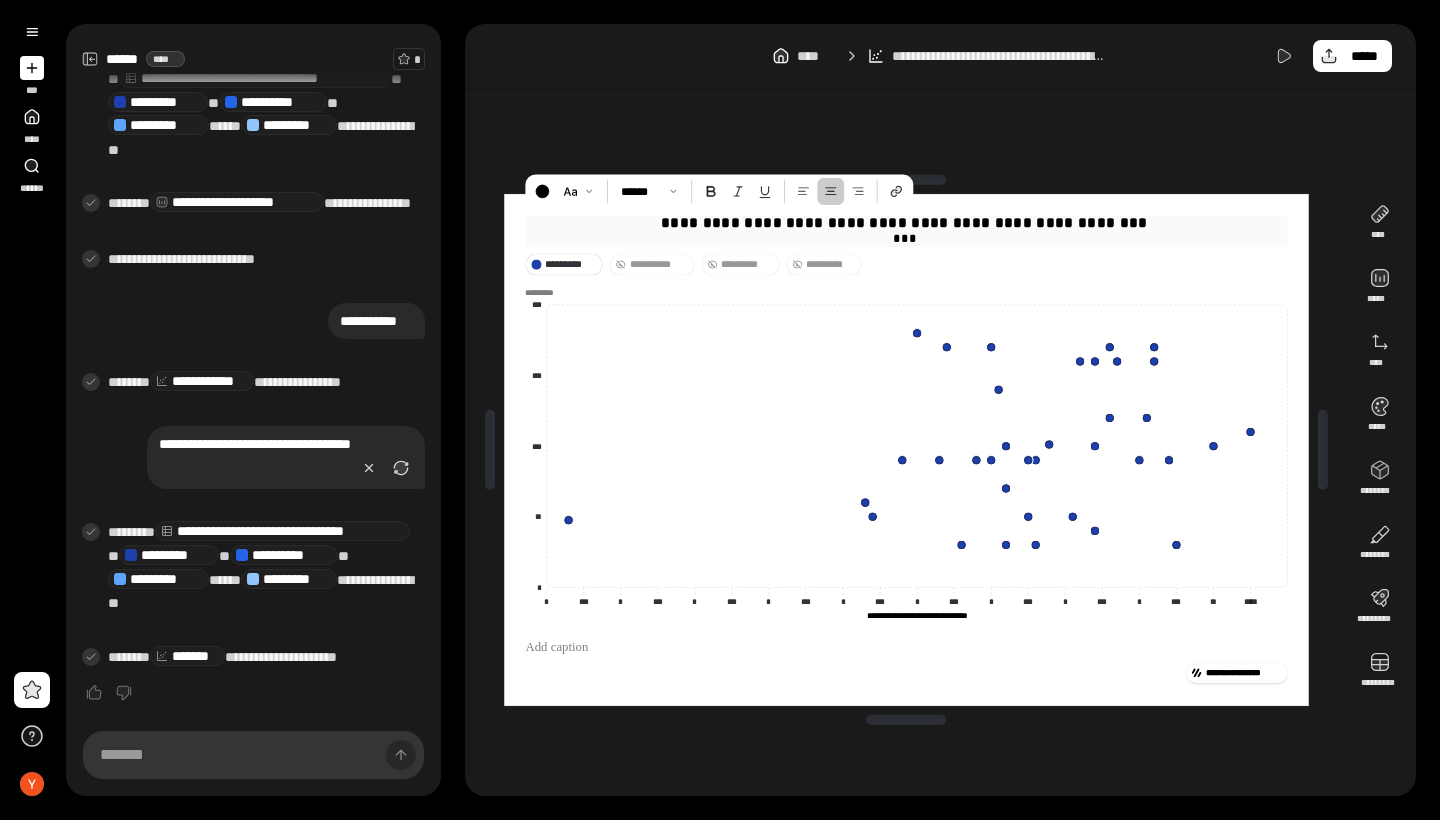 click on "***" at bounding box center (906, 238) 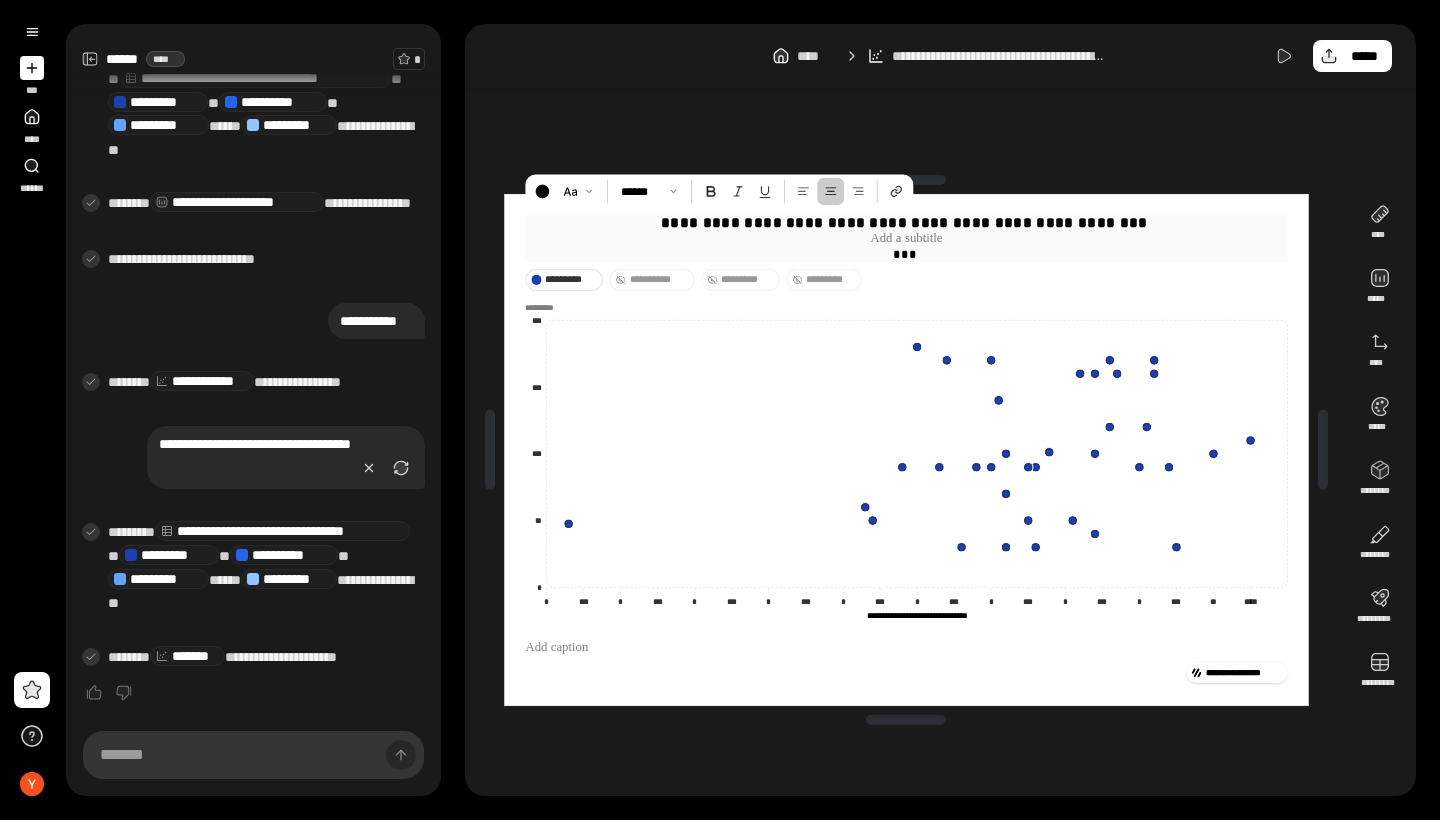 click at bounding box center [906, 238] 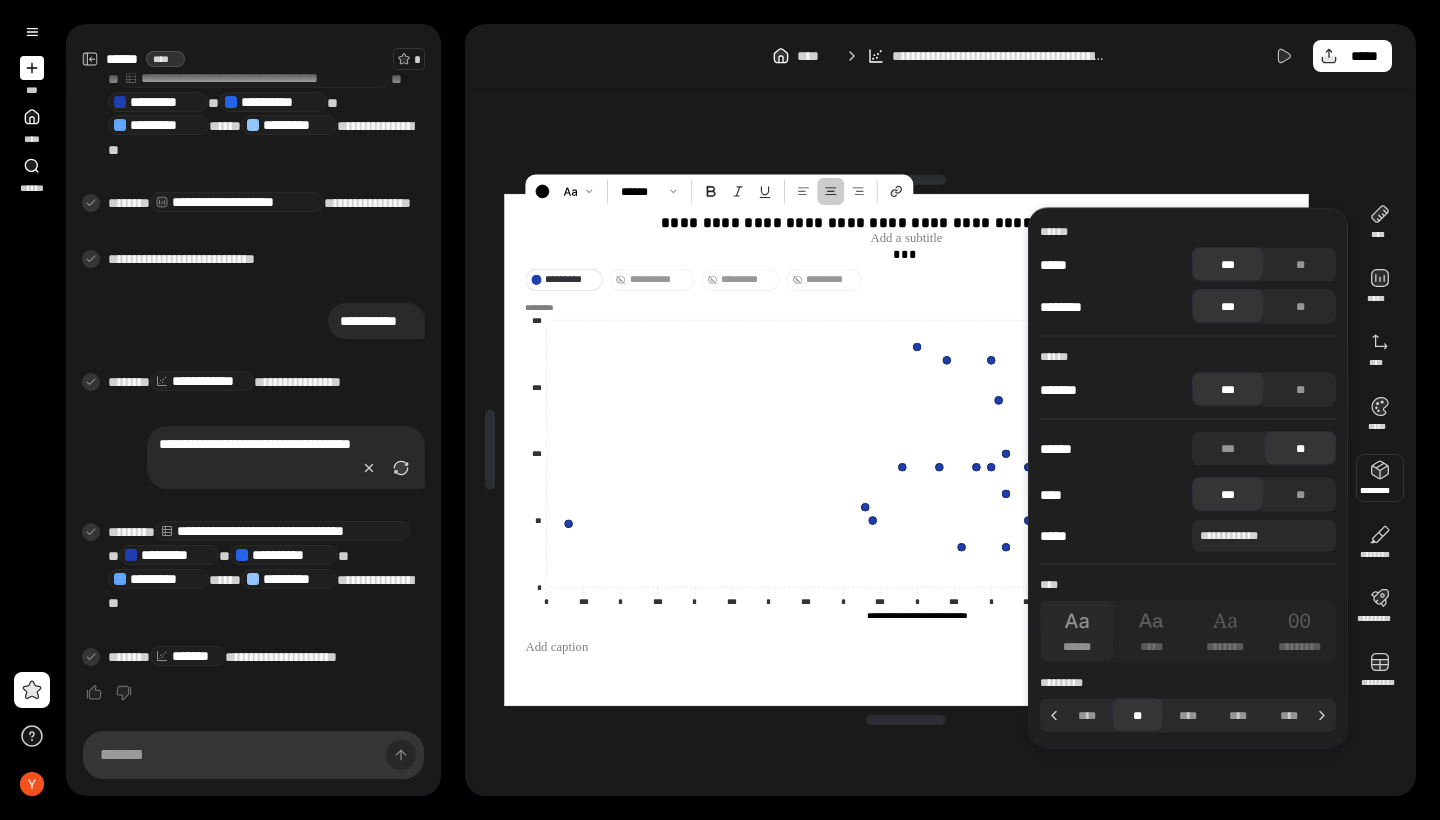 click at bounding box center (1380, 478) 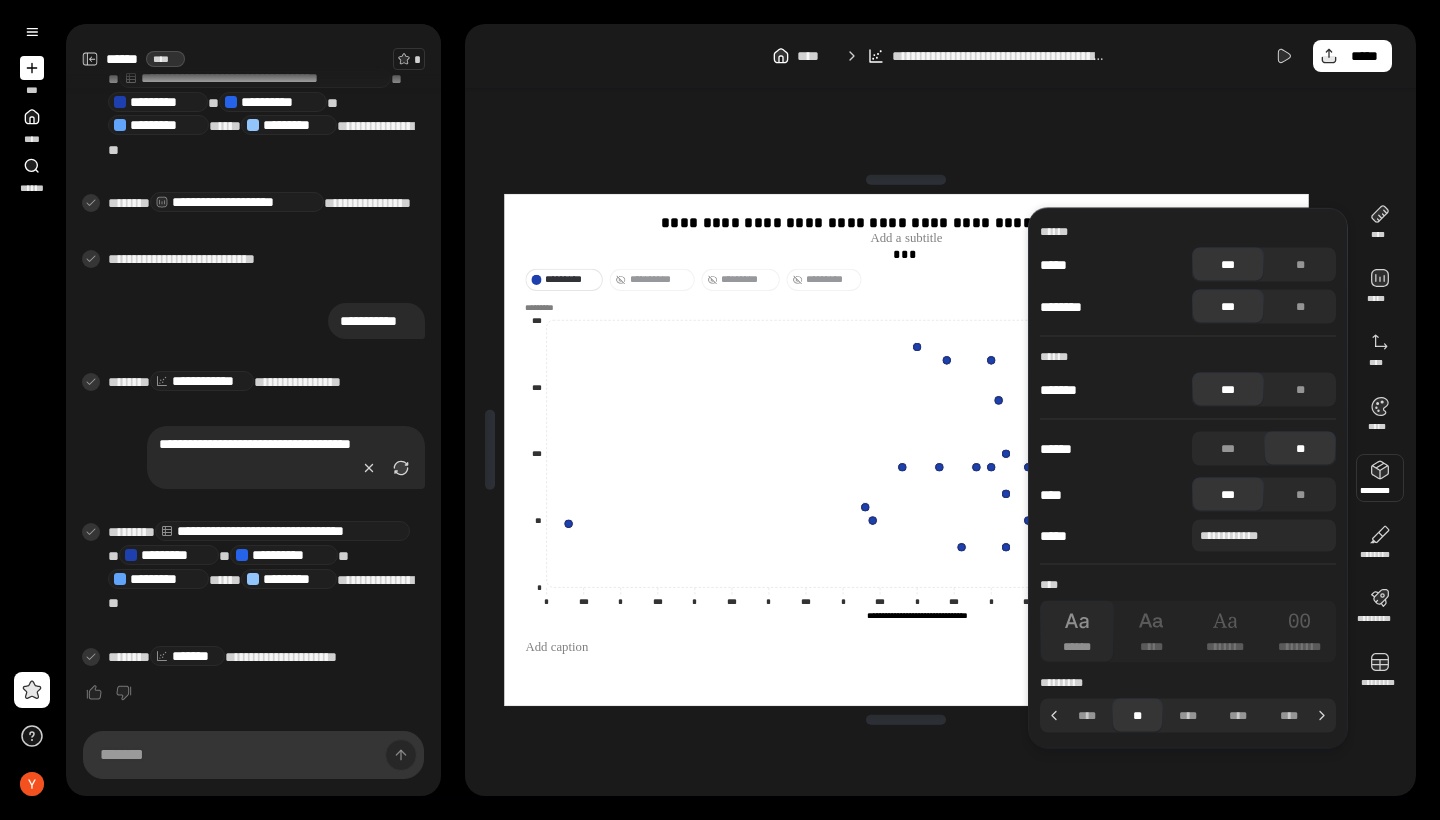 scroll, scrollTop: 0, scrollLeft: 0, axis: both 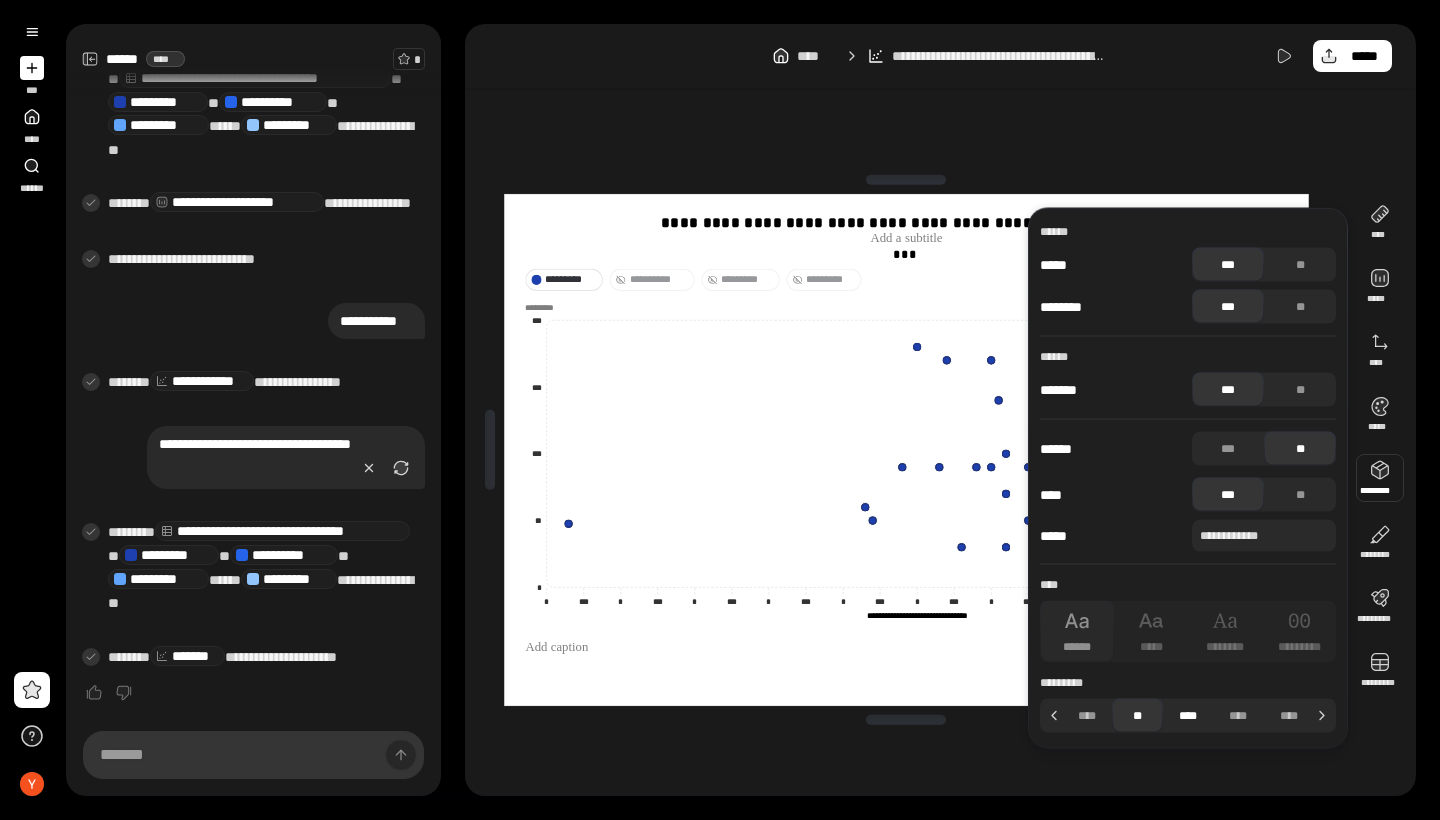 click on "****" at bounding box center [1188, 716] 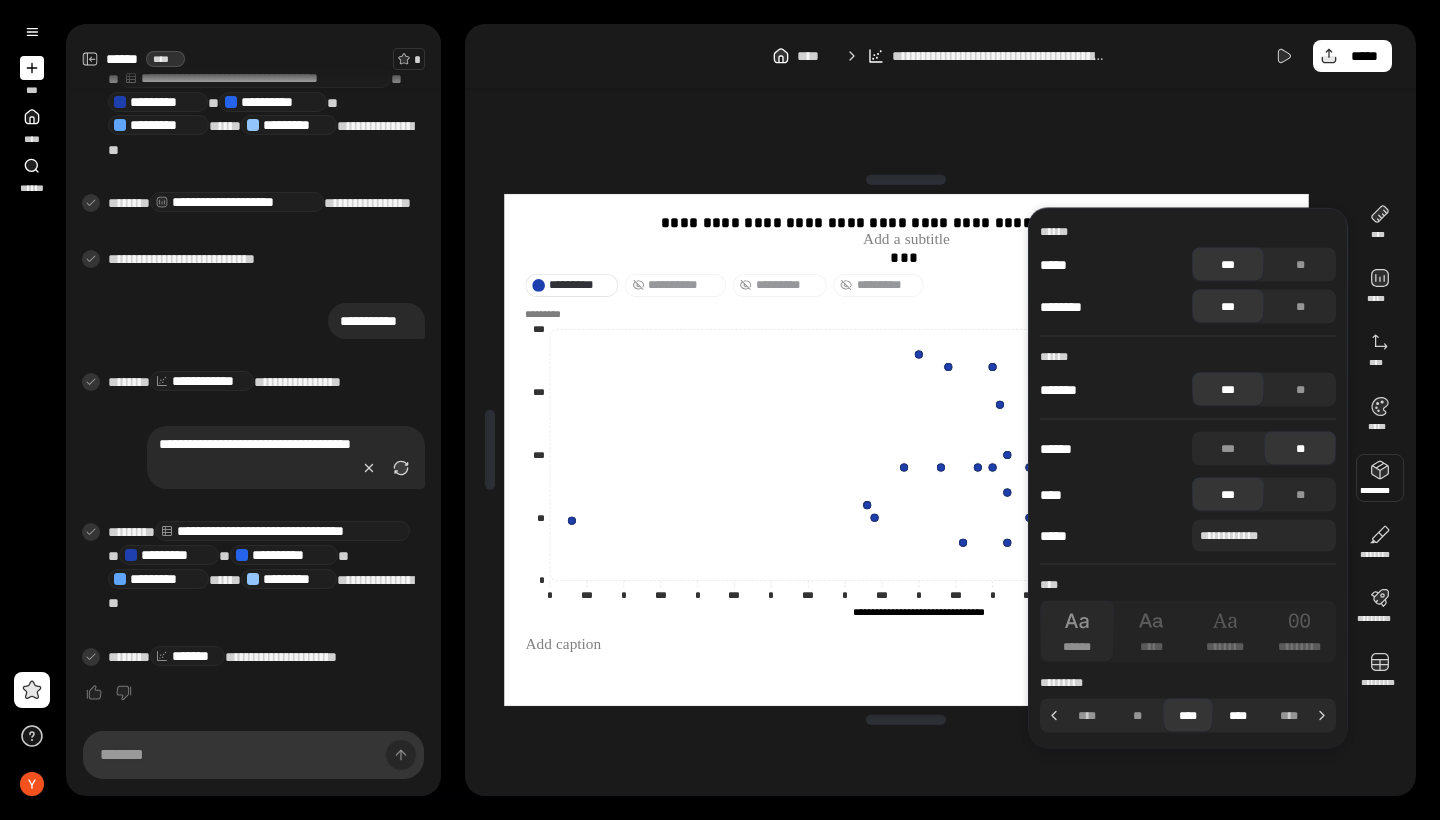 click on "****" at bounding box center (1238, 716) 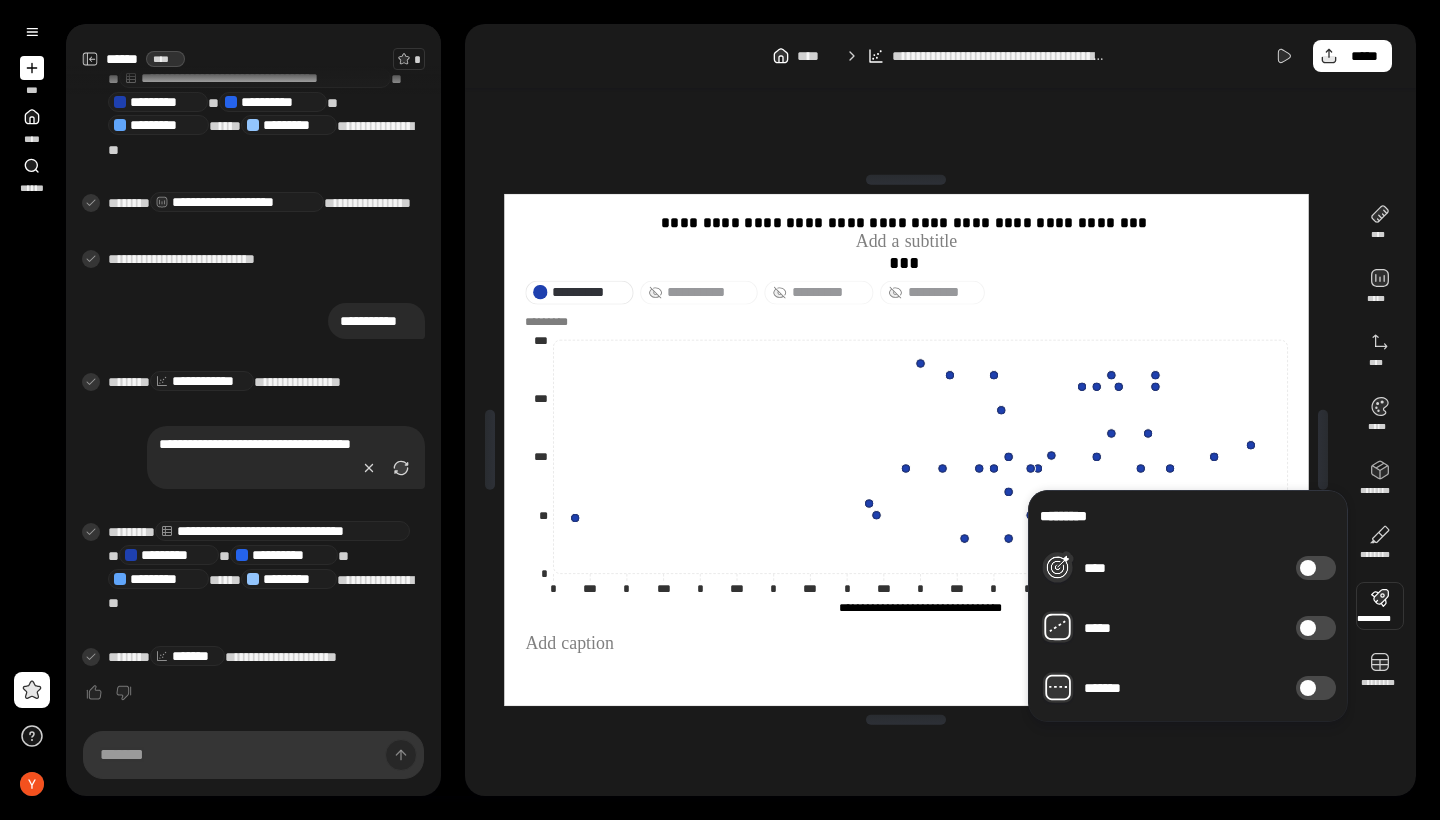 click on "*****" at bounding box center (1316, 628) 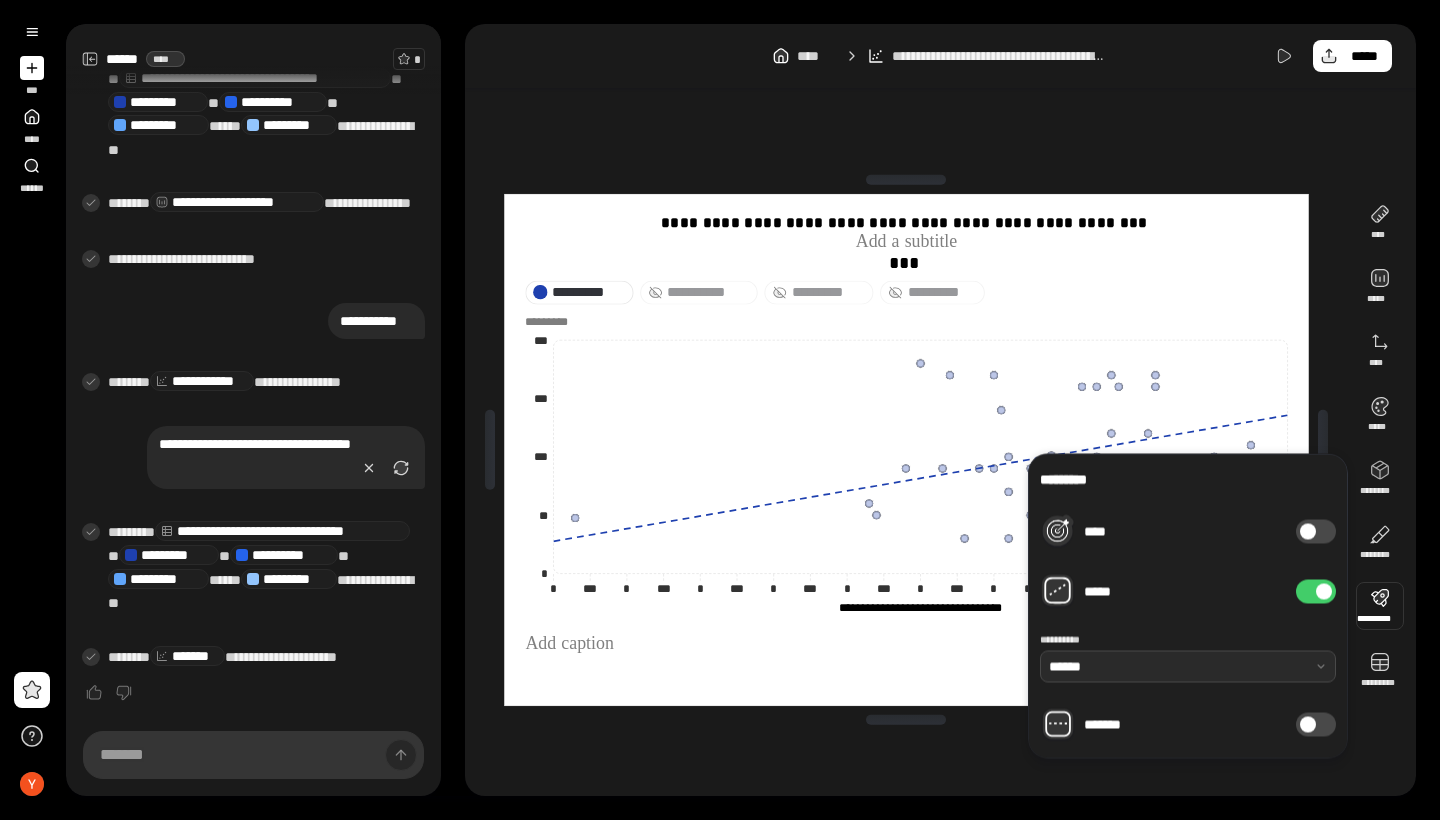 click at bounding box center (1188, 667) 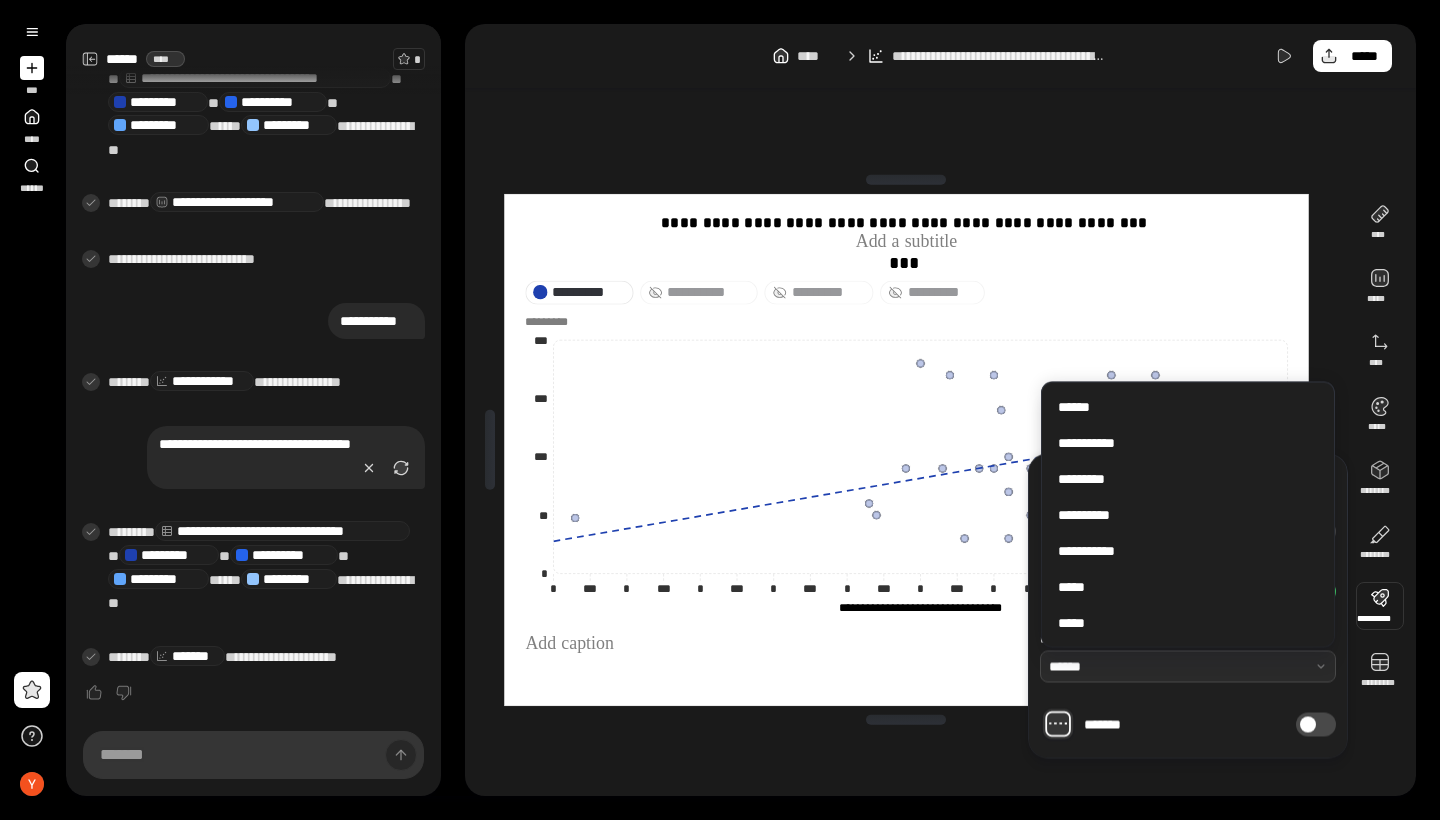 click at bounding box center (1188, 667) 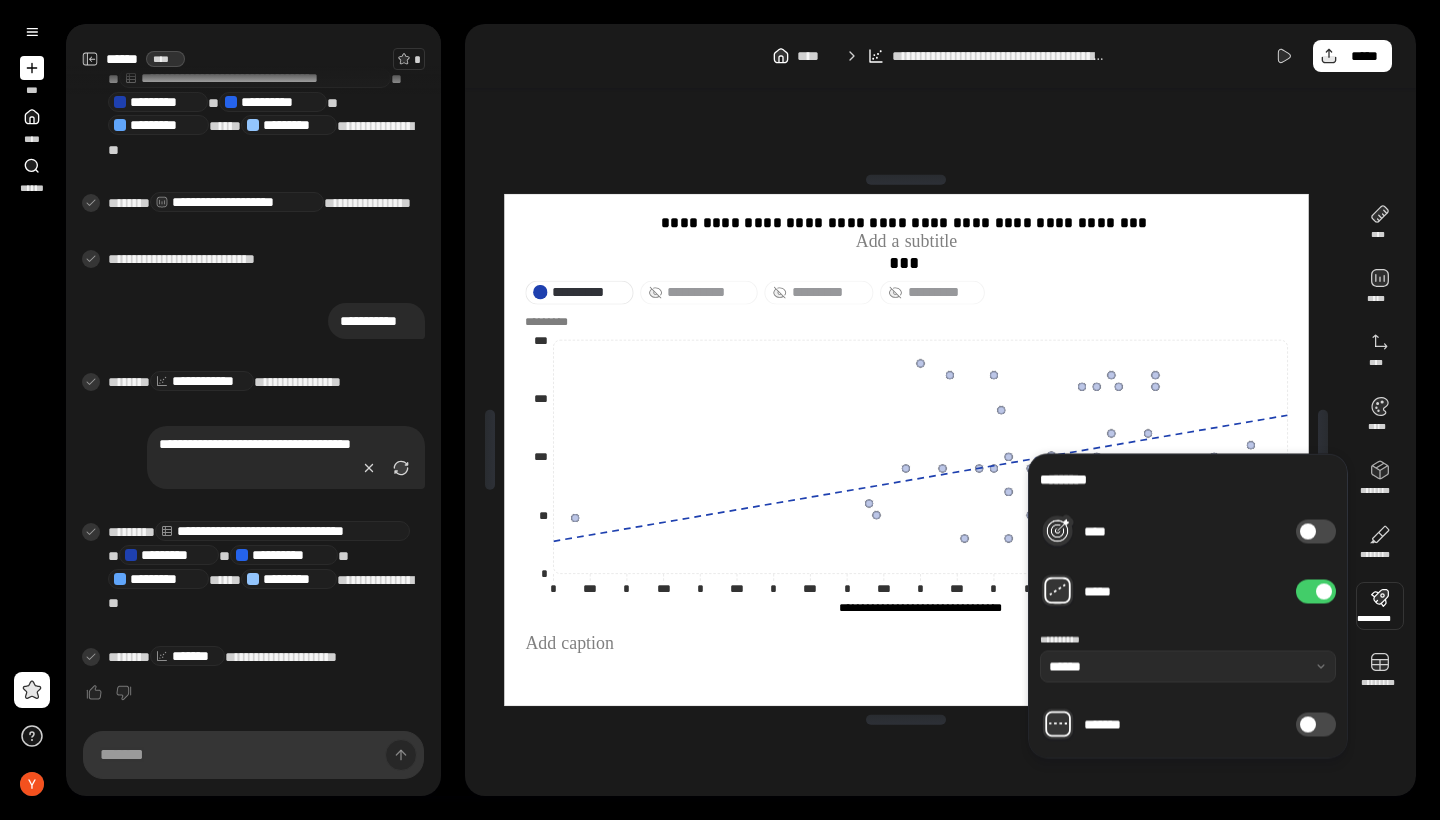 click on "*******" at bounding box center [1316, 725] 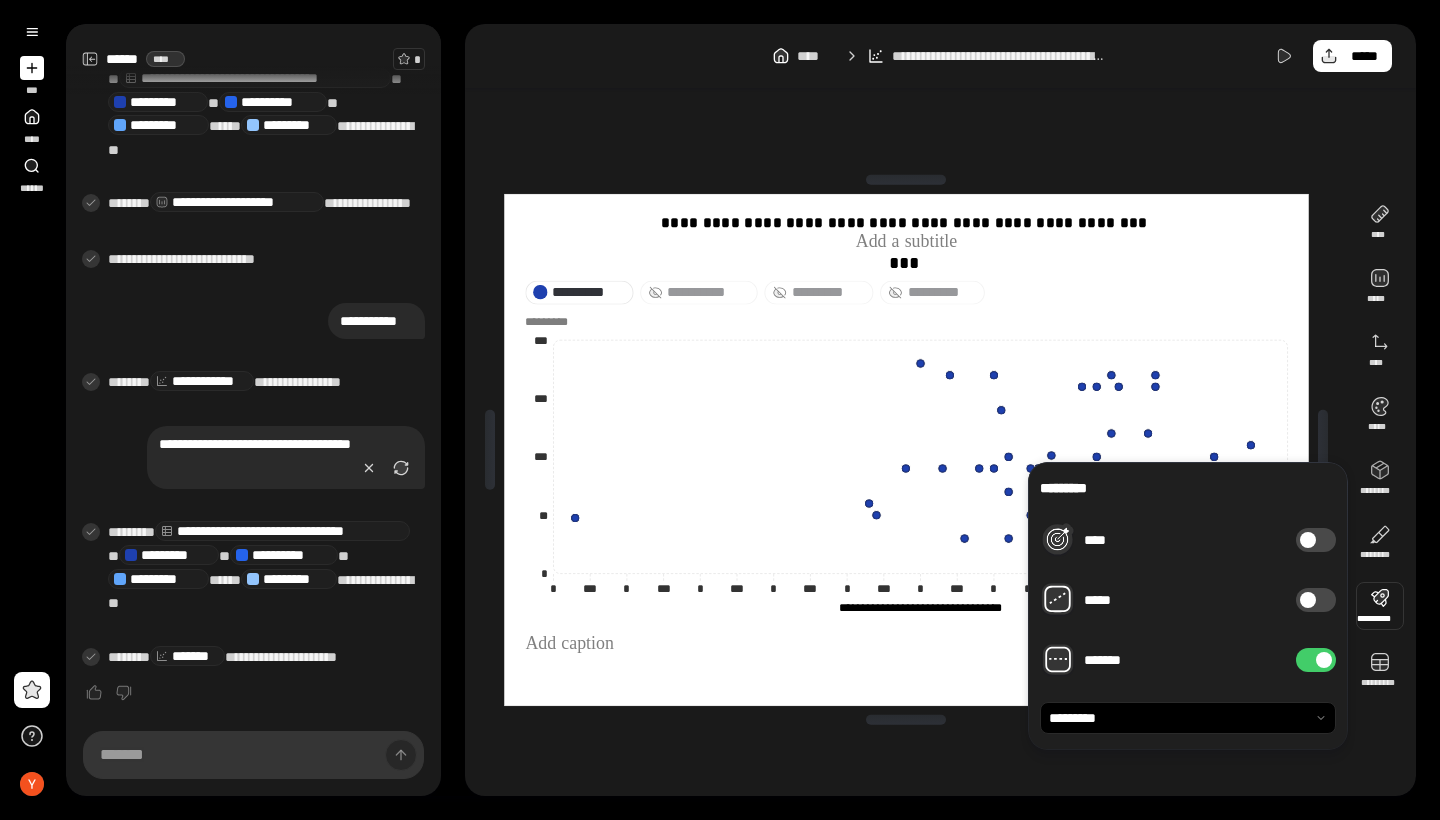 click at bounding box center [1308, 600] 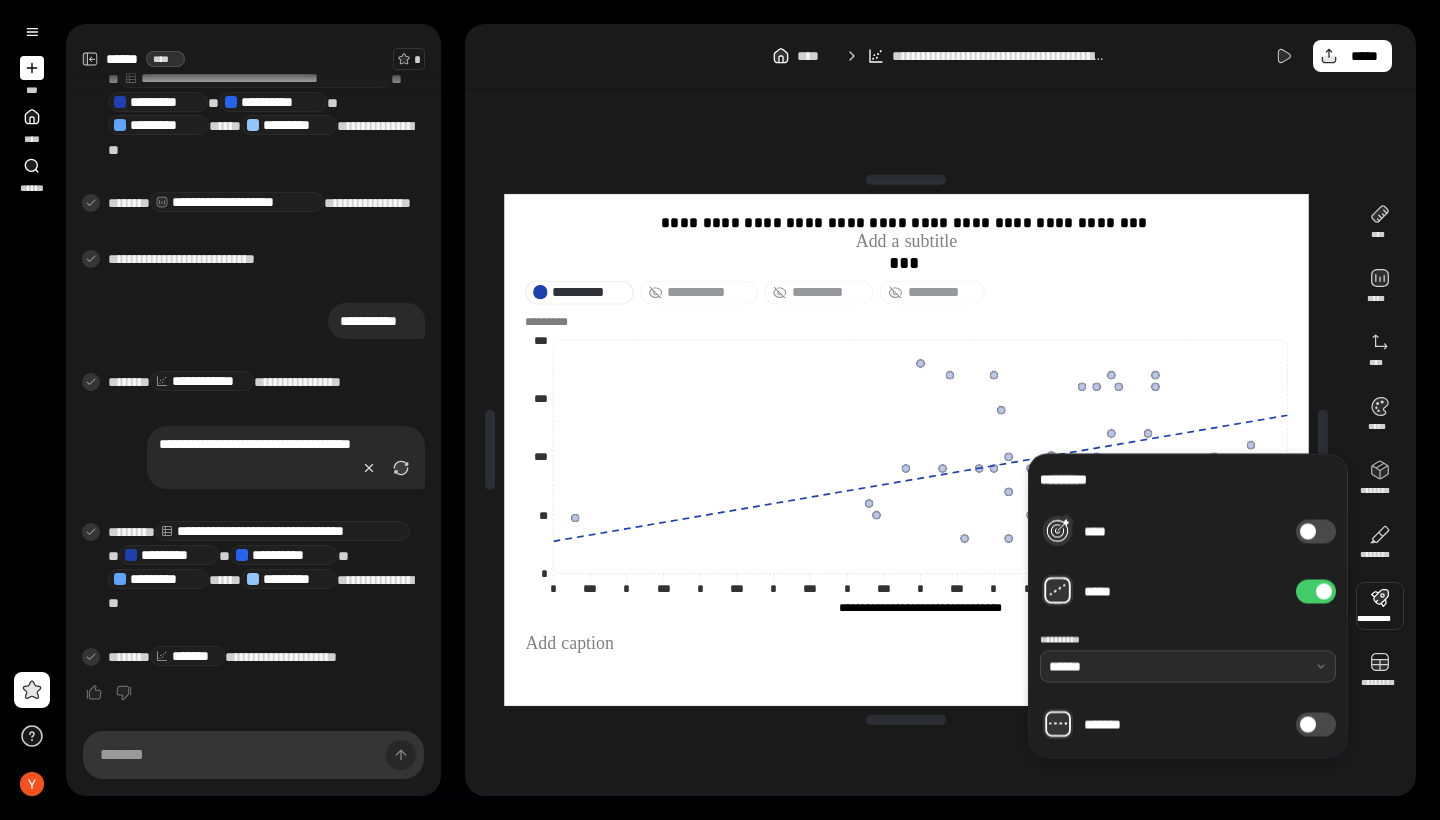click on "******" at bounding box center (1188, 667) 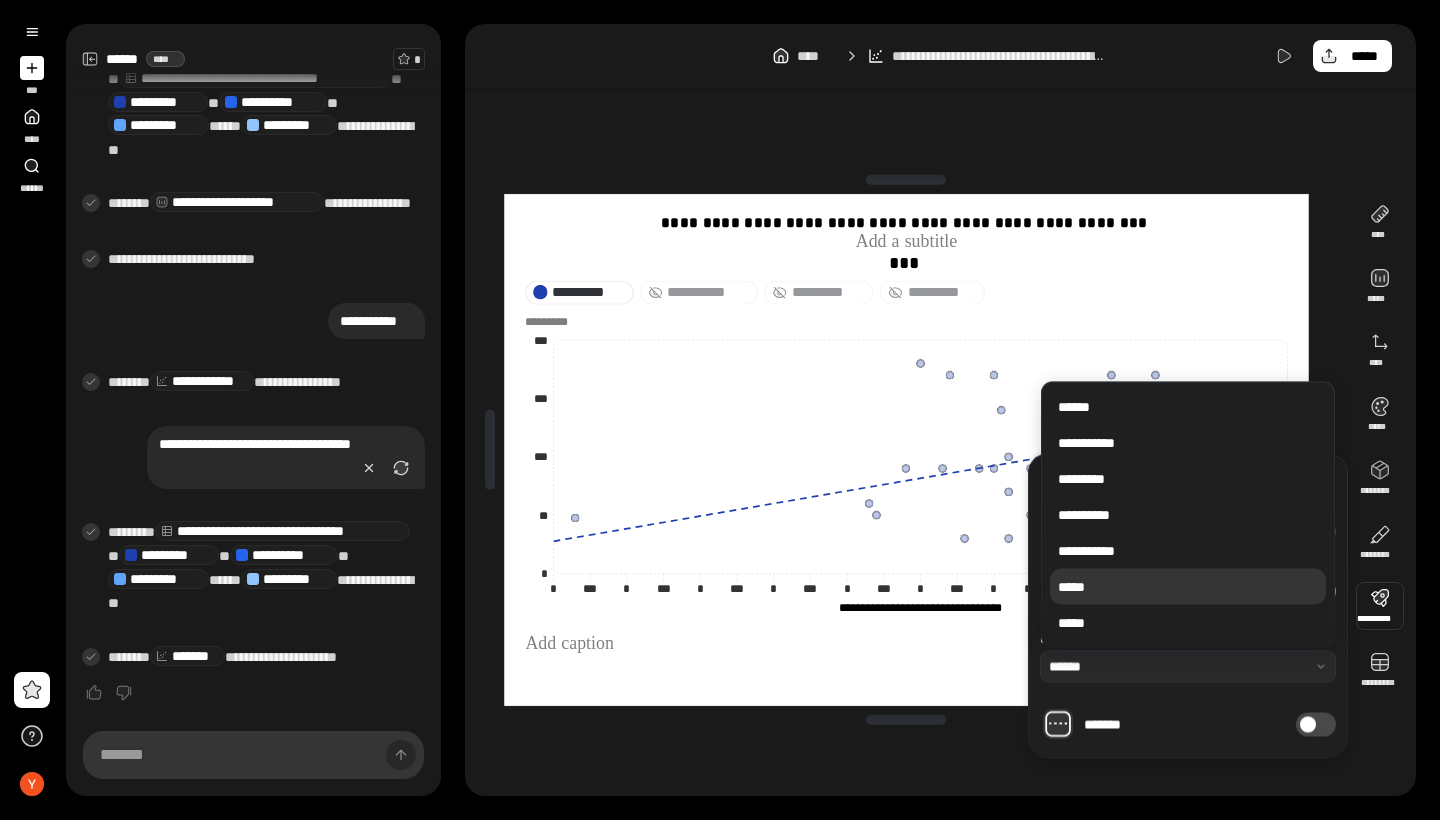 click on "*****" at bounding box center [1188, 587] 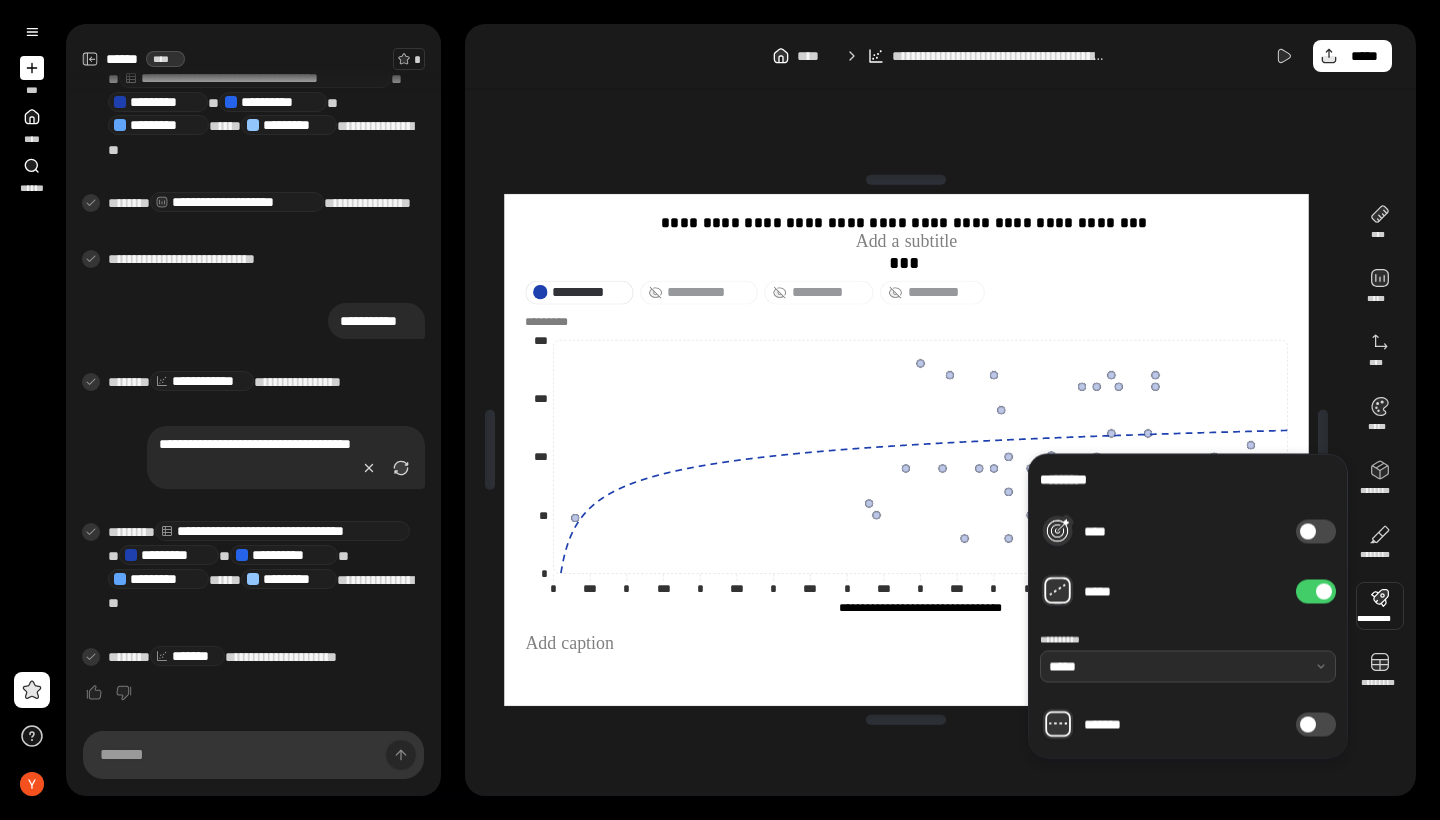click at bounding box center [1188, 667] 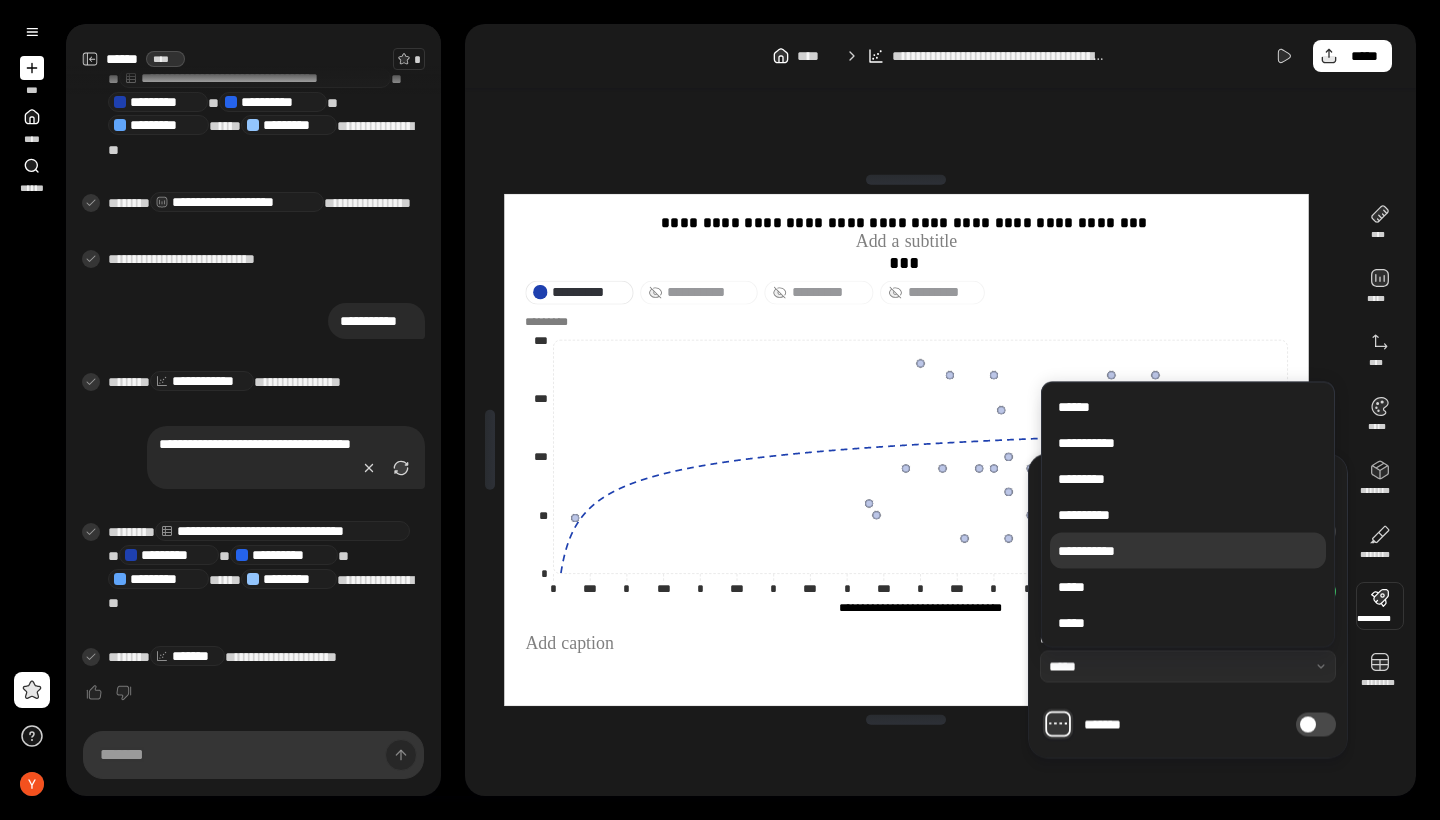 click on "**********" at bounding box center (1188, 551) 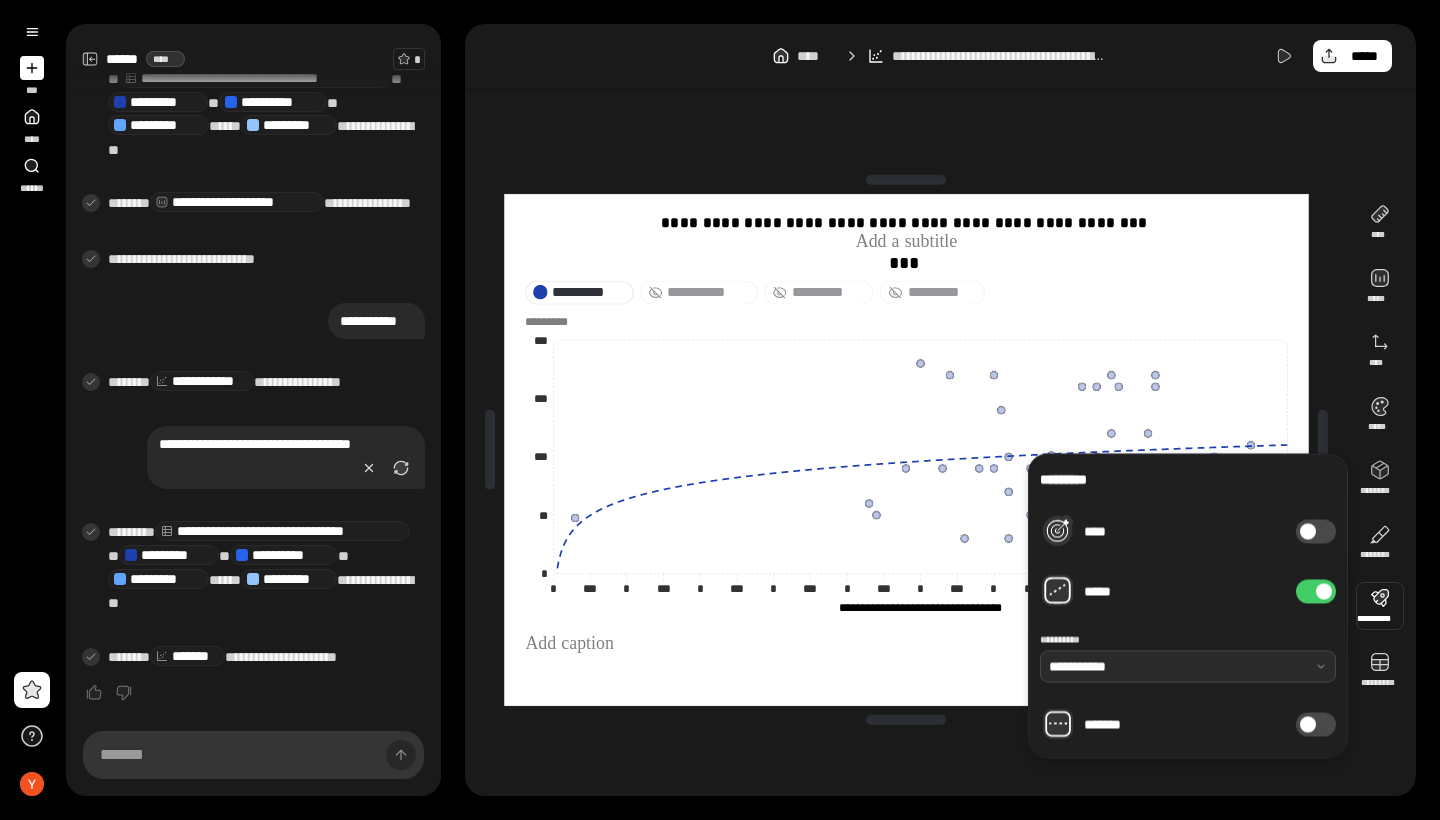 click at bounding box center [1188, 667] 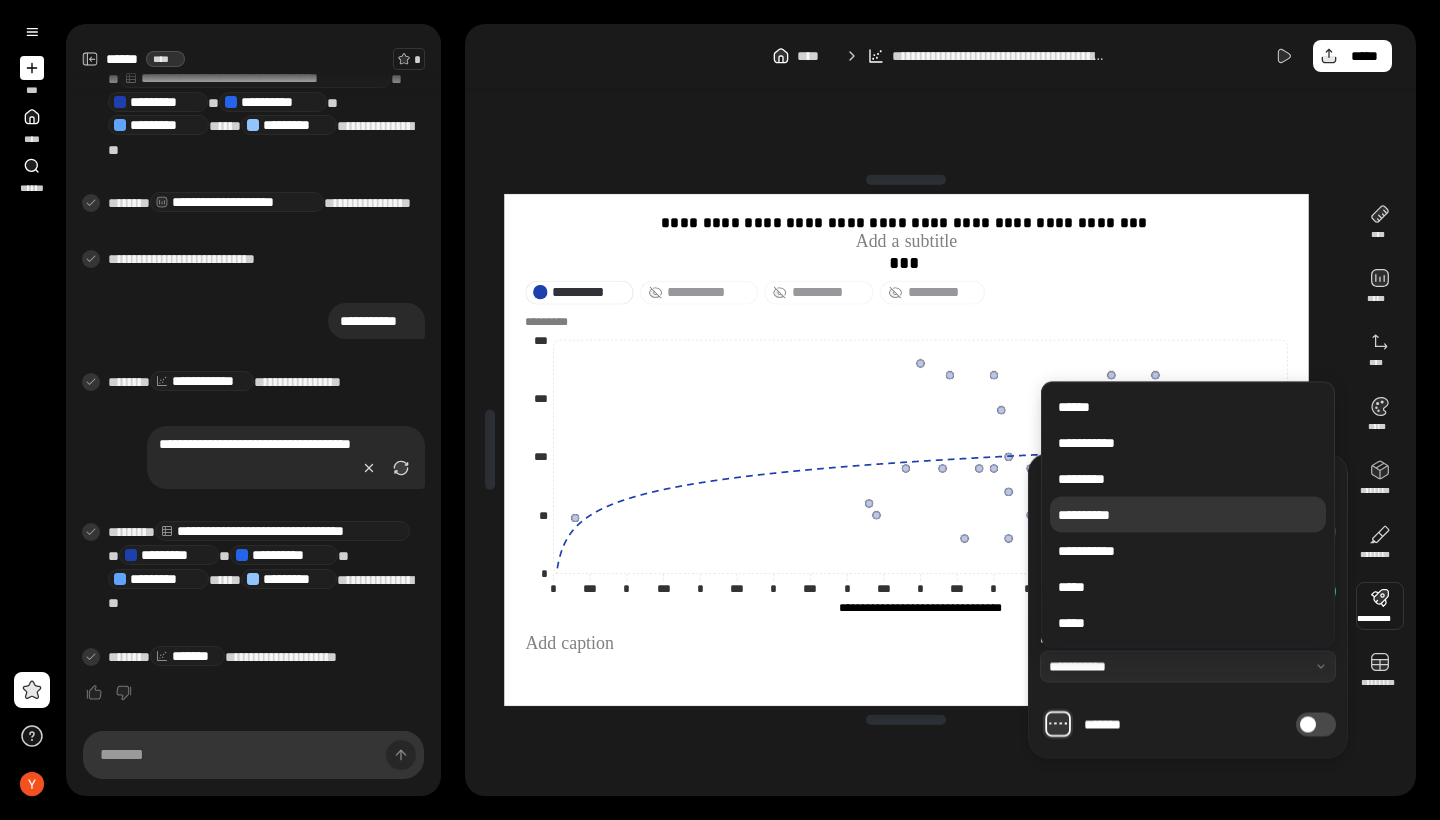 click on "**********" at bounding box center [1188, 515] 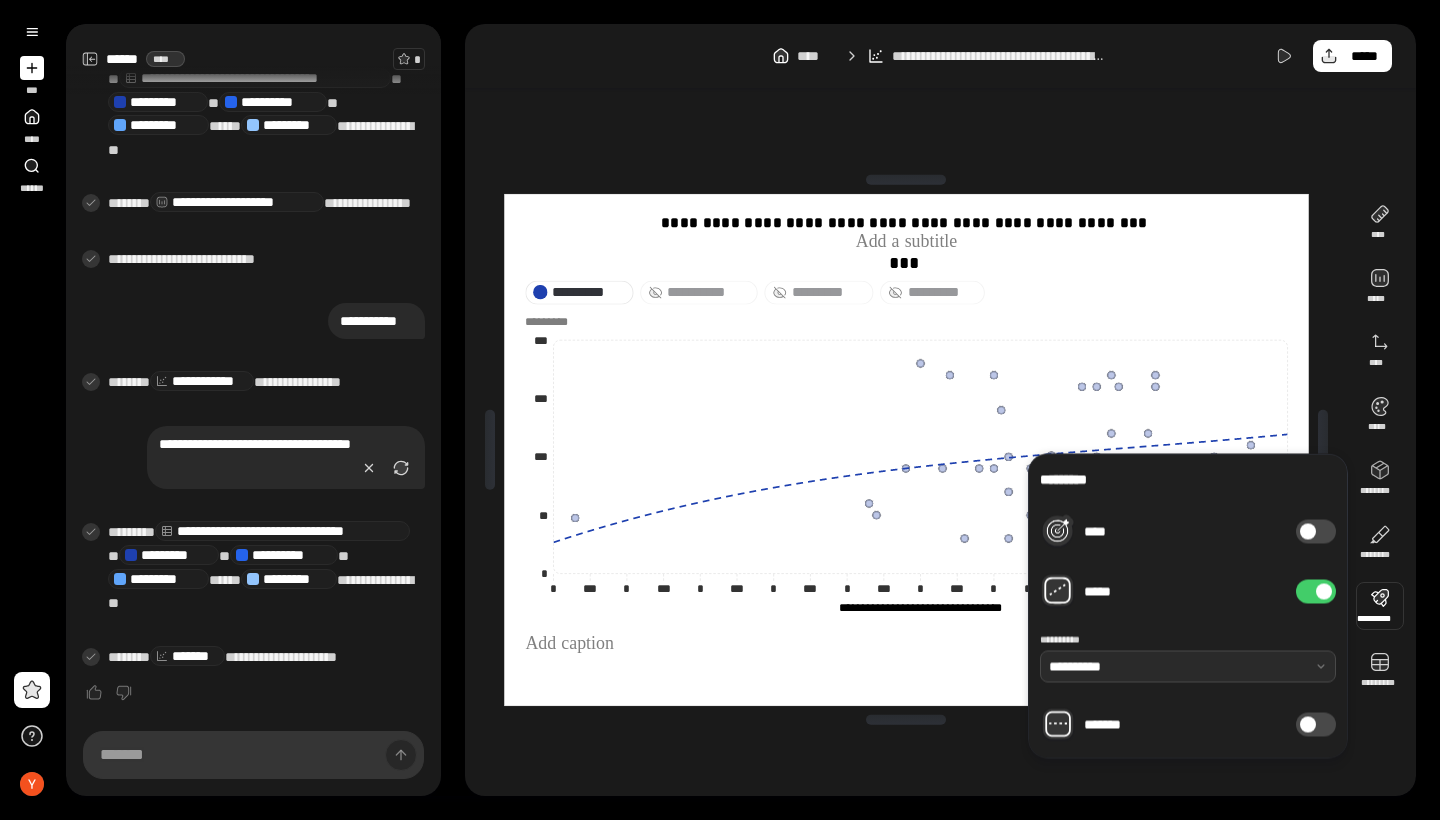 click at bounding box center (1188, 667) 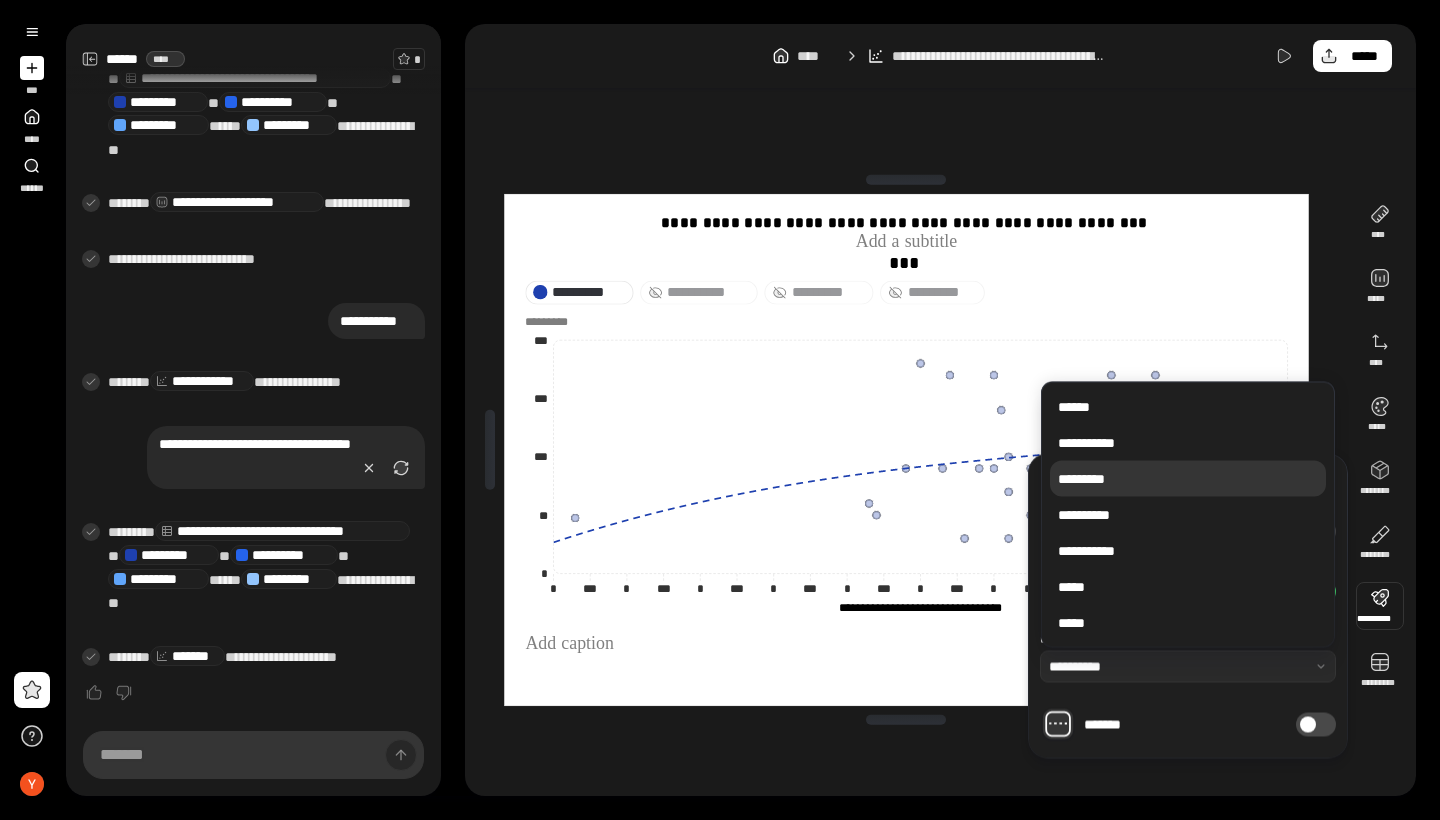 click on "*********" at bounding box center [1188, 479] 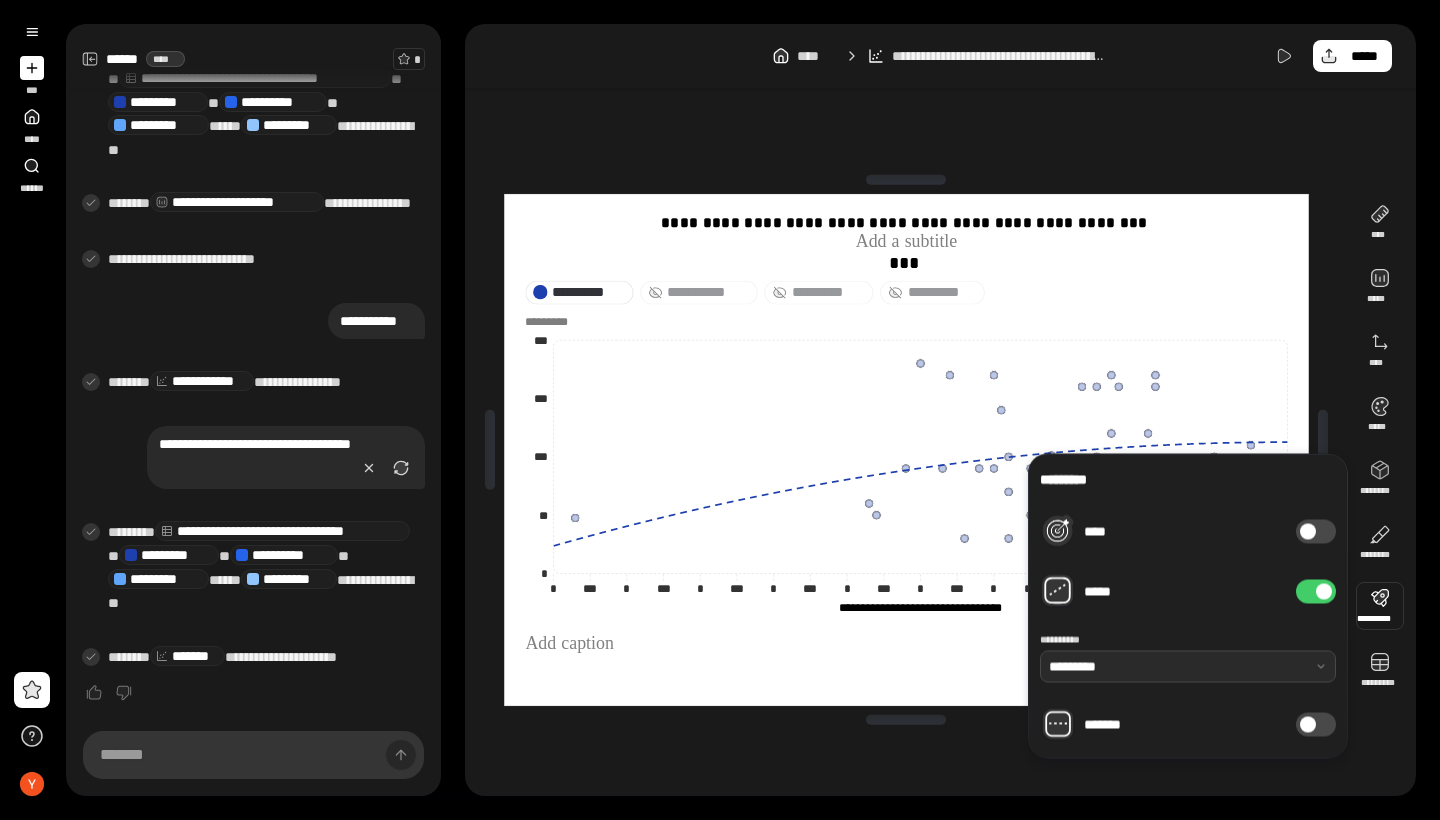 click at bounding box center (1188, 667) 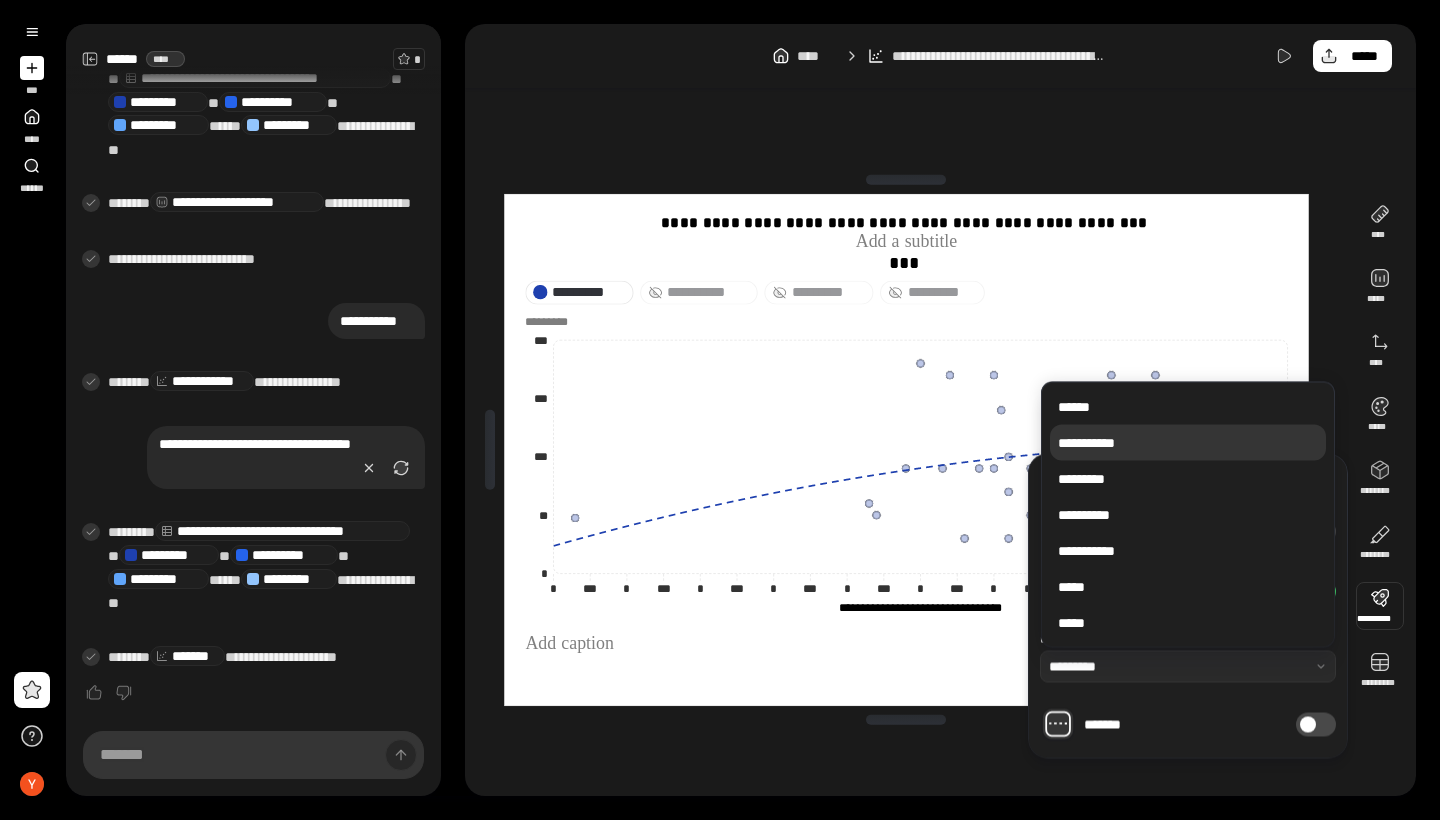 click on "**********" at bounding box center [1188, 443] 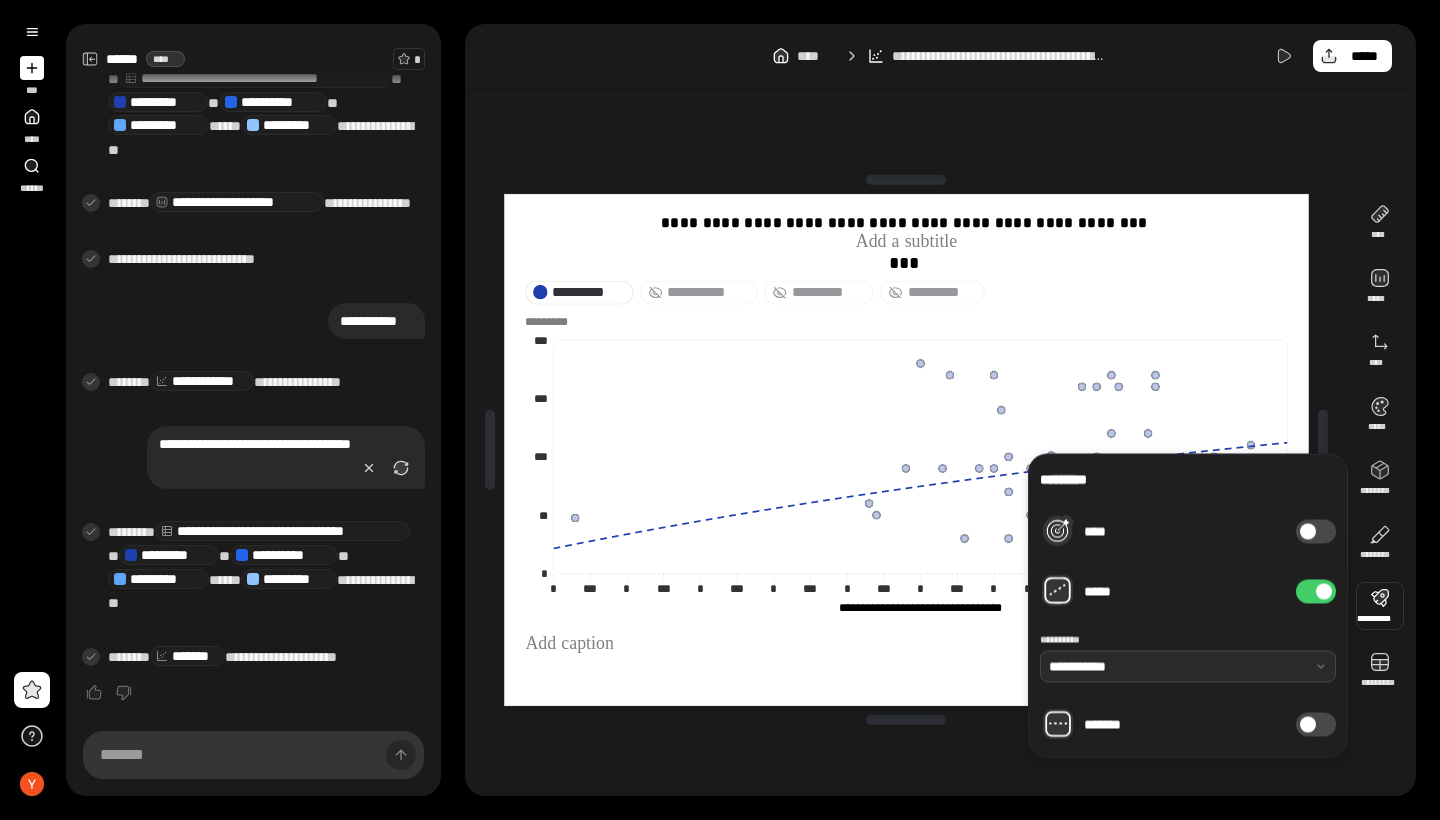 click at bounding box center (1188, 667) 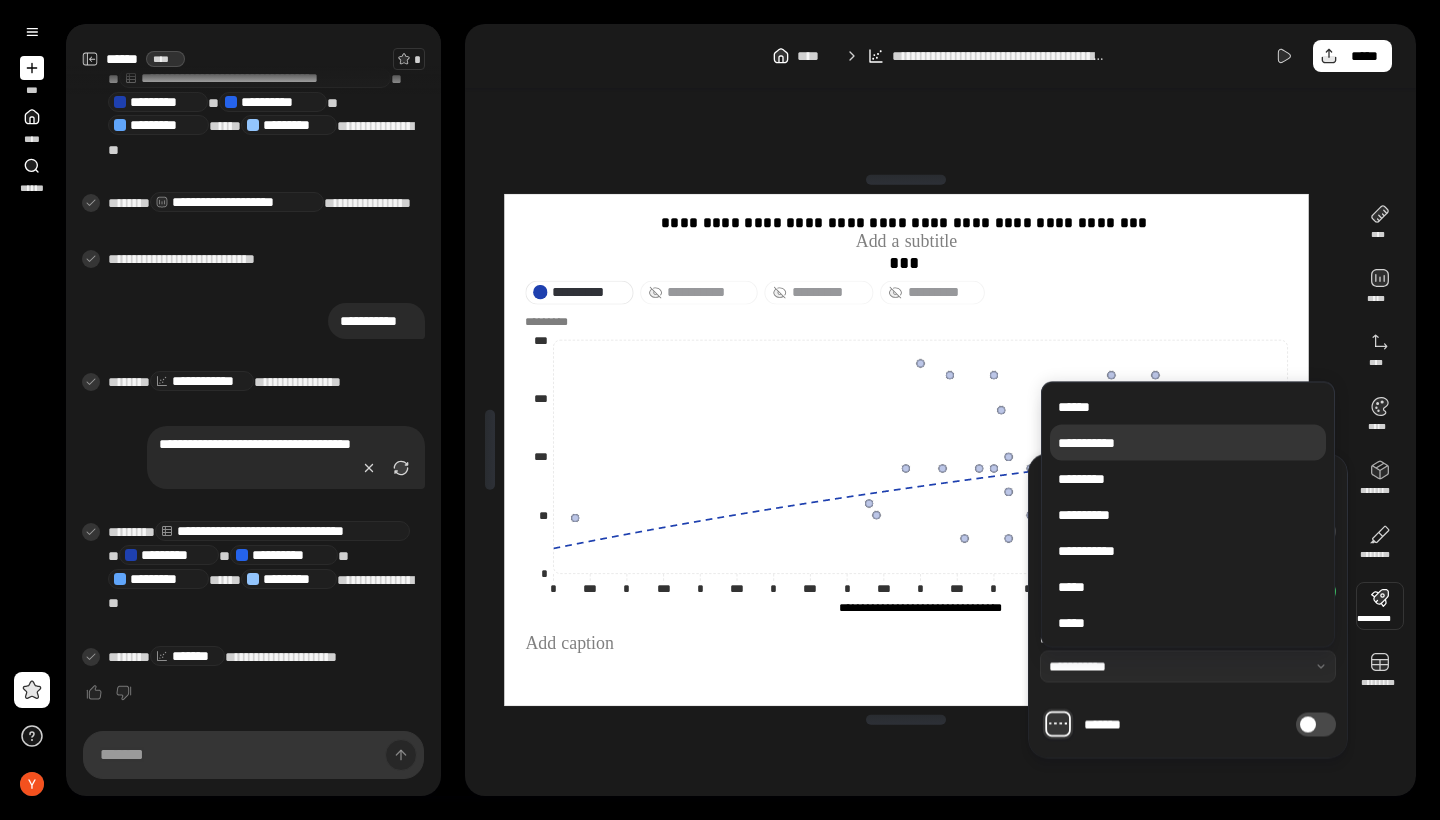 click on "******" at bounding box center [1188, 407] 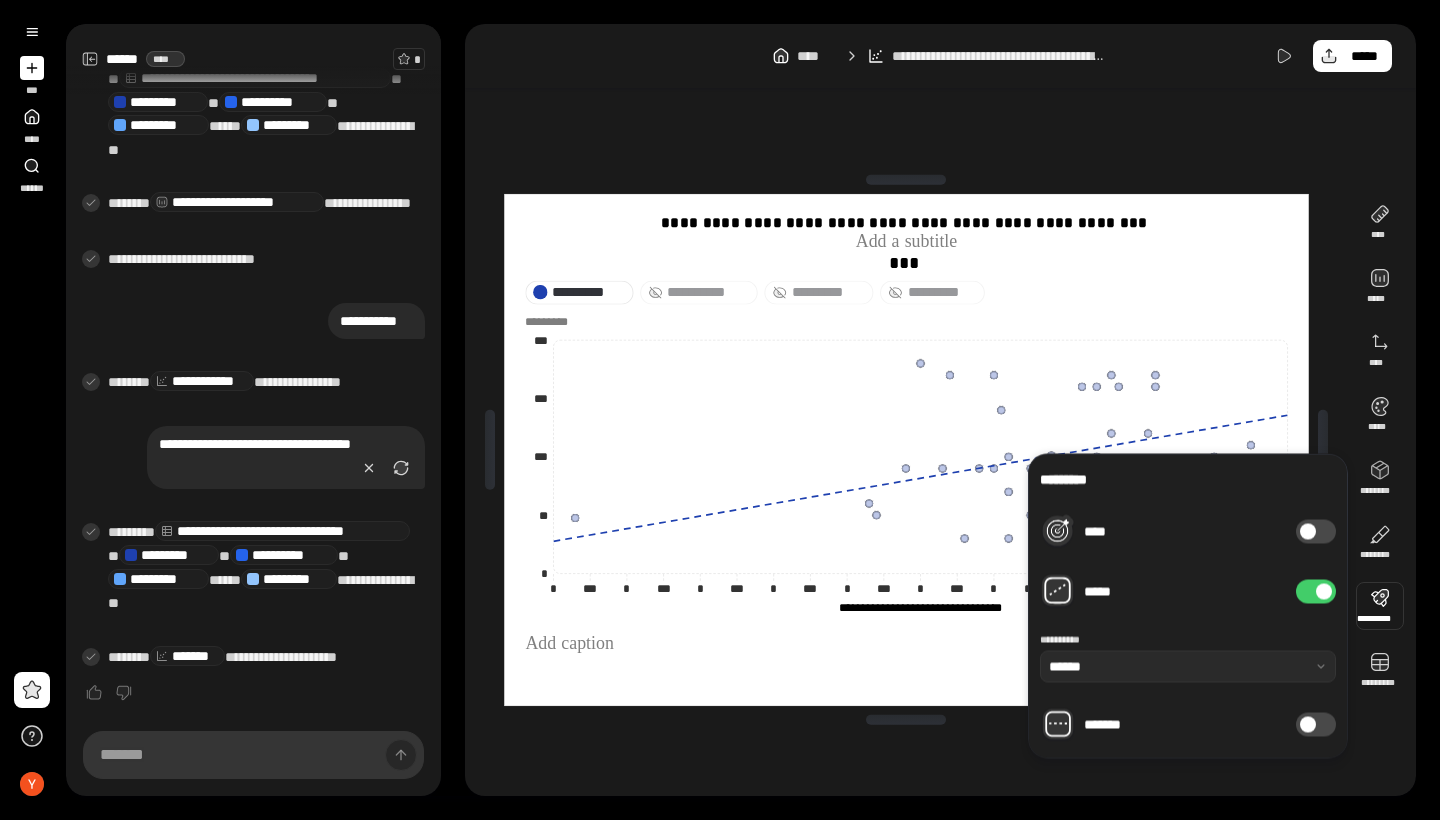 click on "**********" at bounding box center (906, 450) 